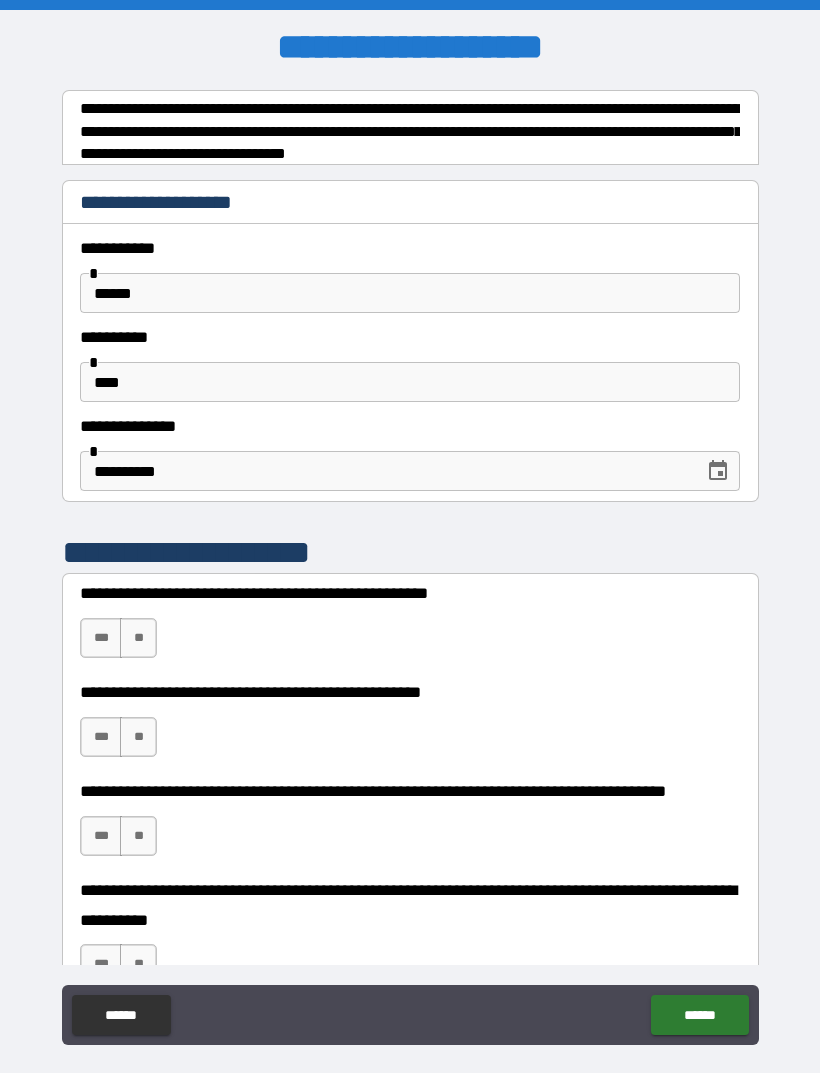 scroll, scrollTop: 0, scrollLeft: 0, axis: both 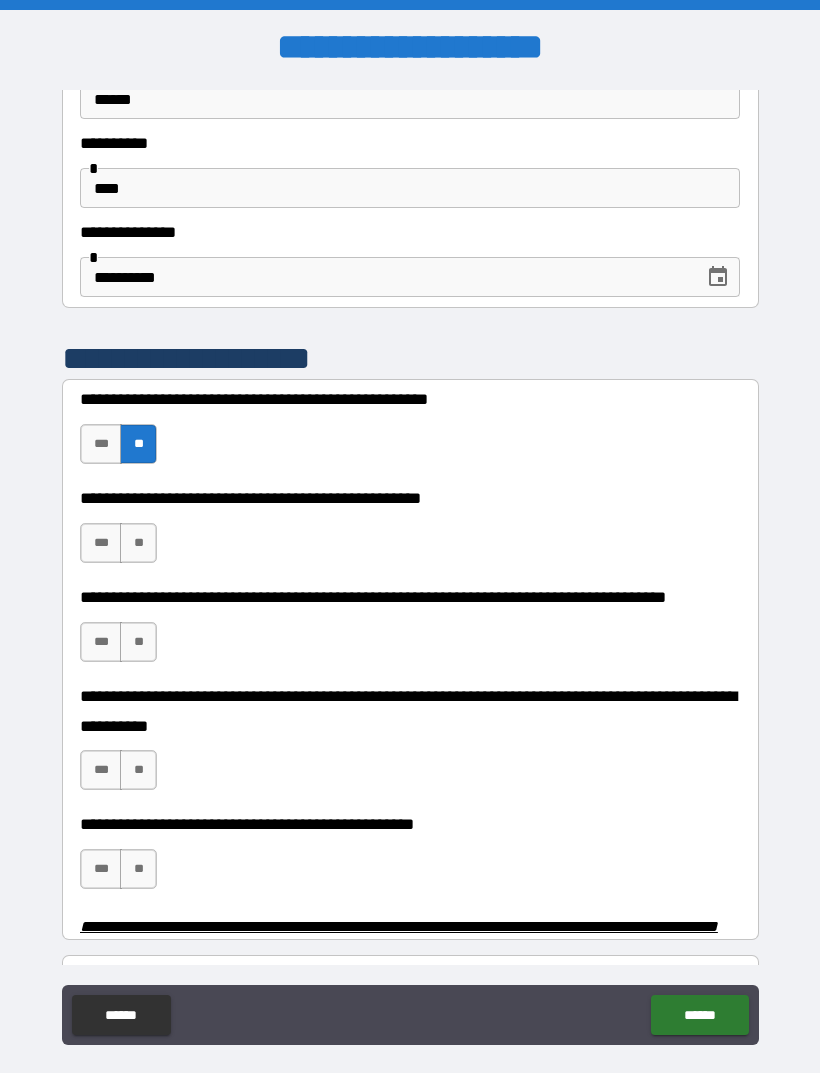 click on "**" at bounding box center (138, 543) 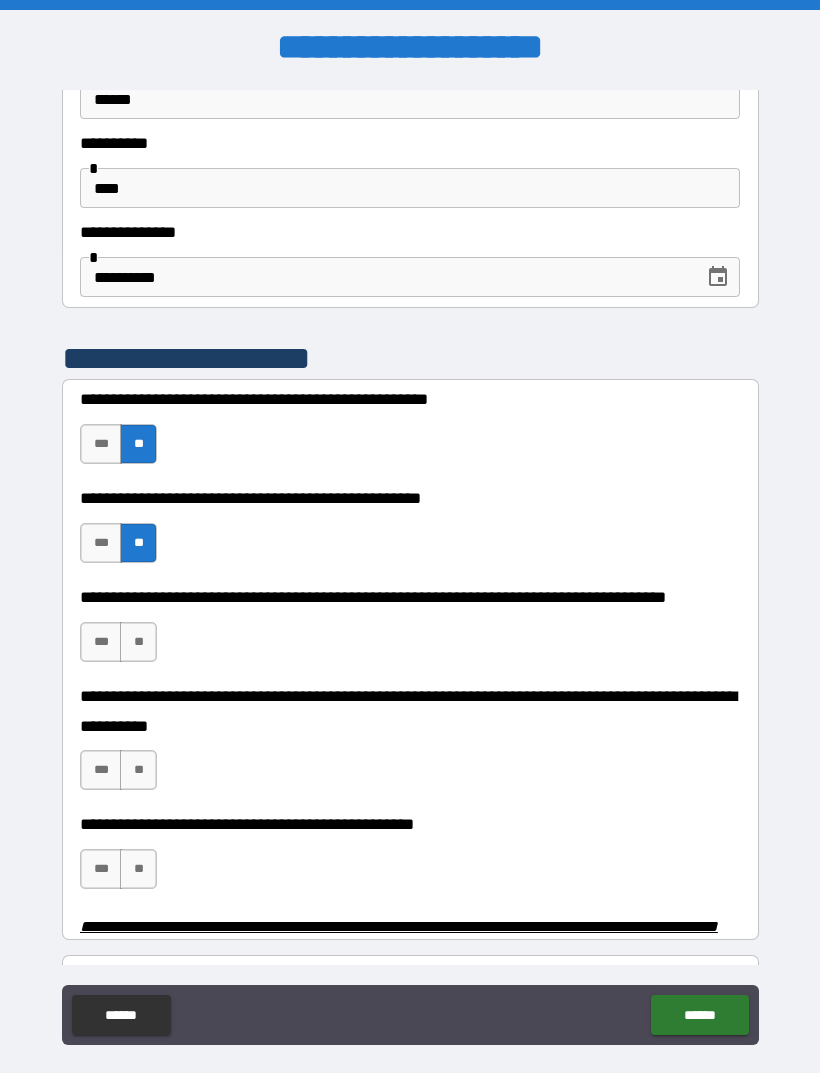 click on "**" at bounding box center [138, 642] 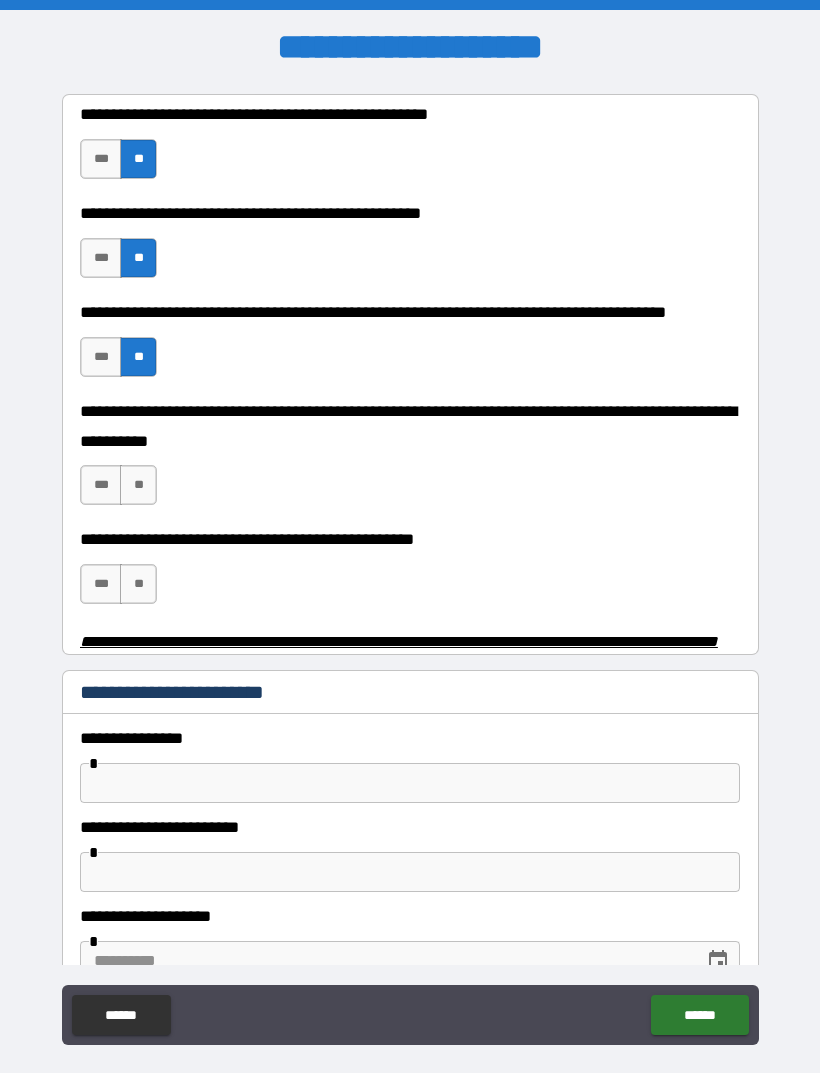 scroll, scrollTop: 481, scrollLeft: 0, axis: vertical 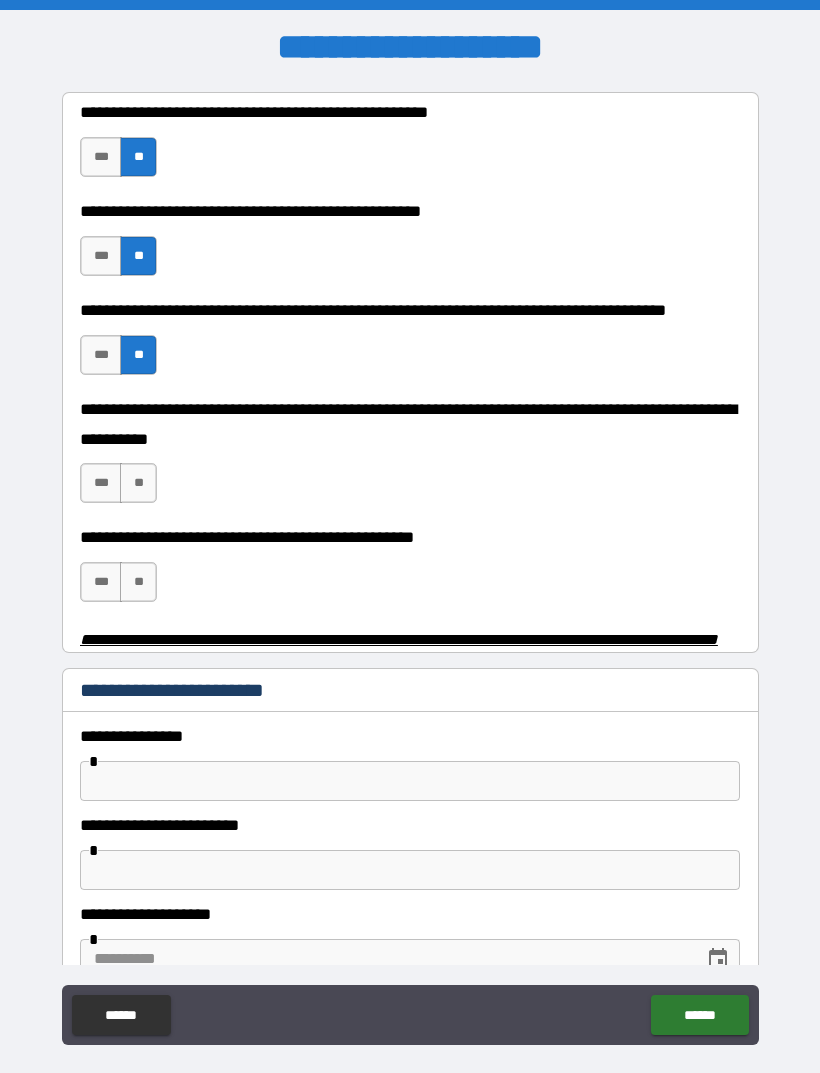 click on "**" at bounding box center [138, 483] 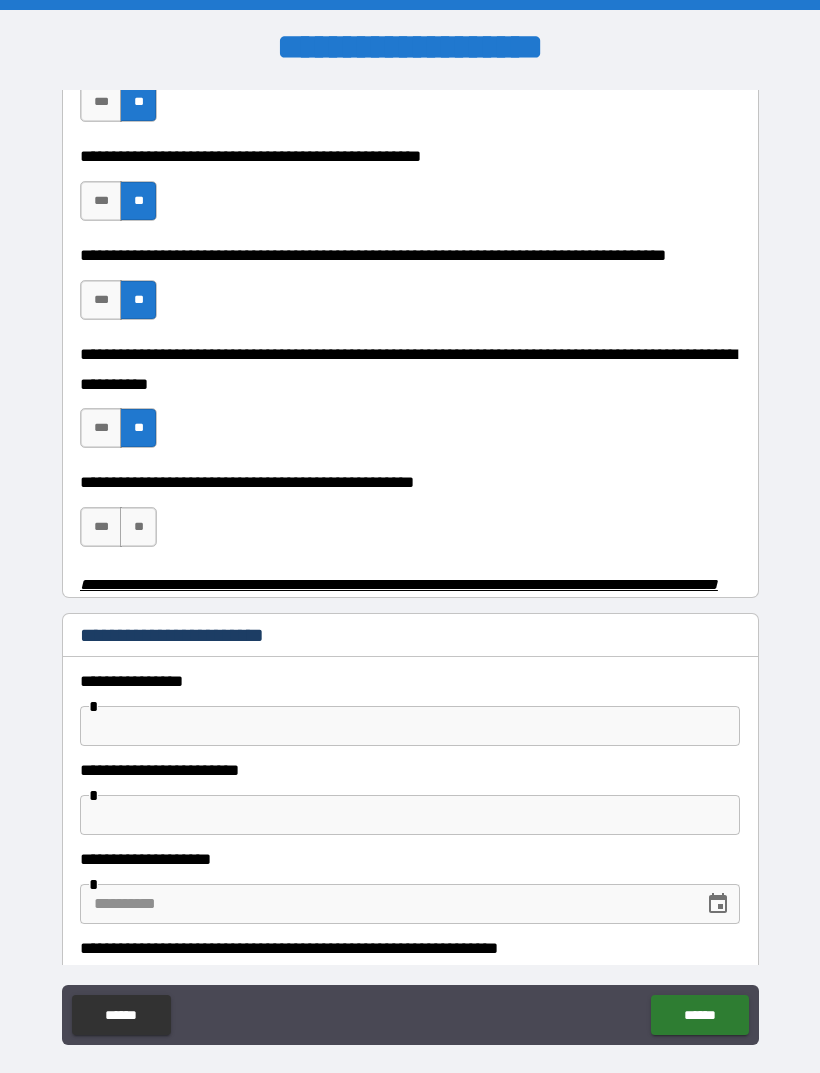 scroll, scrollTop: 555, scrollLeft: 0, axis: vertical 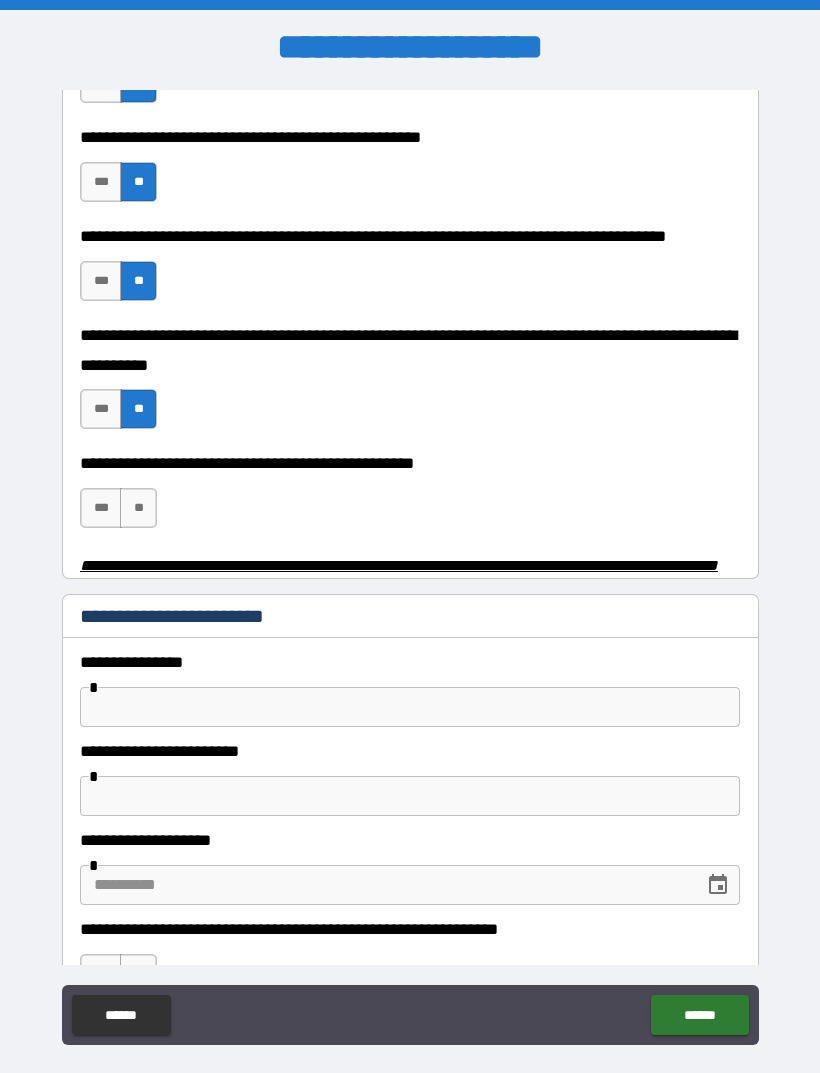 click on "***" at bounding box center [101, 508] 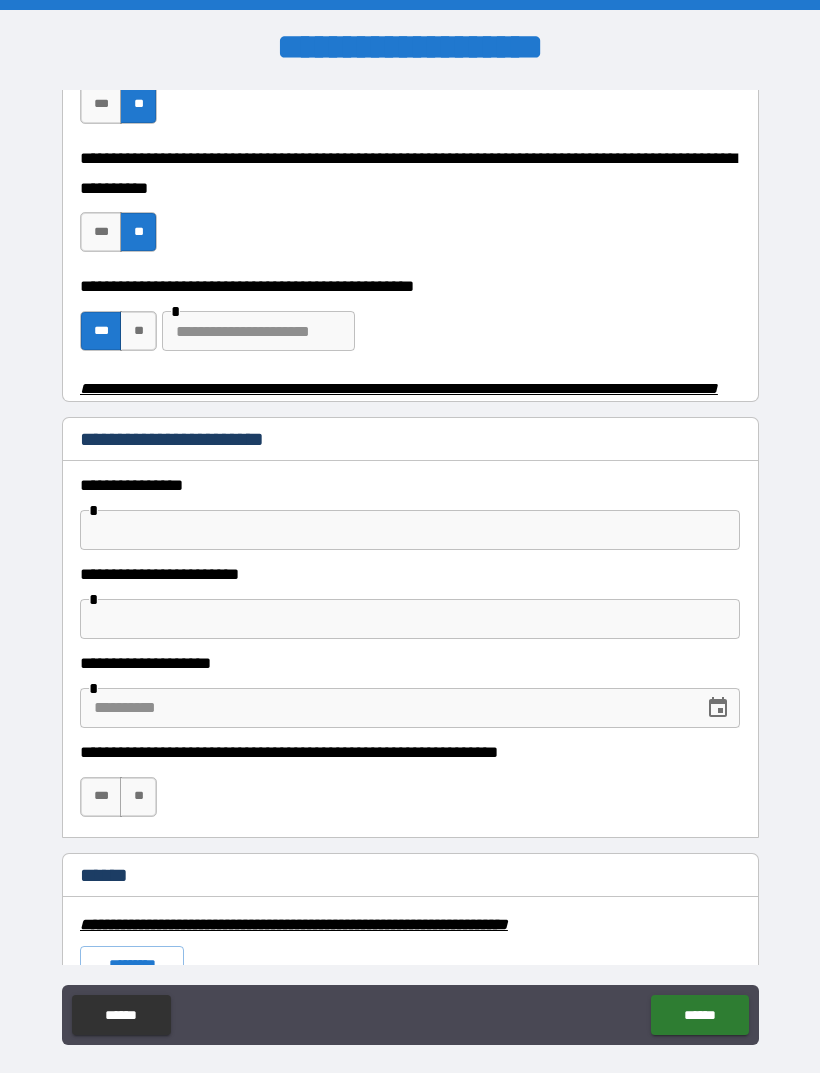 scroll, scrollTop: 736, scrollLeft: 0, axis: vertical 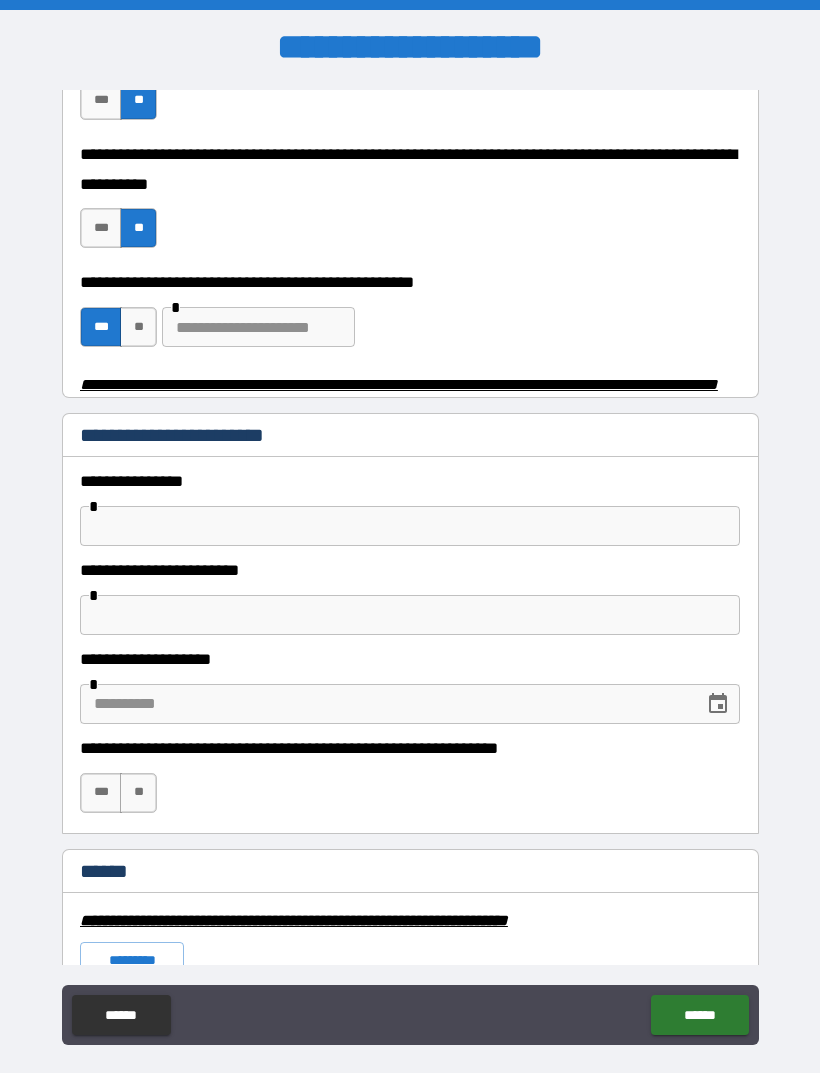 click on "**" at bounding box center [138, 327] 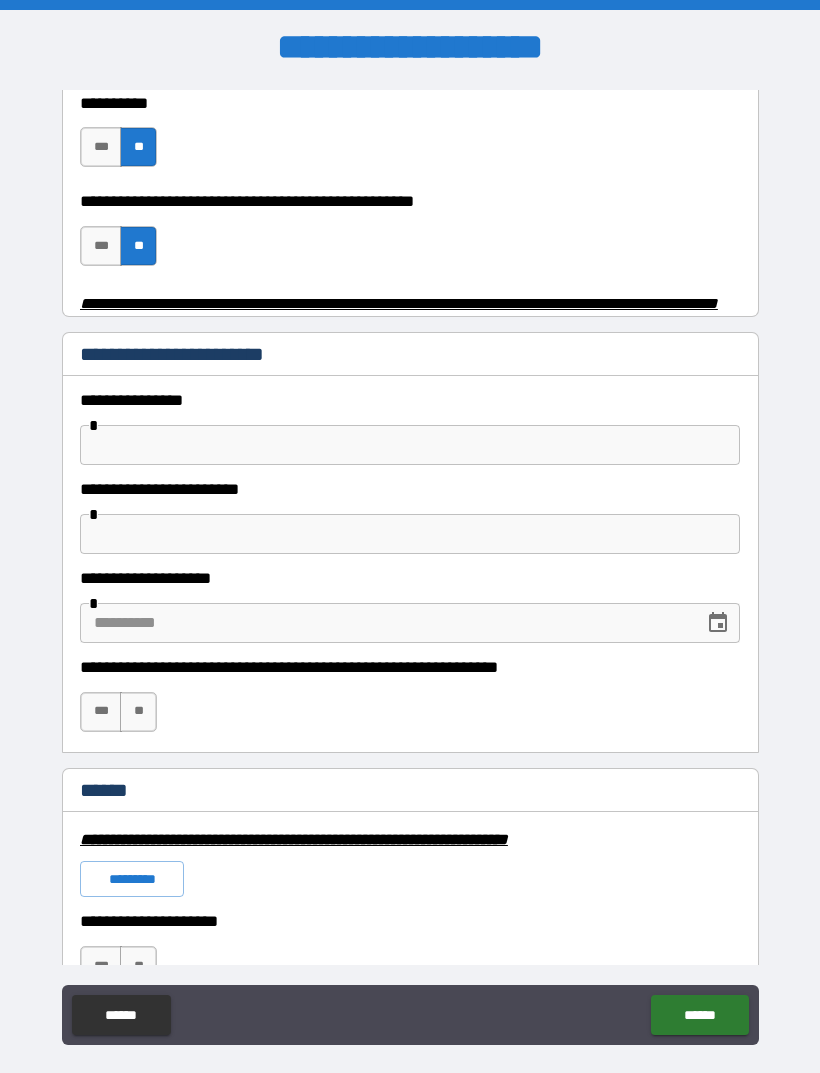 scroll, scrollTop: 820, scrollLeft: 0, axis: vertical 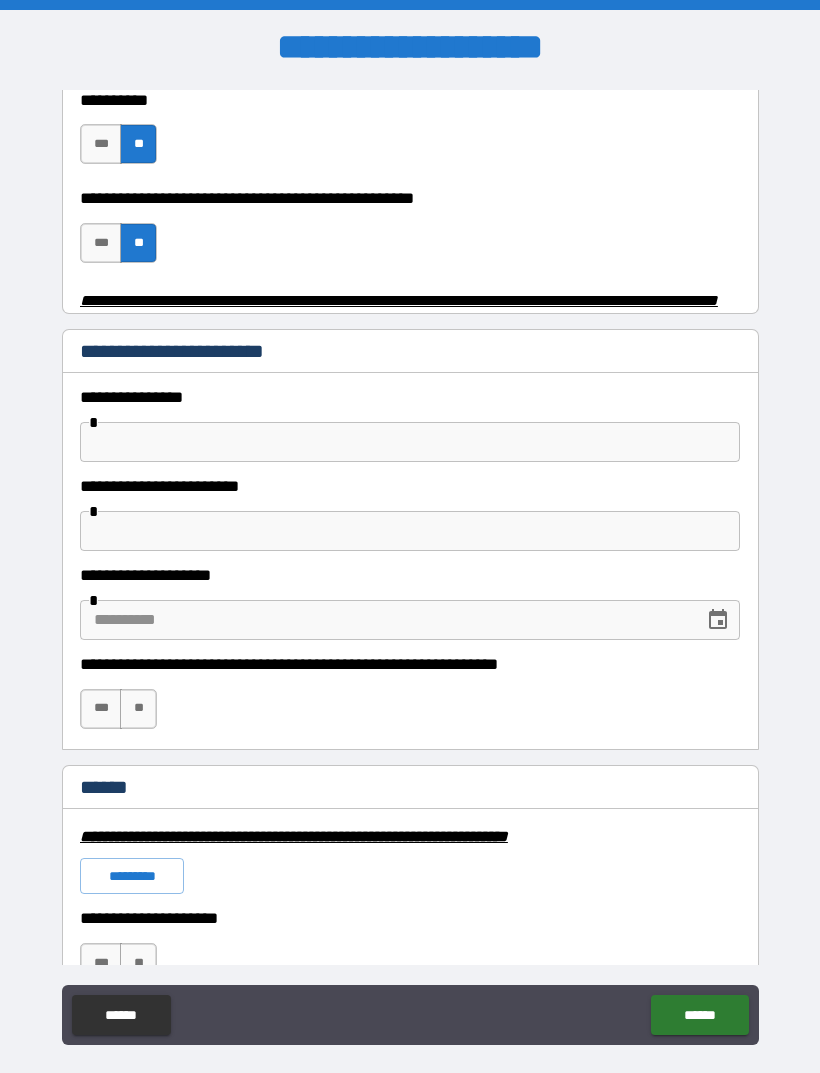click at bounding box center [410, 442] 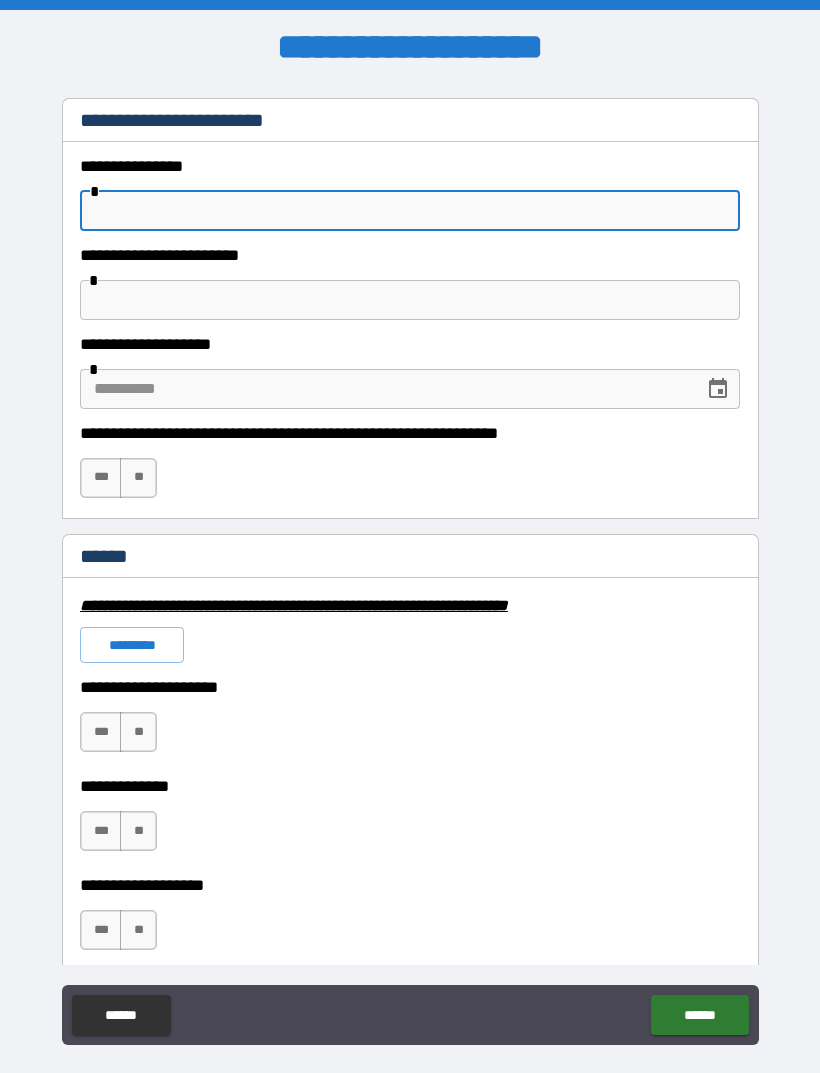 scroll, scrollTop: 1081, scrollLeft: 0, axis: vertical 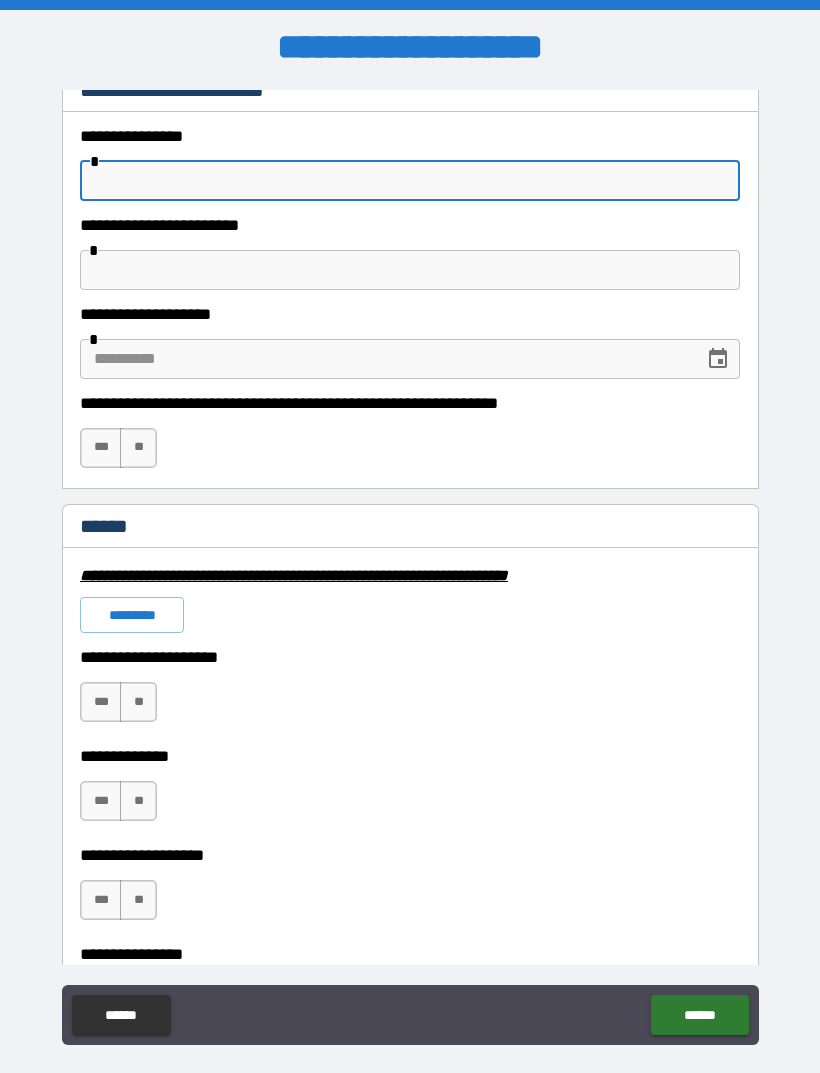 click on "**" at bounding box center [138, 448] 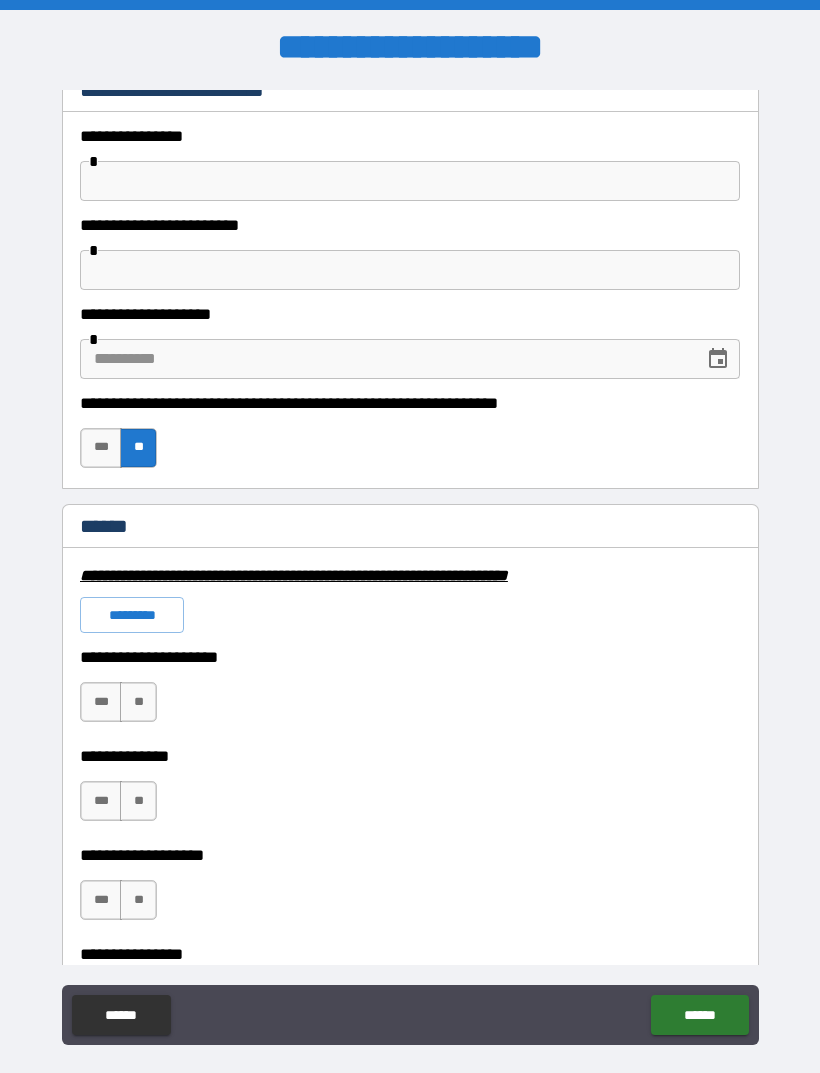 click at bounding box center [410, 181] 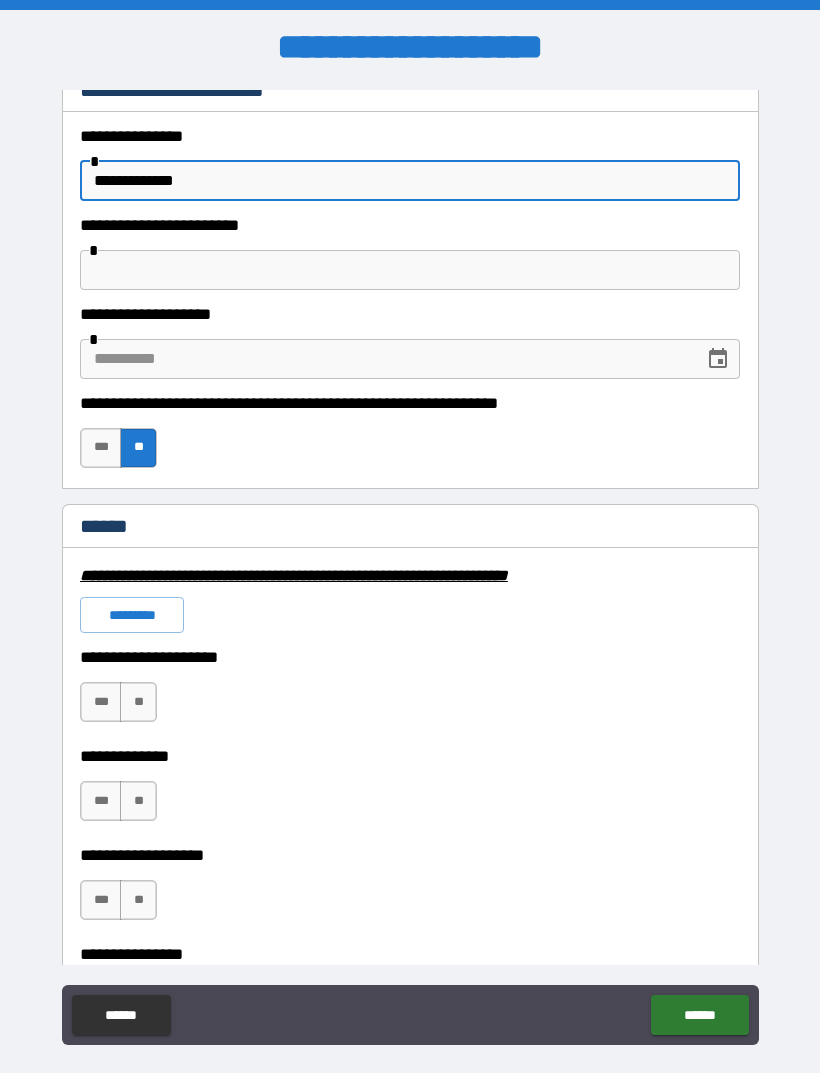 type on "**********" 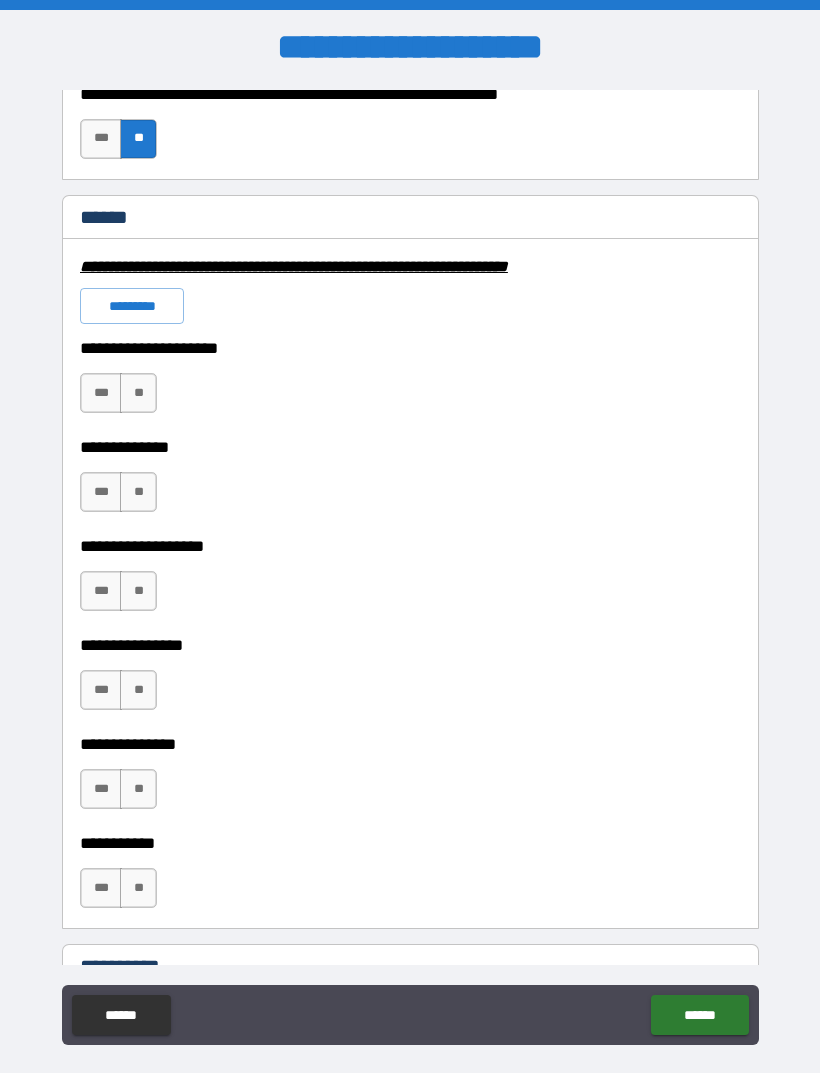scroll, scrollTop: 1391, scrollLeft: 0, axis: vertical 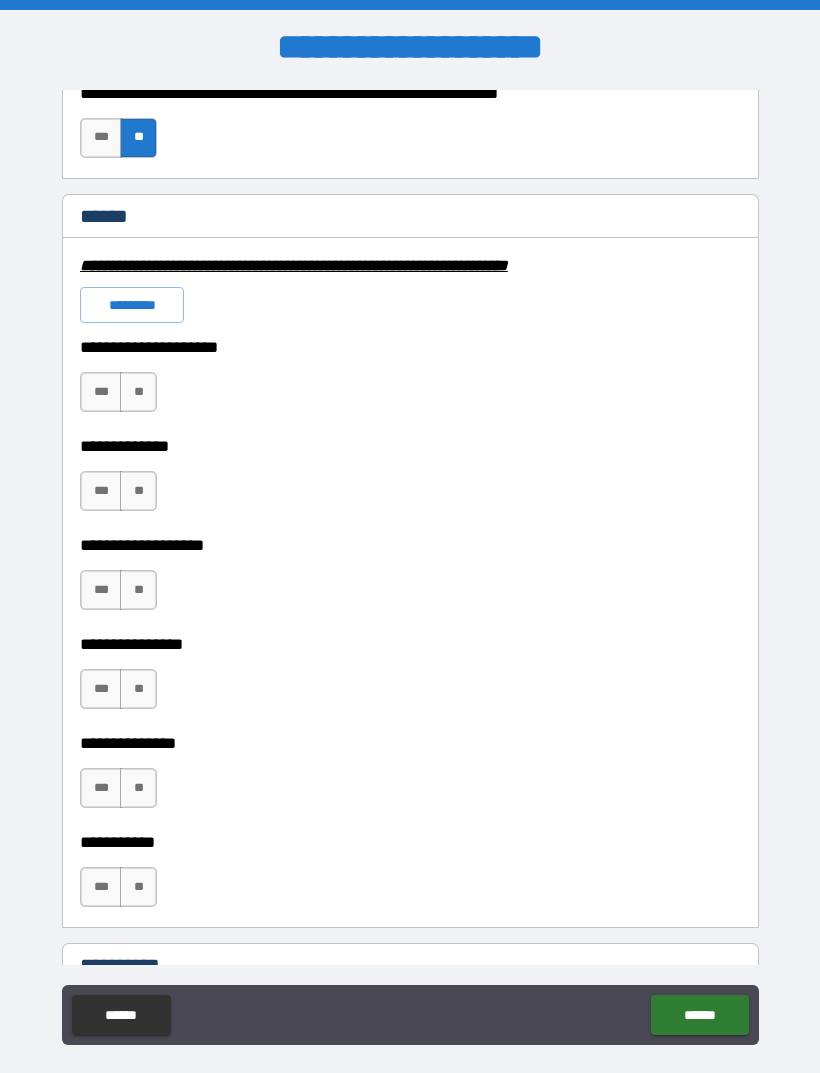 type on "**********" 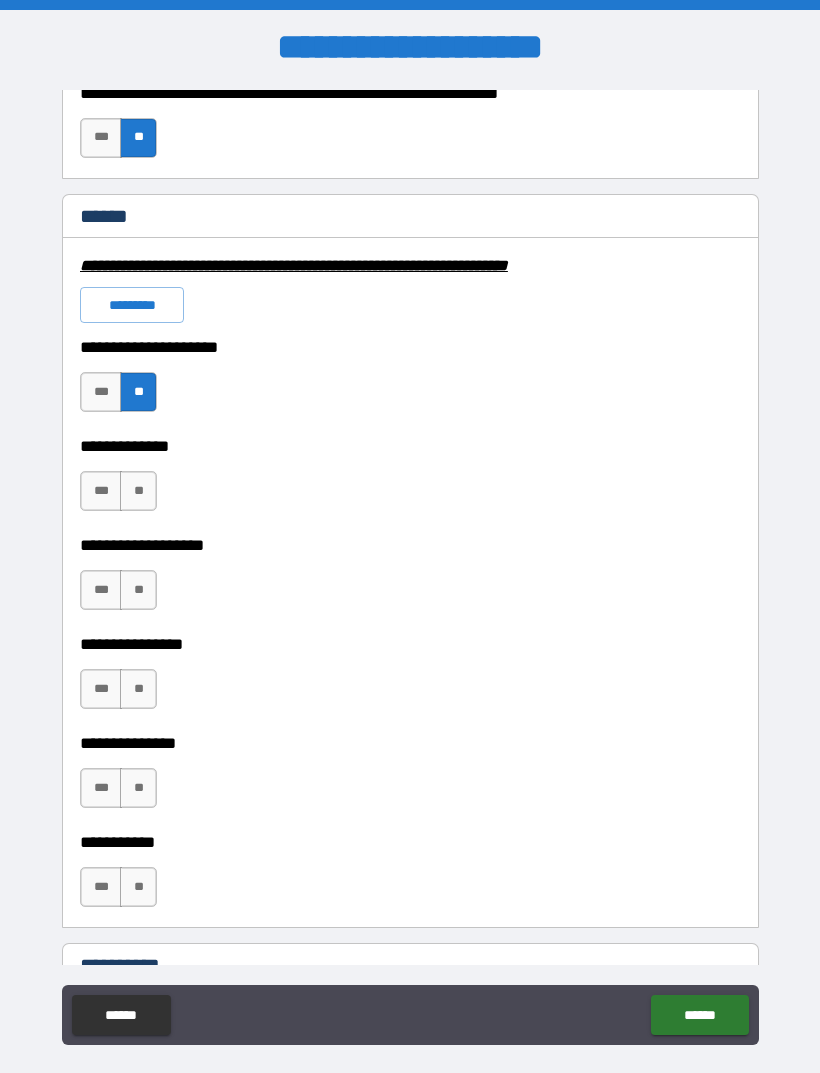 click on "**" at bounding box center (138, 491) 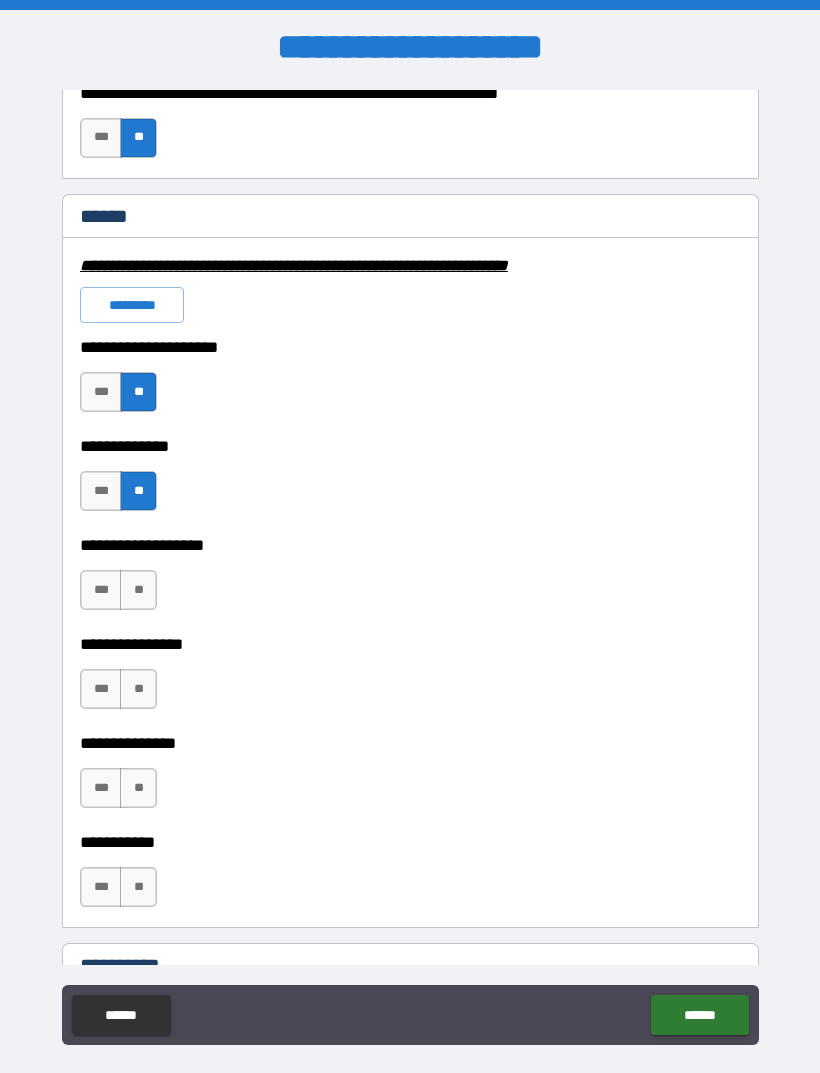 click on "**" at bounding box center (138, 590) 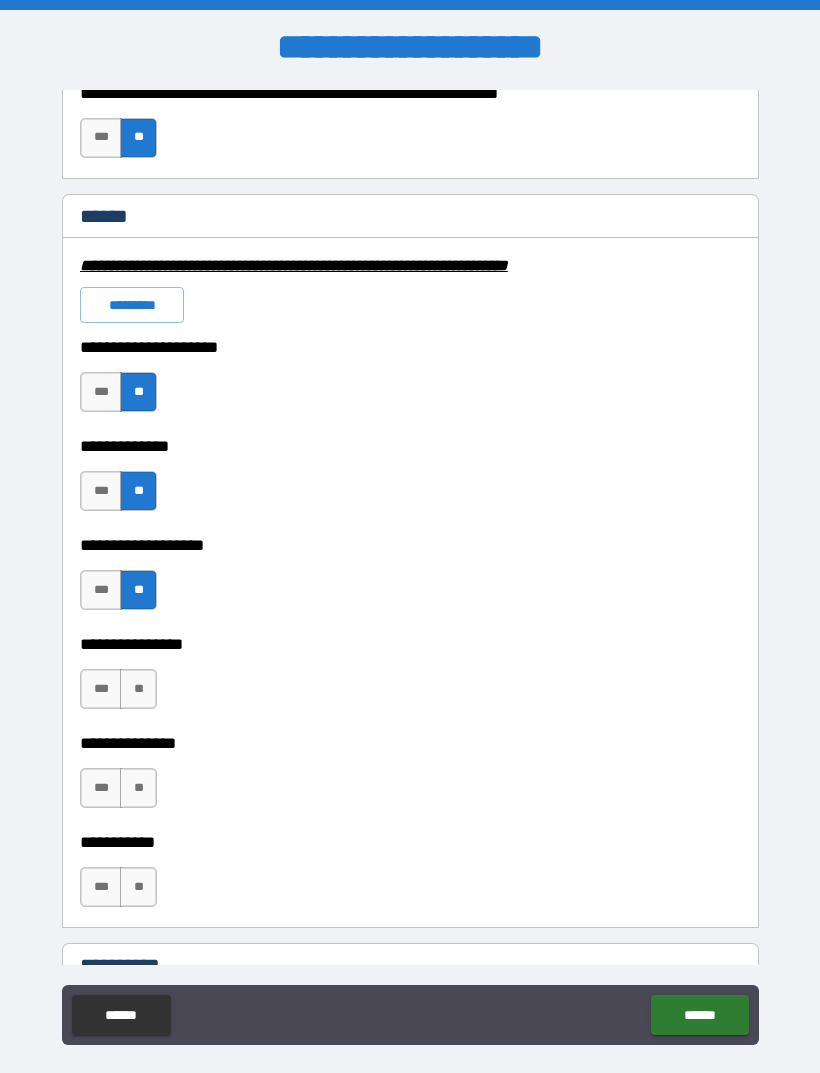 click on "**" at bounding box center [138, 689] 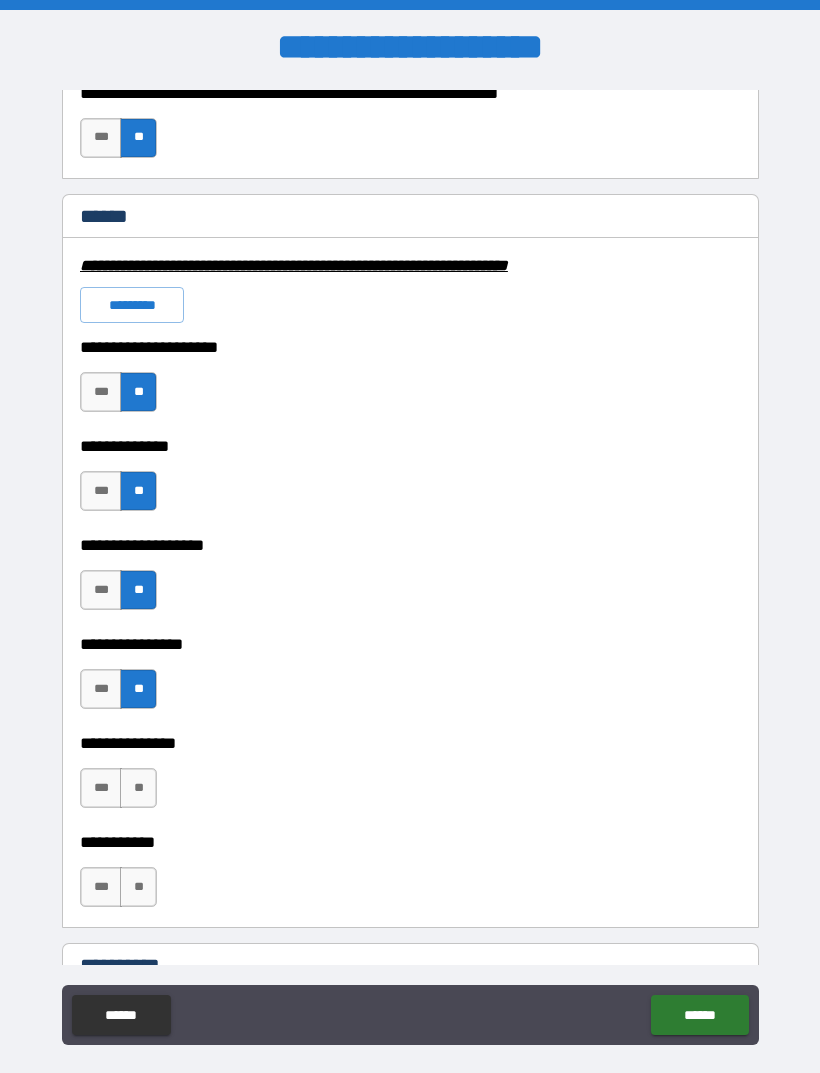 click on "**" at bounding box center (138, 788) 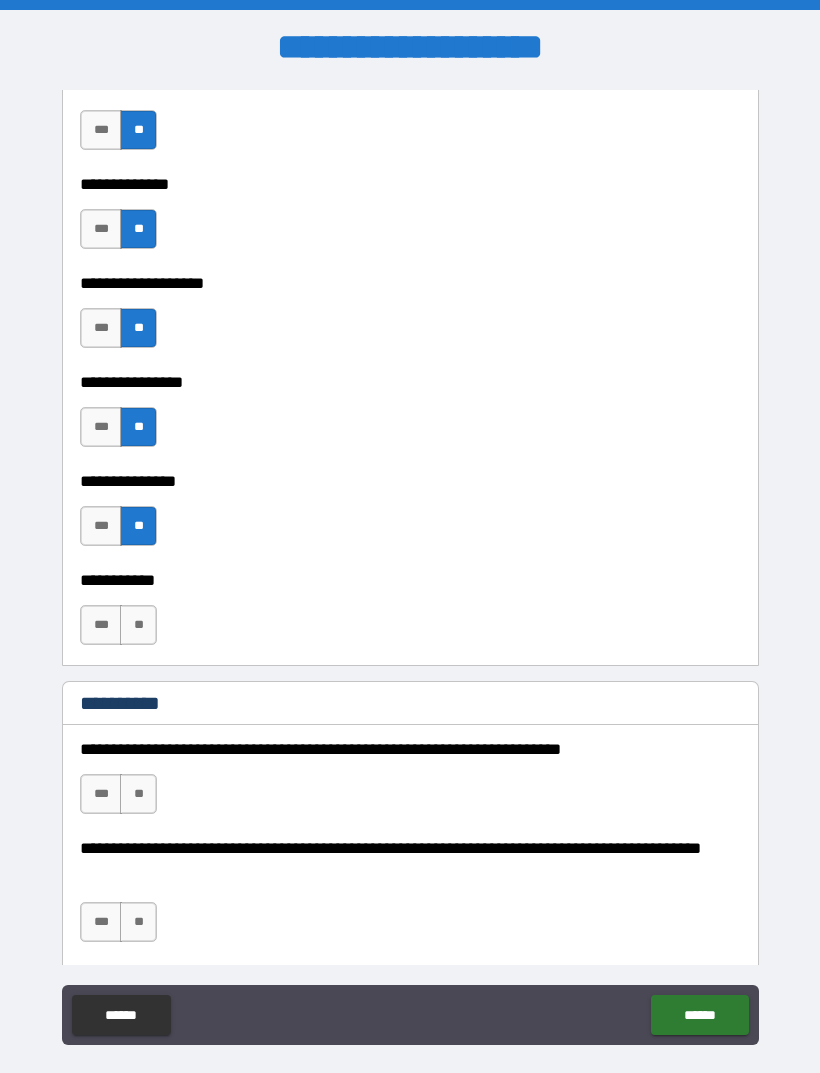 scroll, scrollTop: 1659, scrollLeft: 0, axis: vertical 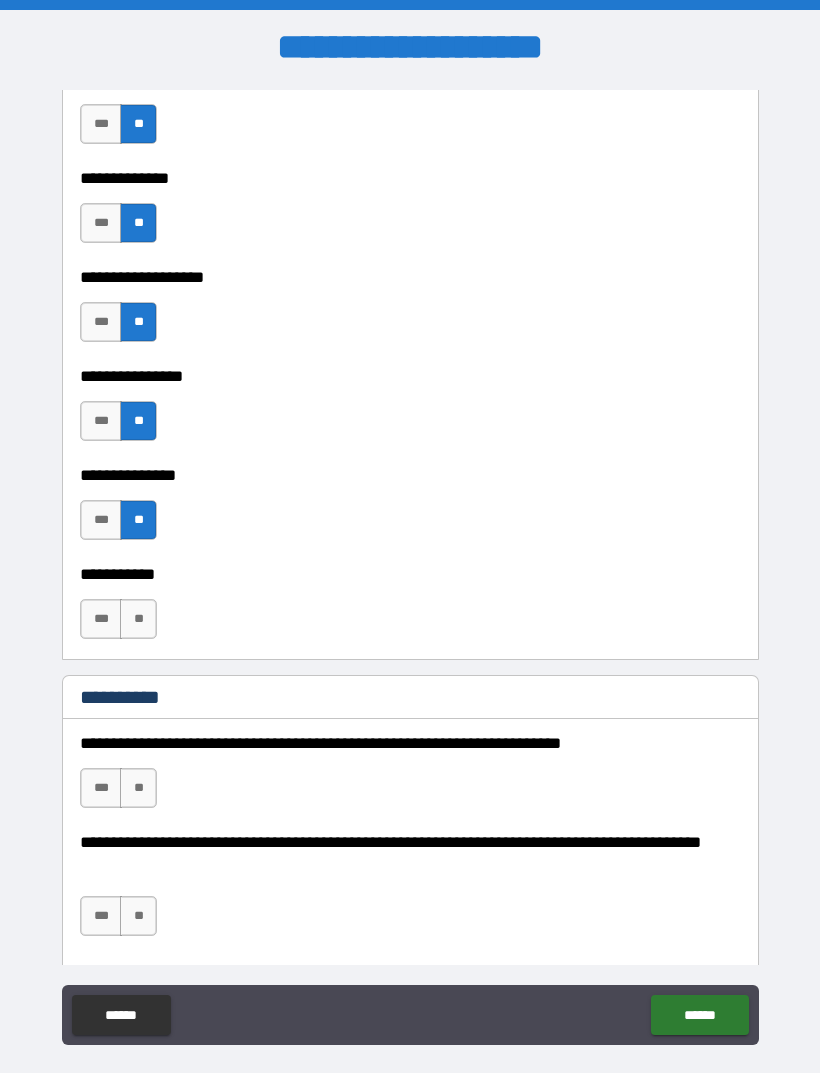 click on "***" at bounding box center [101, 520] 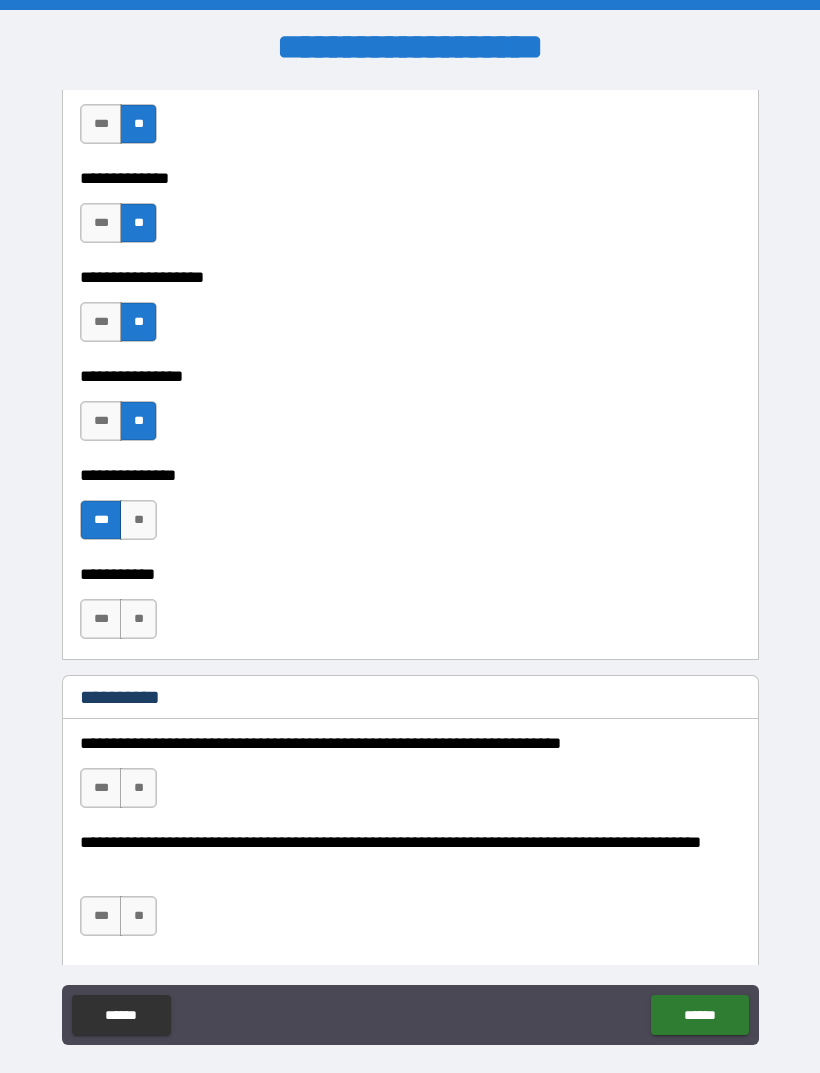 click on "**" at bounding box center [138, 619] 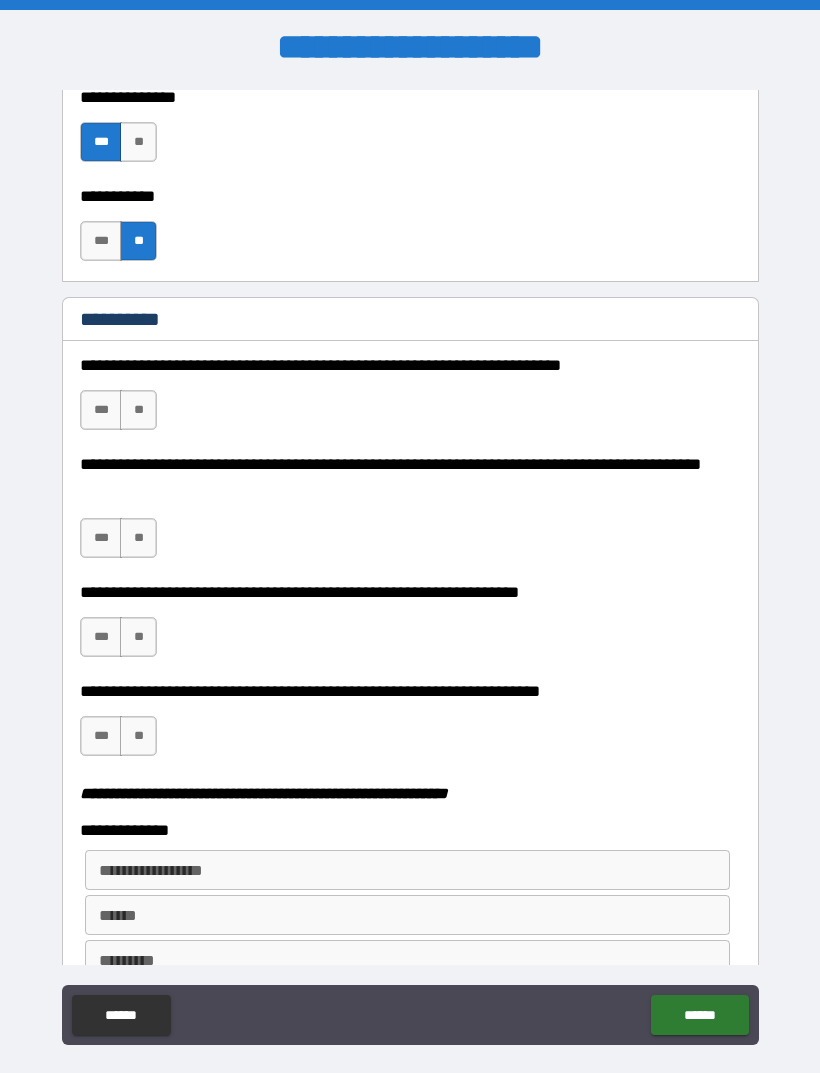 scroll, scrollTop: 2069, scrollLeft: 0, axis: vertical 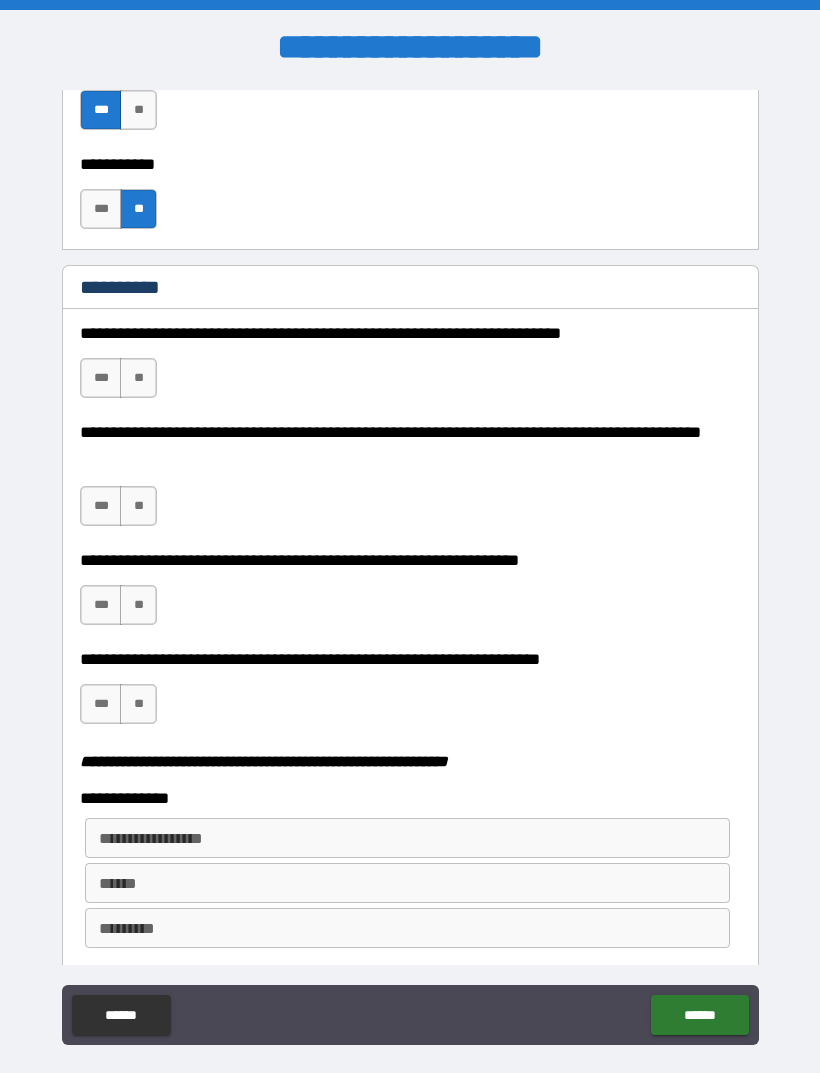 click on "**" at bounding box center (138, 378) 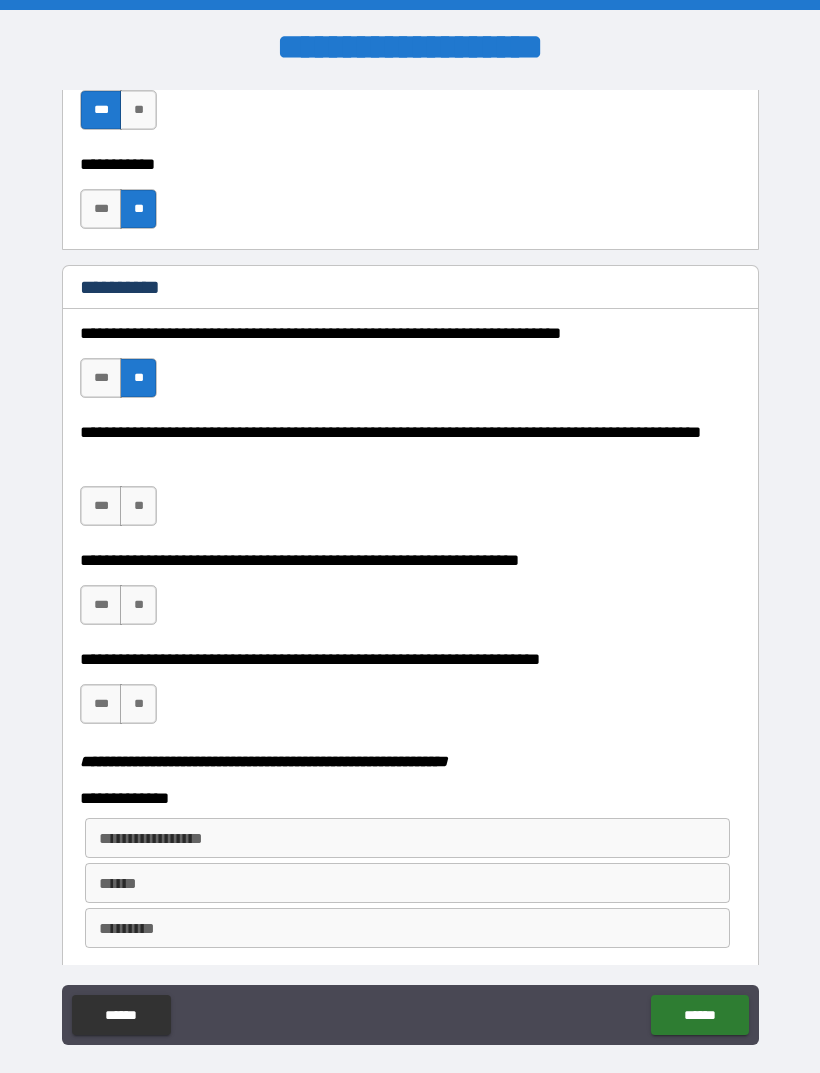 click on "**" at bounding box center (138, 506) 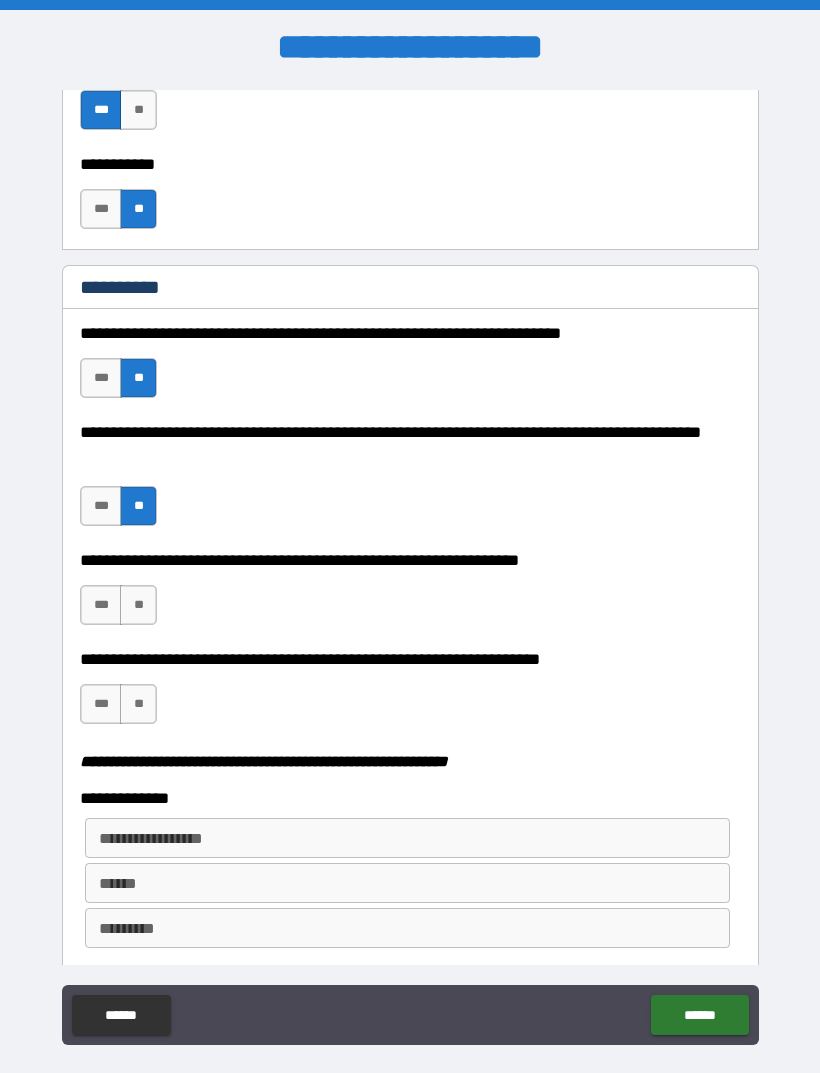 click on "**" at bounding box center [138, 605] 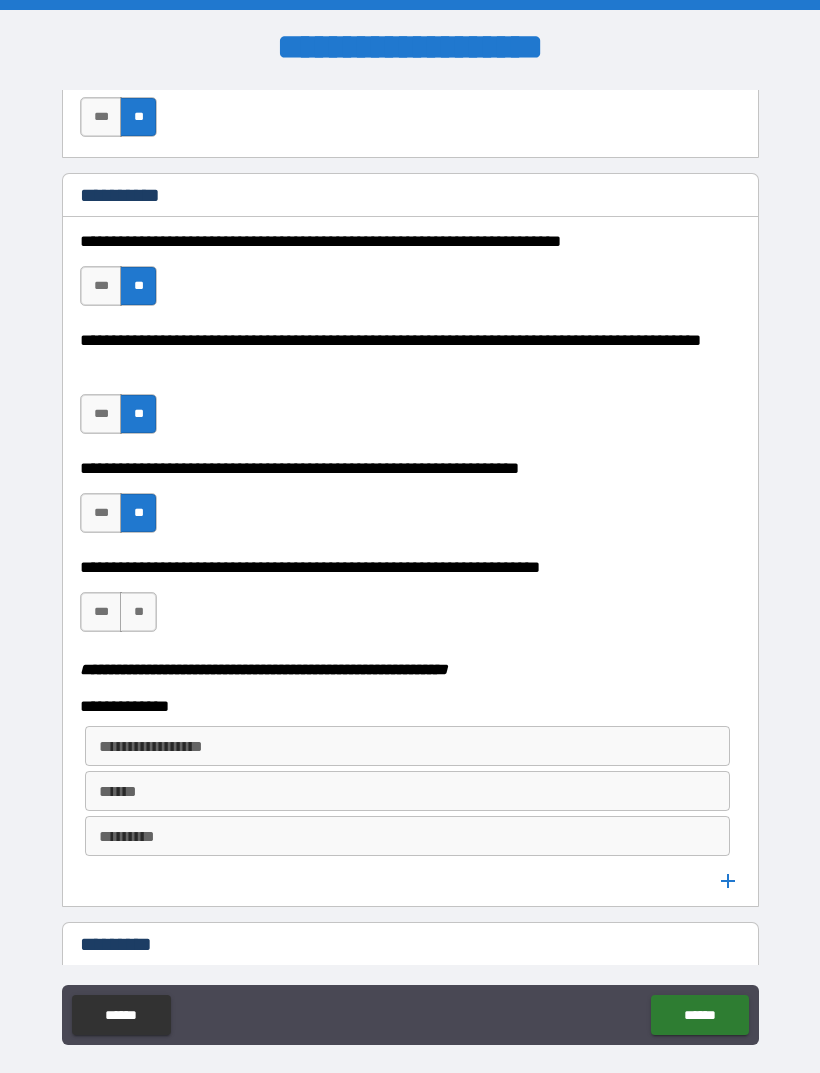 scroll, scrollTop: 2188, scrollLeft: 0, axis: vertical 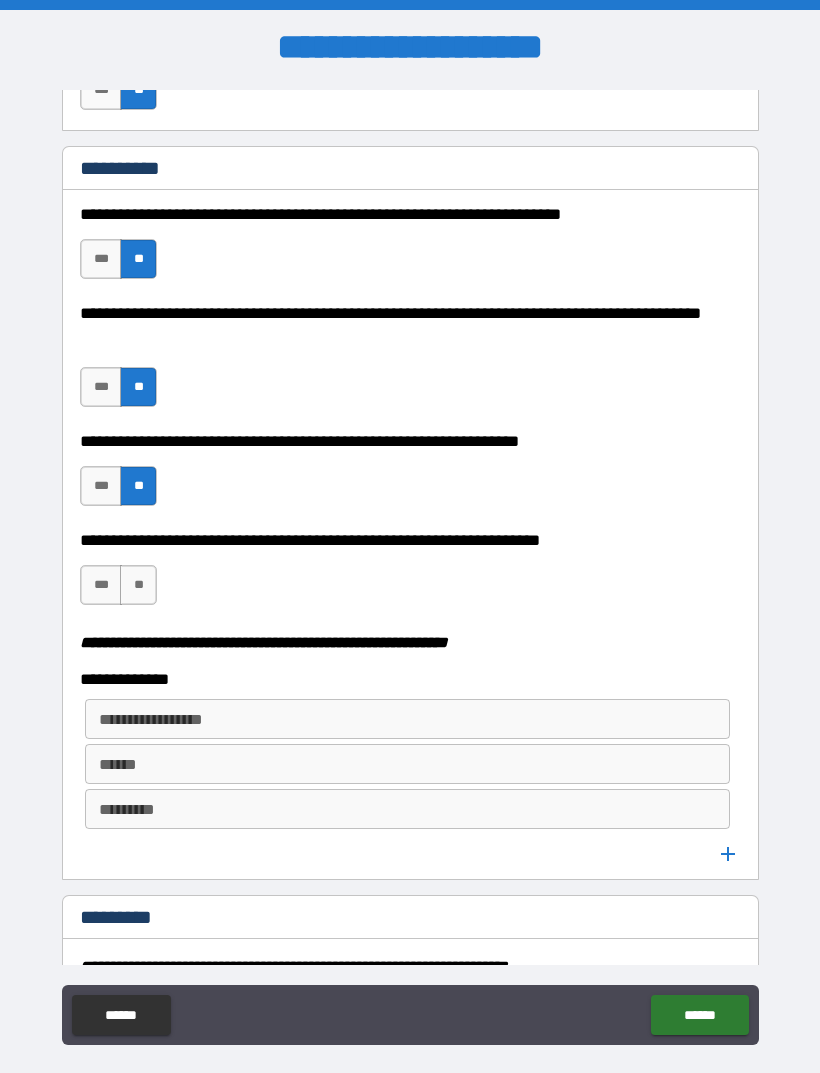 click on "**" at bounding box center (138, 585) 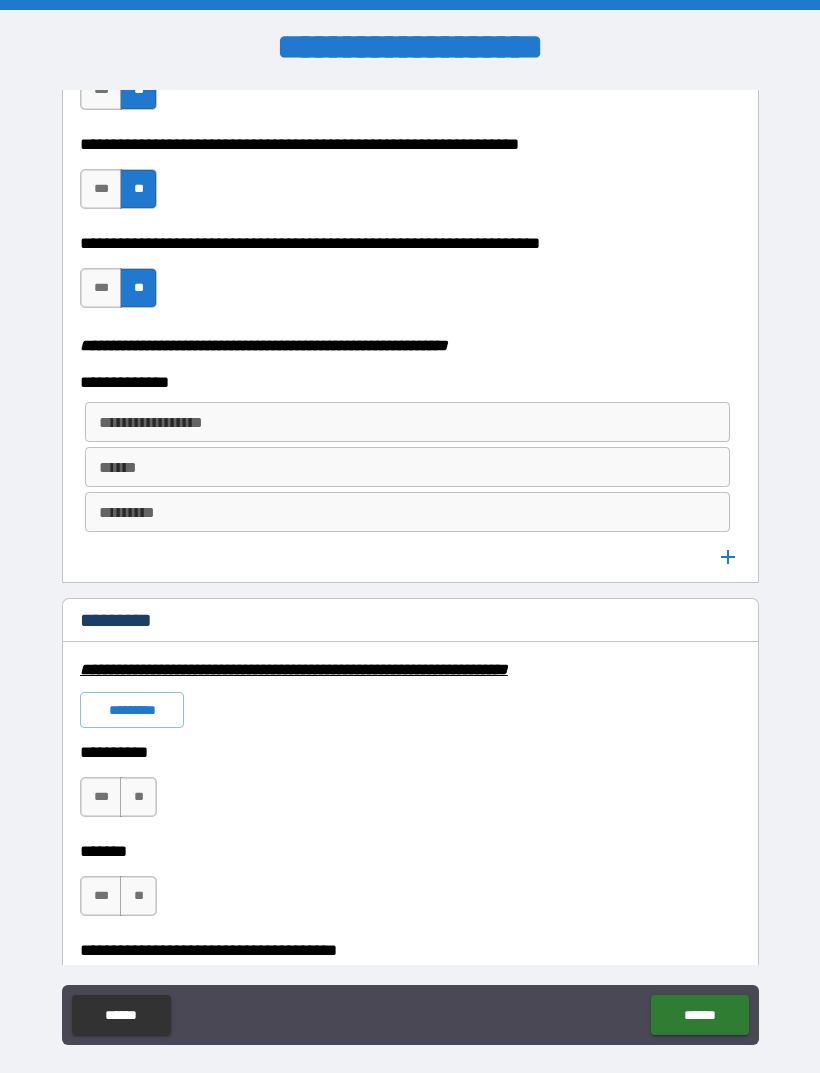 scroll, scrollTop: 2537, scrollLeft: 0, axis: vertical 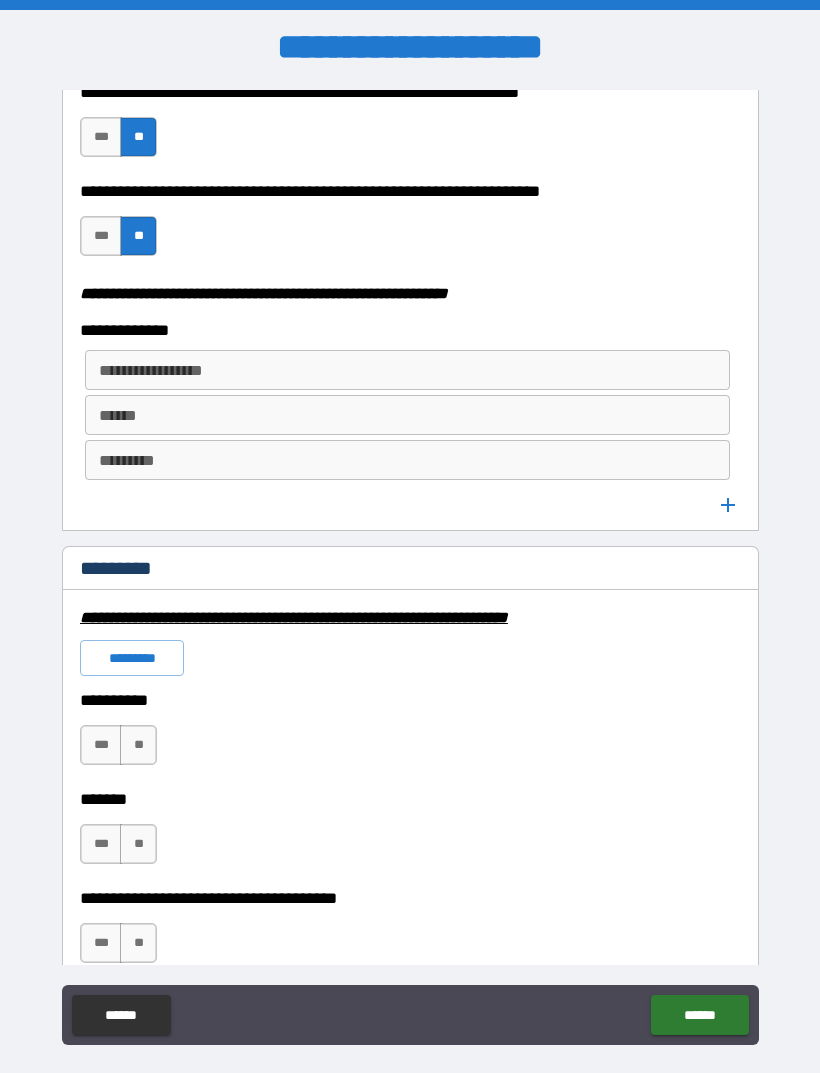 click on "**" at bounding box center (138, 745) 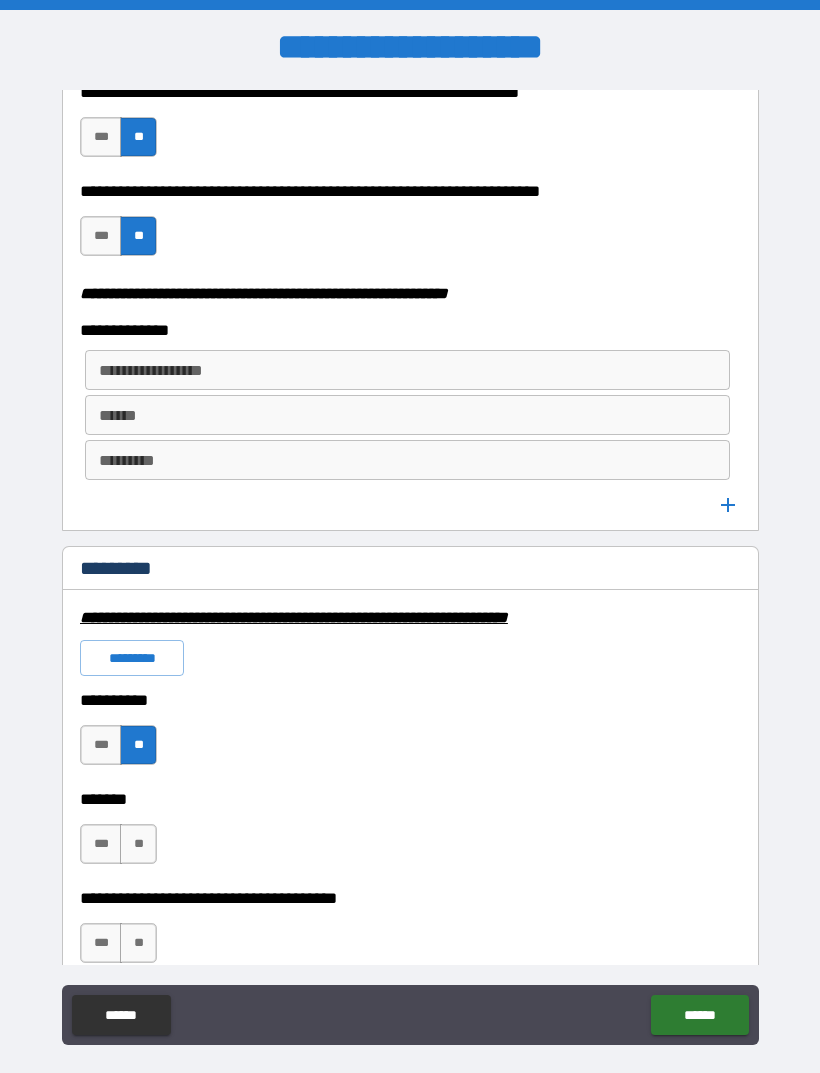 click on "**" at bounding box center (138, 844) 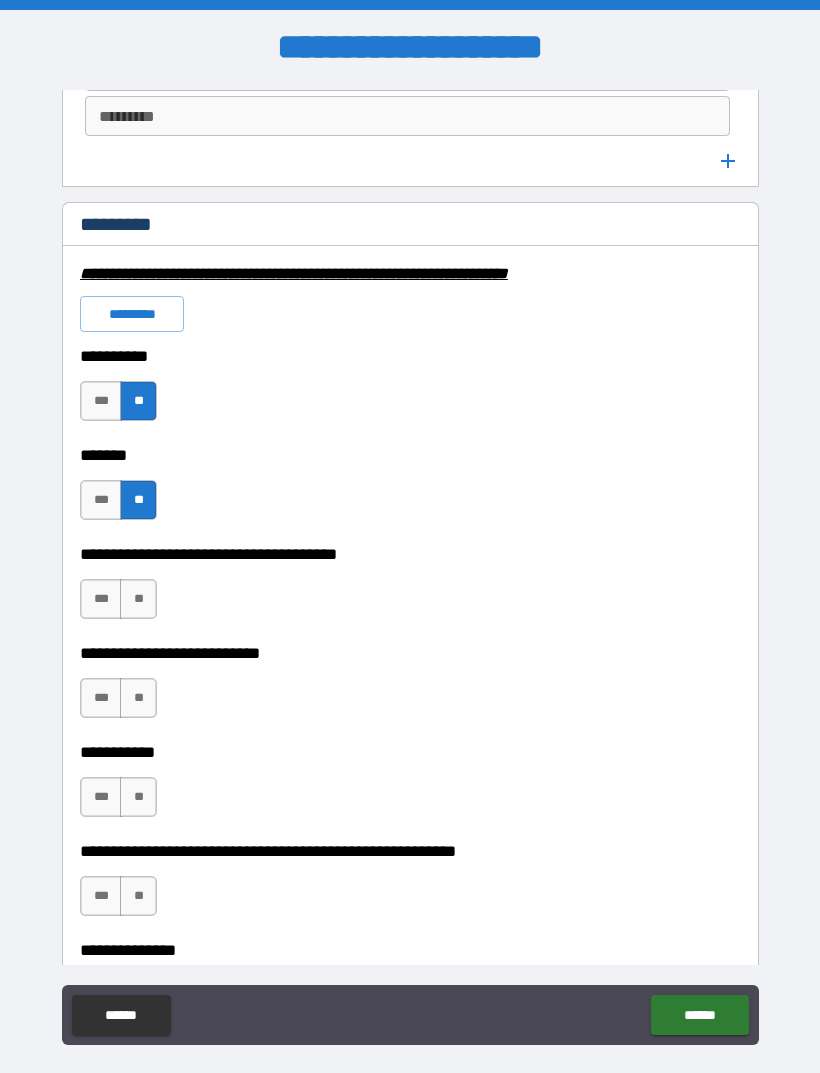scroll, scrollTop: 2953, scrollLeft: 0, axis: vertical 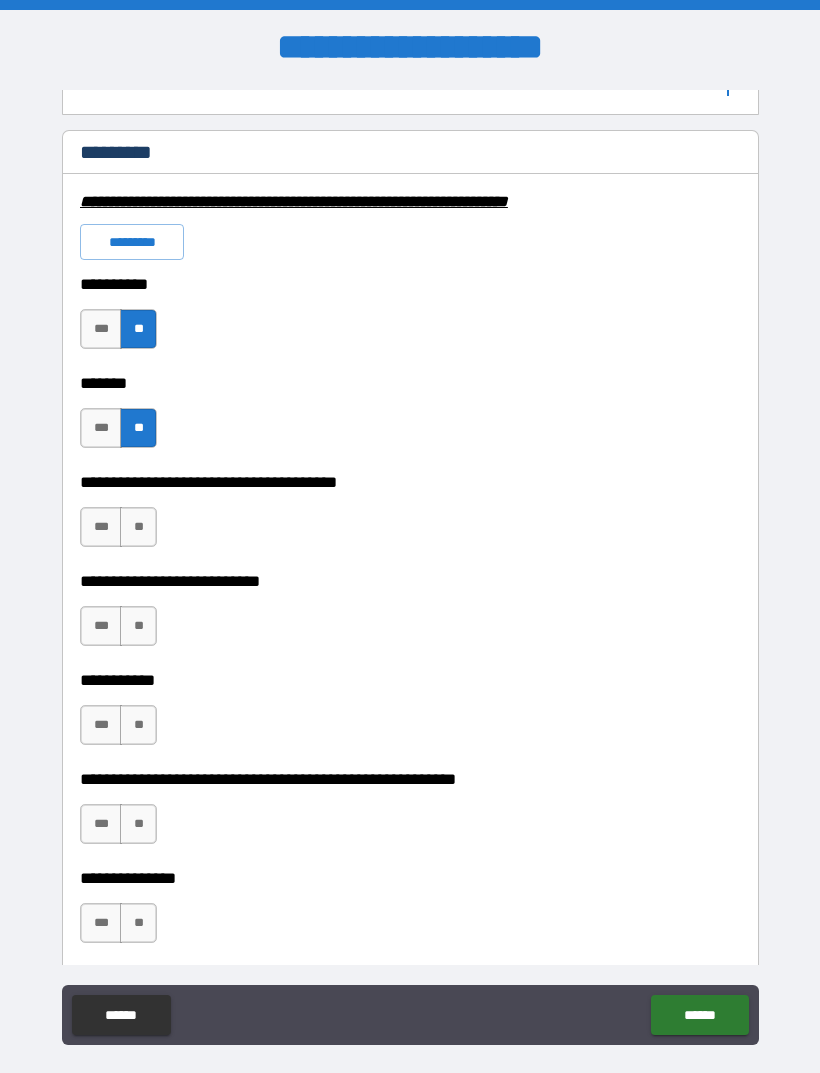 click on "**" at bounding box center (138, 527) 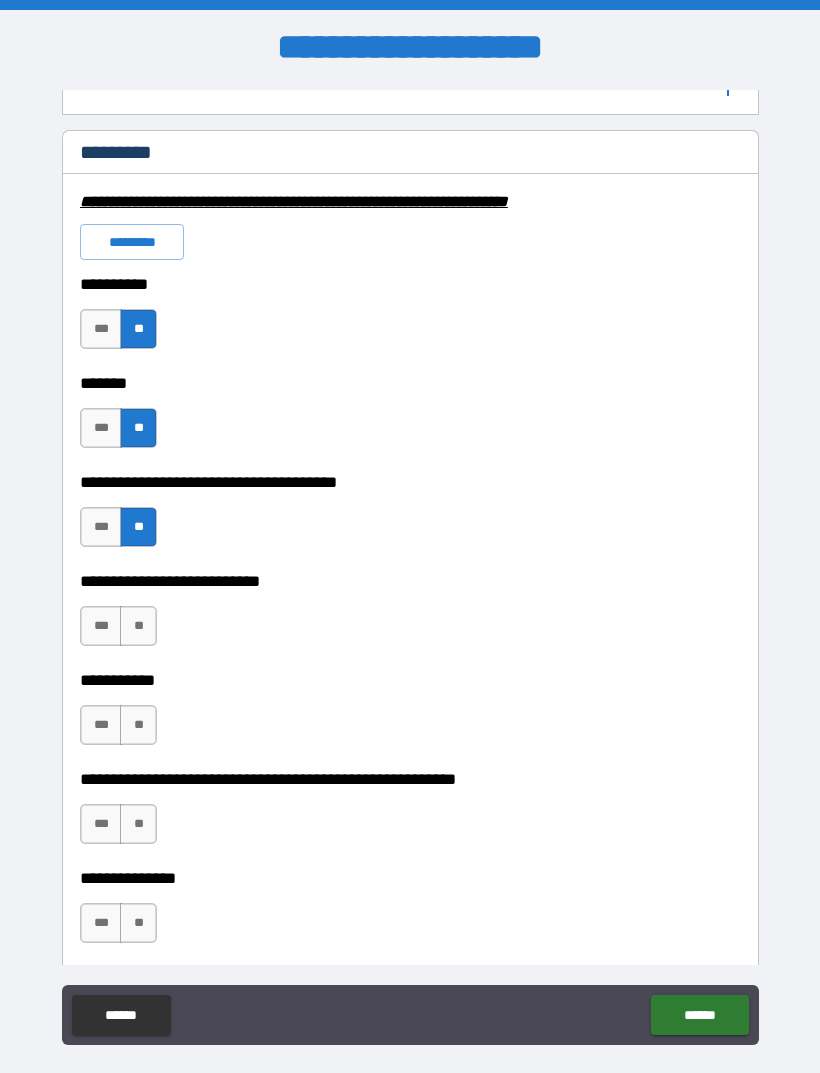click on "**" at bounding box center (138, 626) 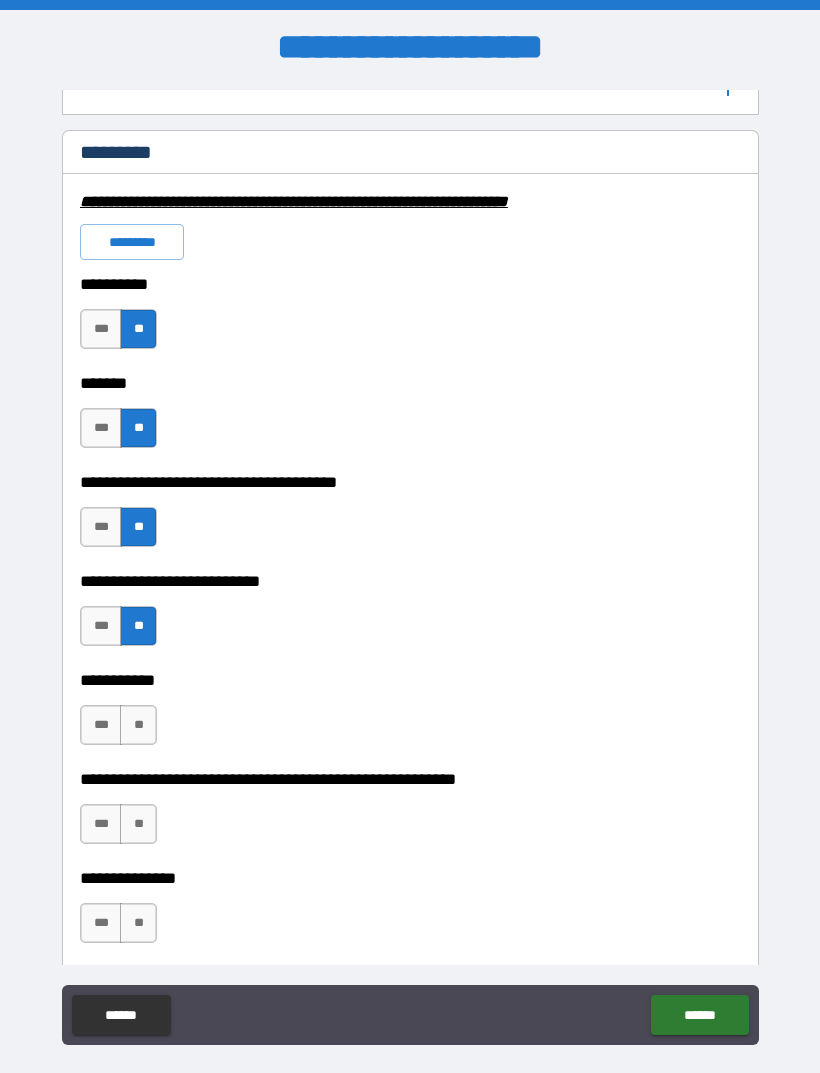 click on "**" at bounding box center (138, 725) 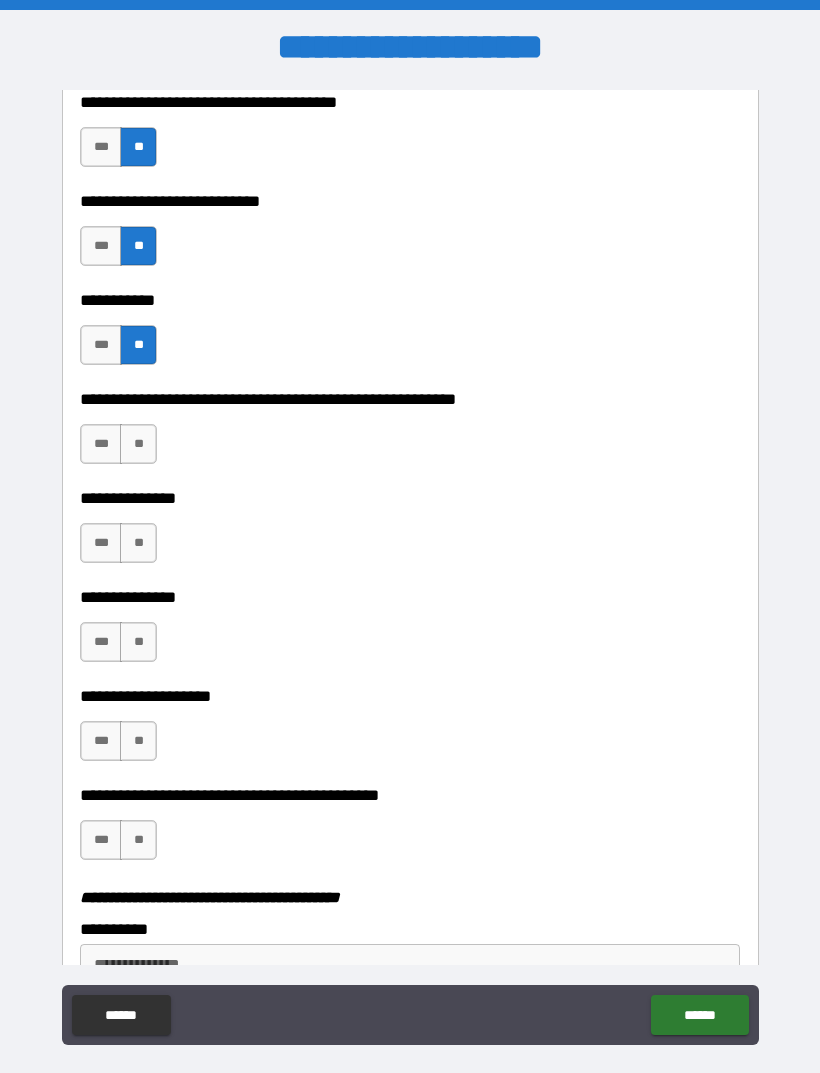 scroll, scrollTop: 3335, scrollLeft: 0, axis: vertical 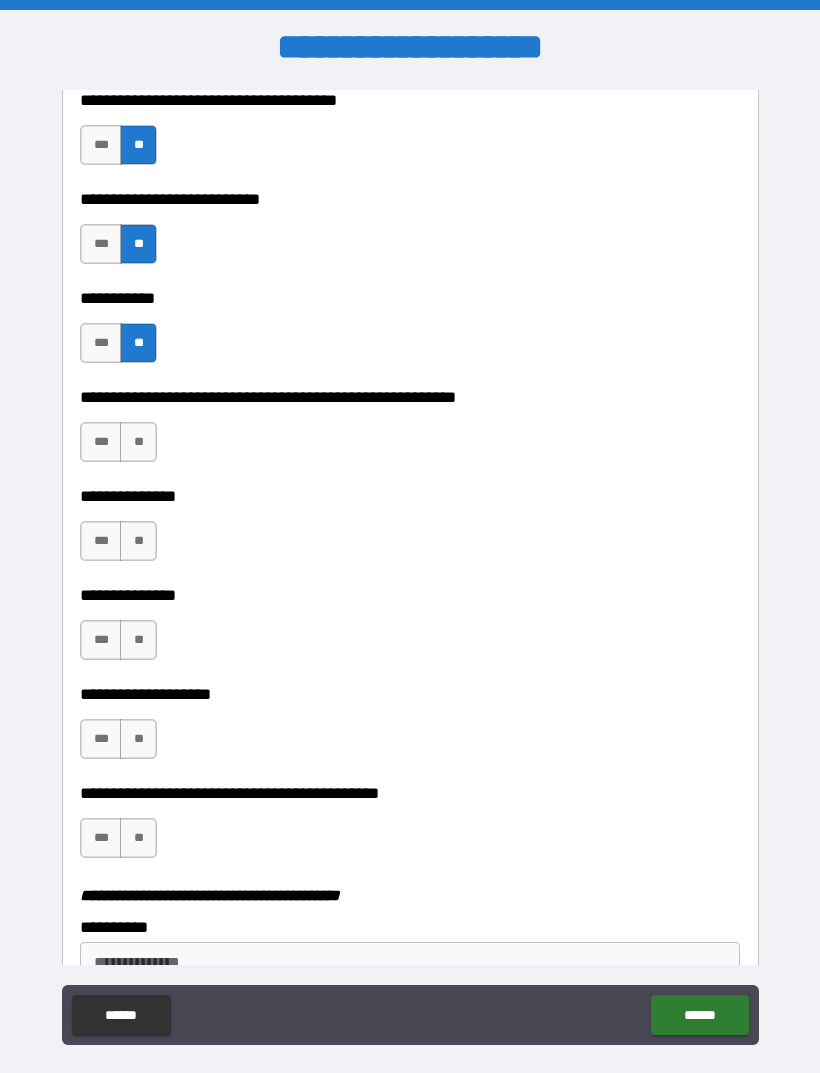 click on "**" at bounding box center (138, 442) 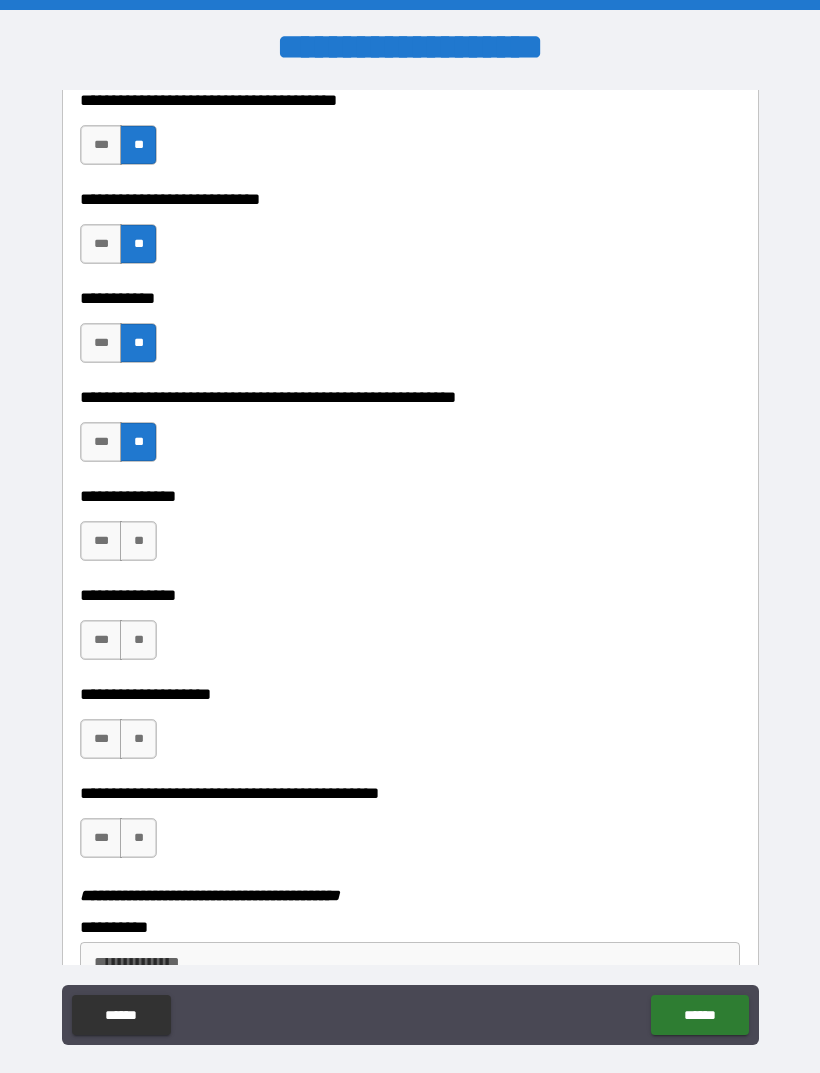 click on "**" at bounding box center [138, 541] 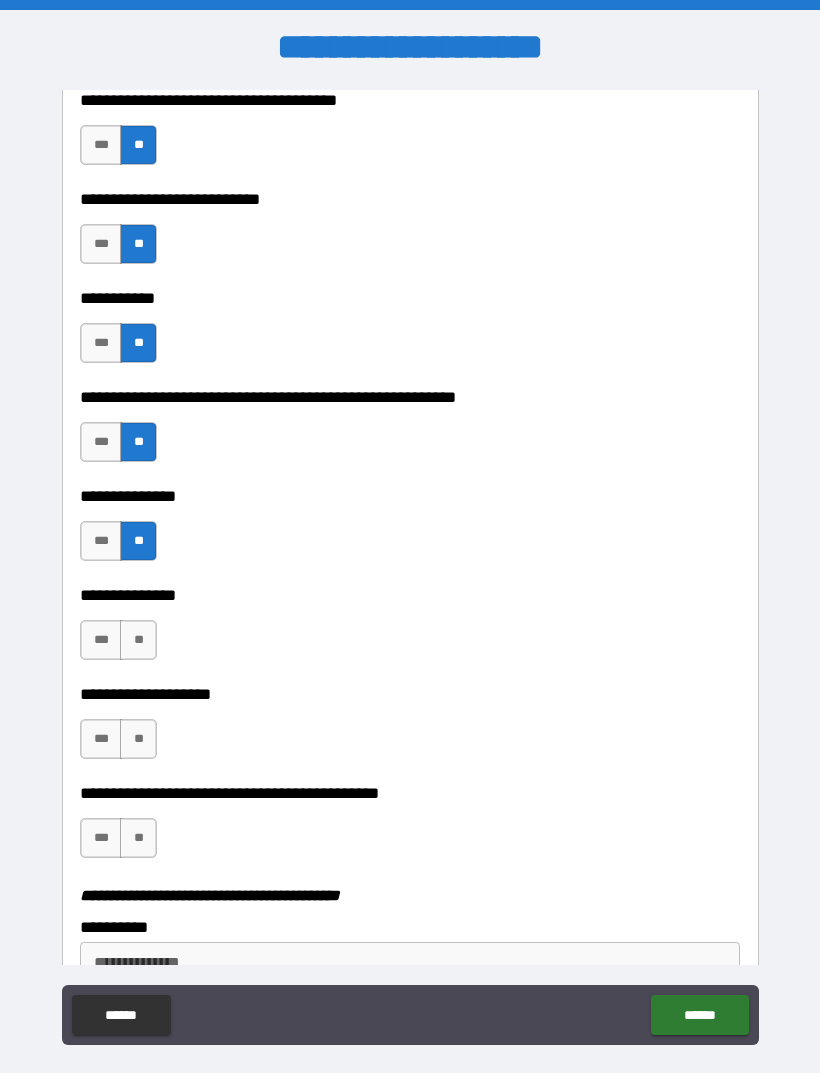click on "**********" at bounding box center (410, 581) 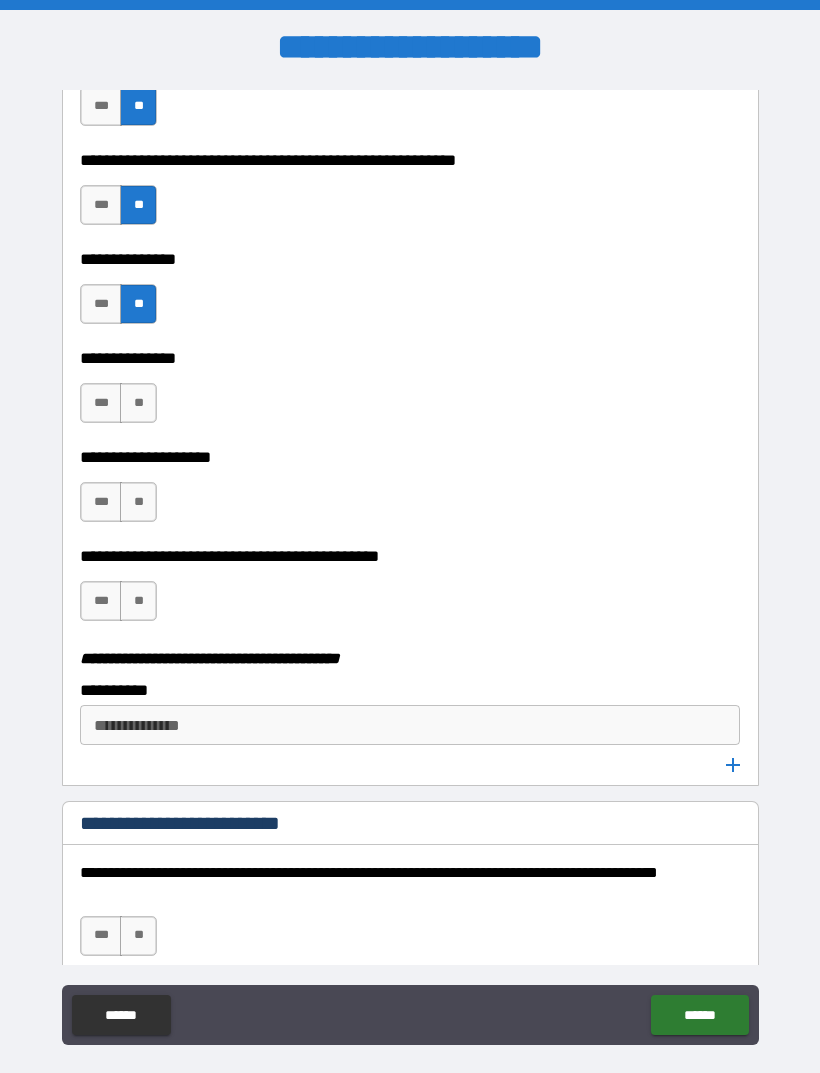 scroll, scrollTop: 3600, scrollLeft: 0, axis: vertical 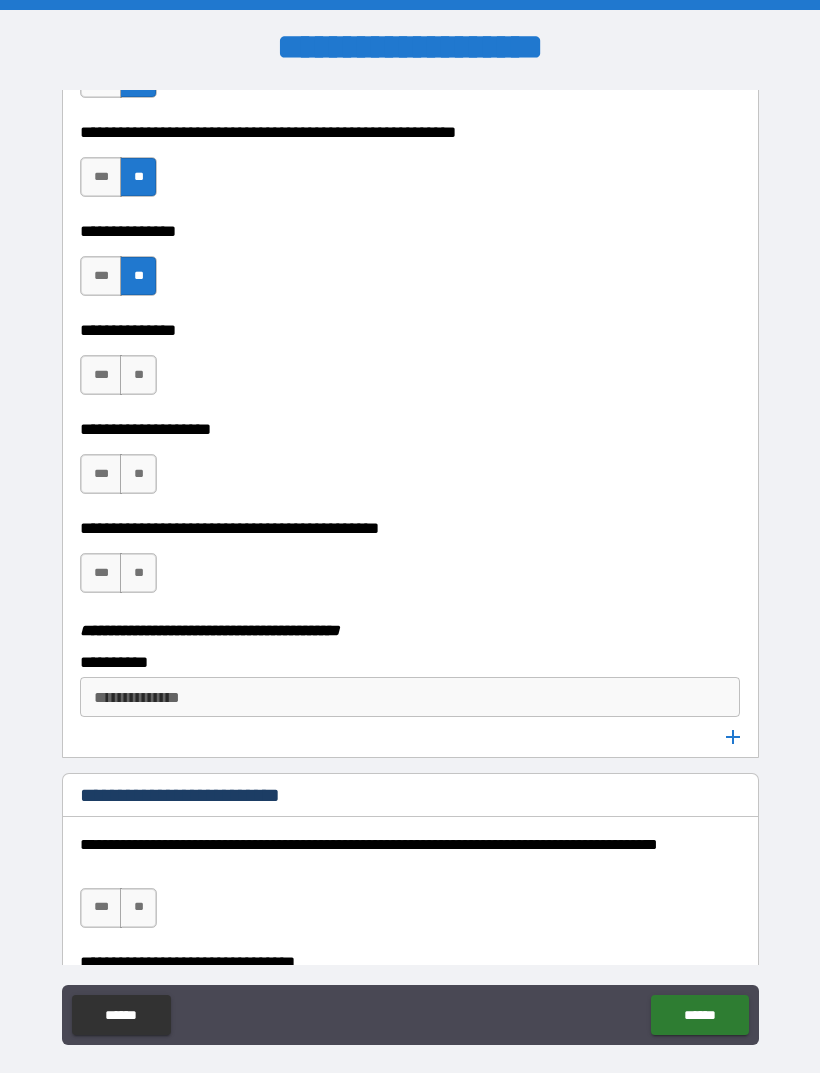 click on "**" at bounding box center (138, 375) 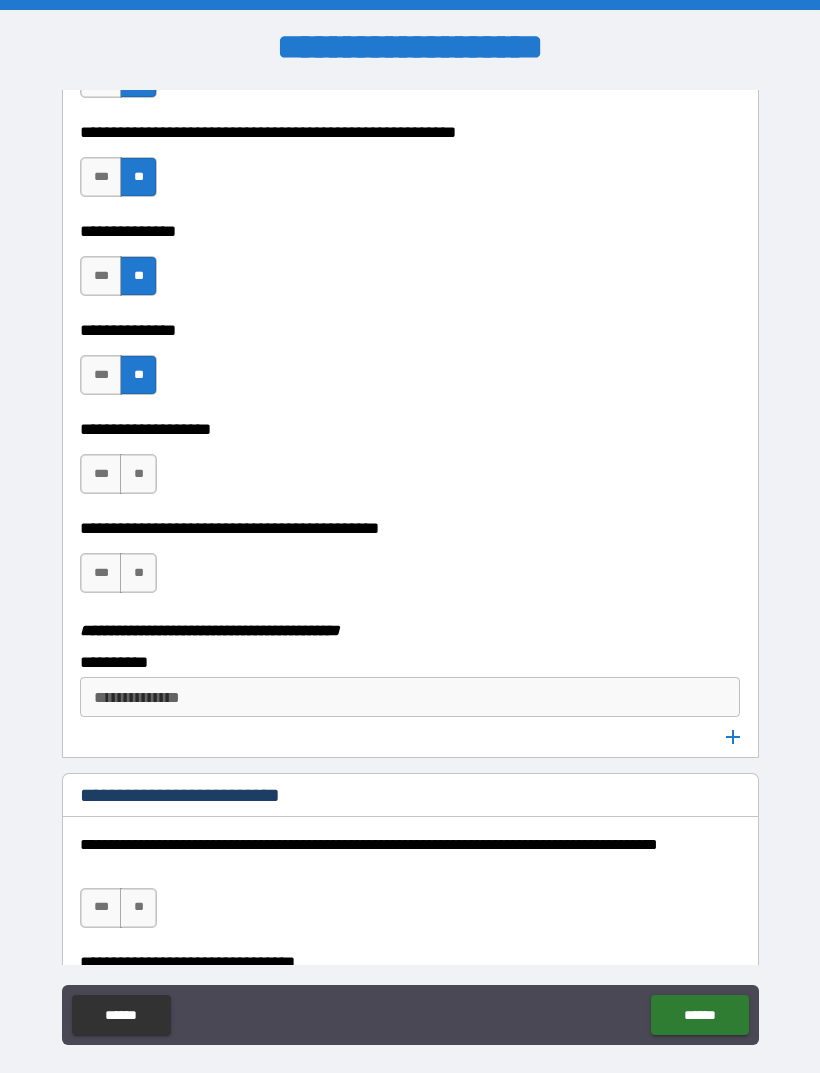 click on "**" at bounding box center (138, 573) 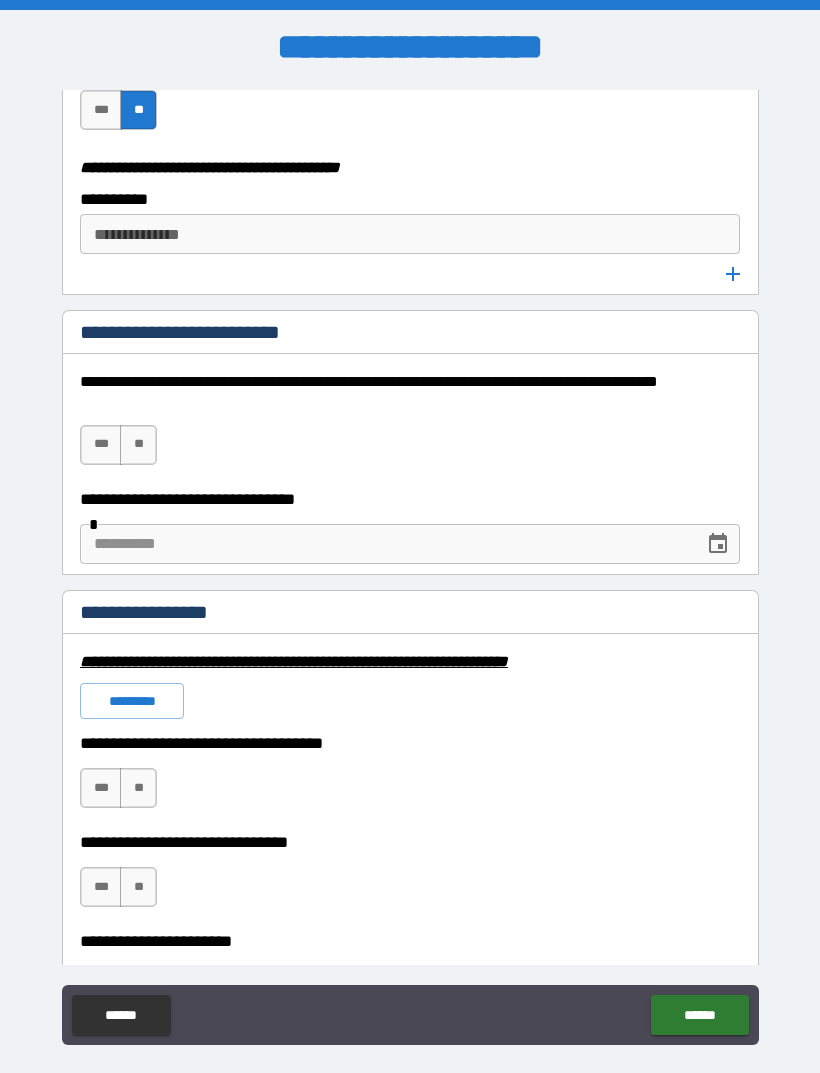 scroll, scrollTop: 4065, scrollLeft: 0, axis: vertical 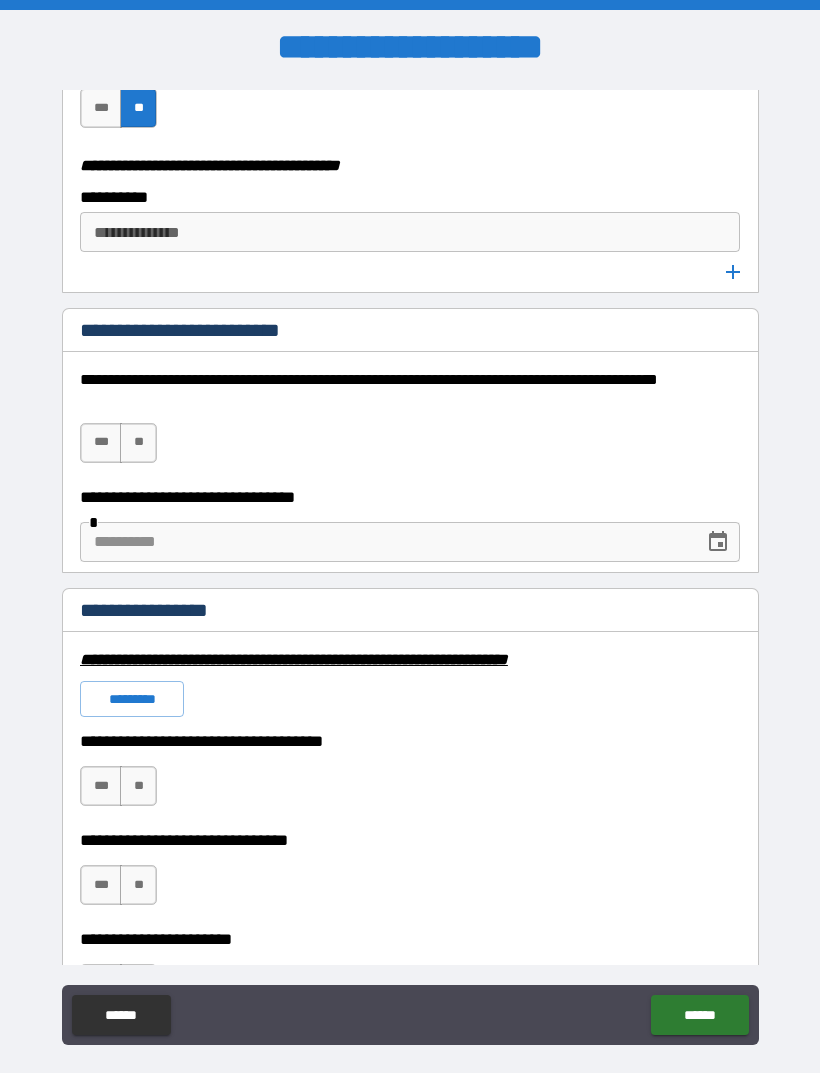 click on "**" at bounding box center (138, 443) 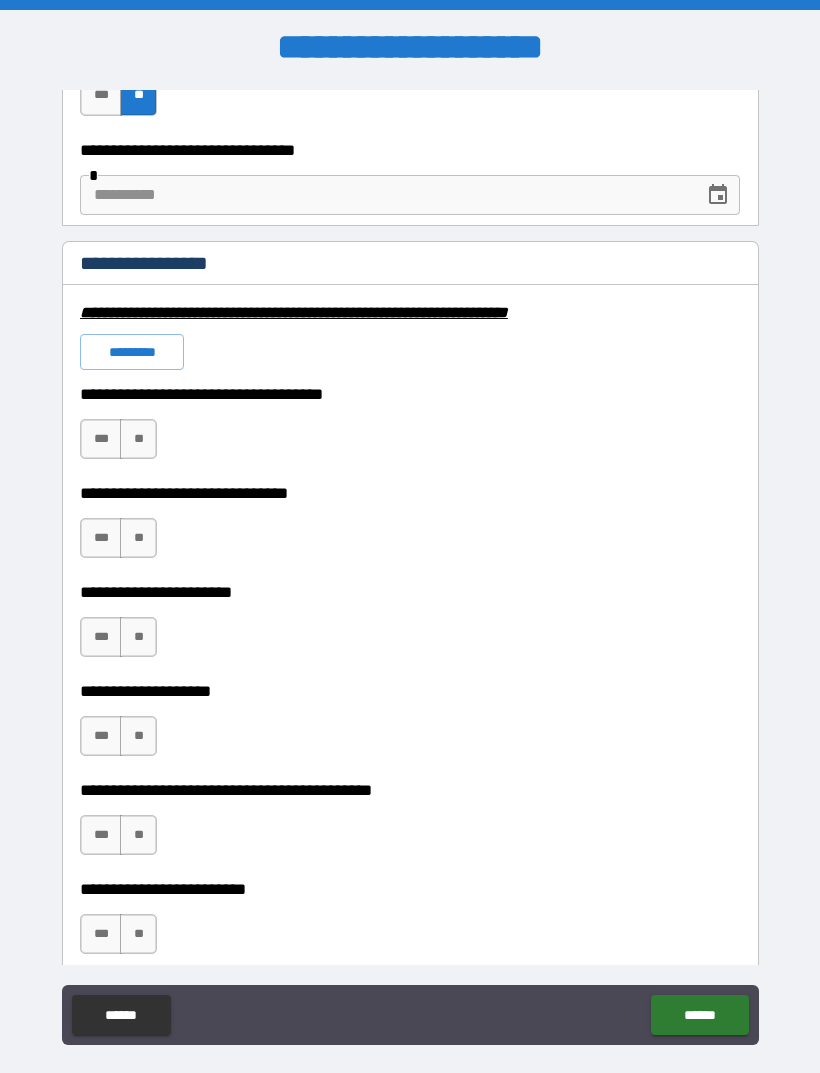 scroll, scrollTop: 4428, scrollLeft: 0, axis: vertical 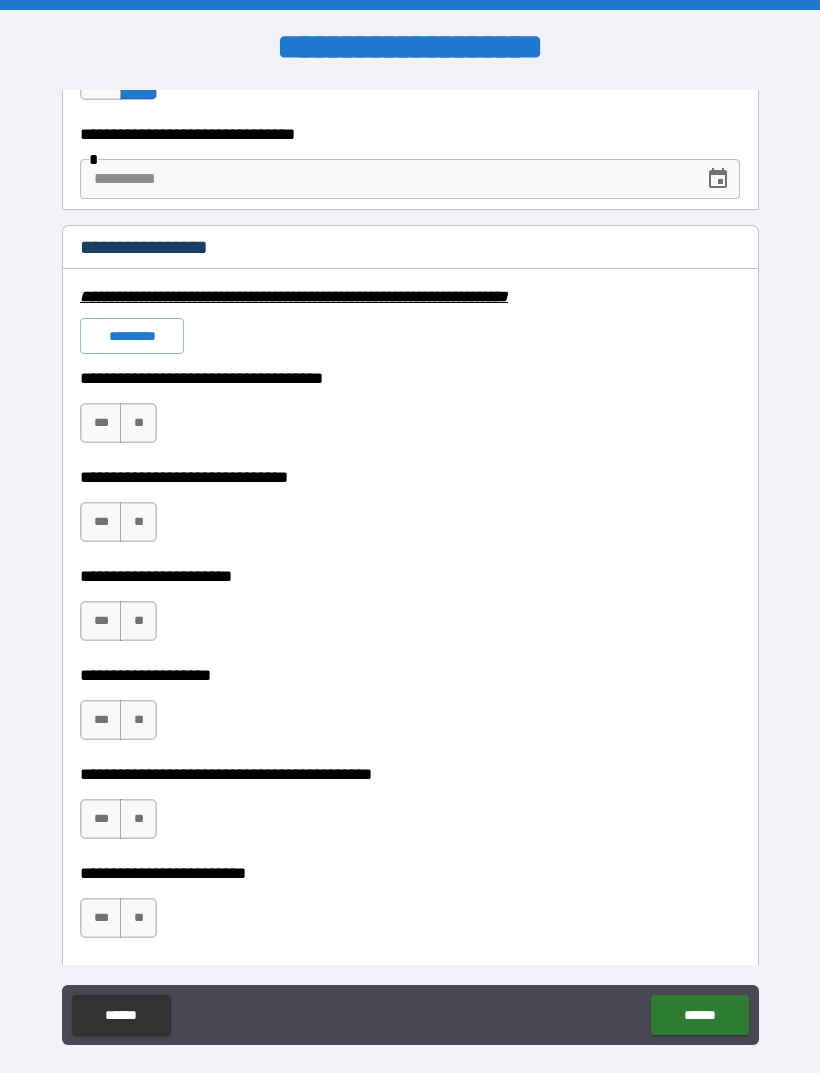 click on "**" at bounding box center [138, 423] 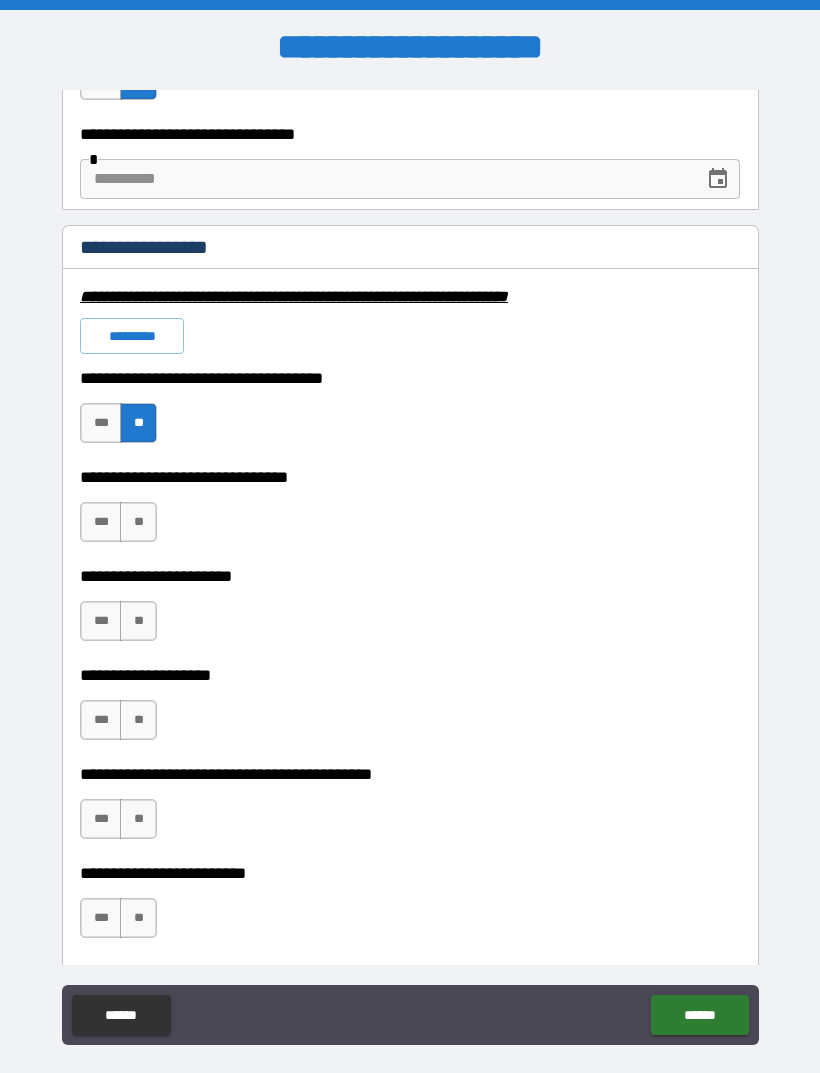click on "**" at bounding box center [138, 522] 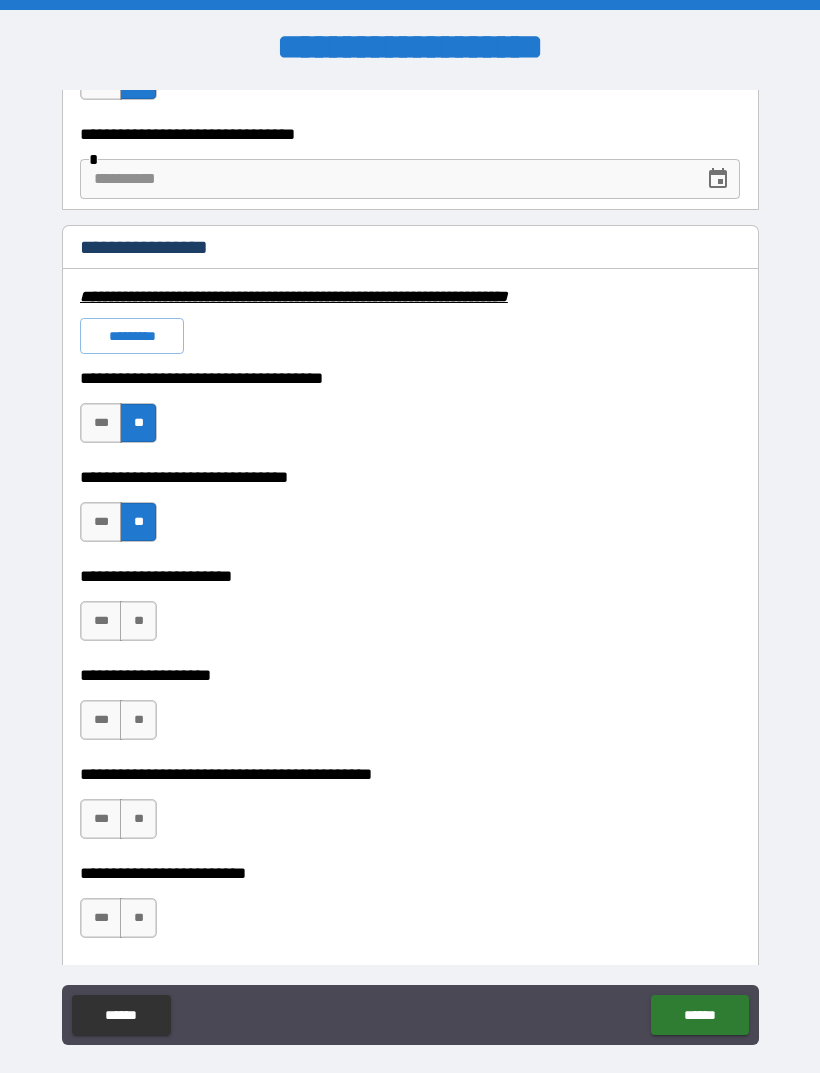click on "**" at bounding box center (138, 621) 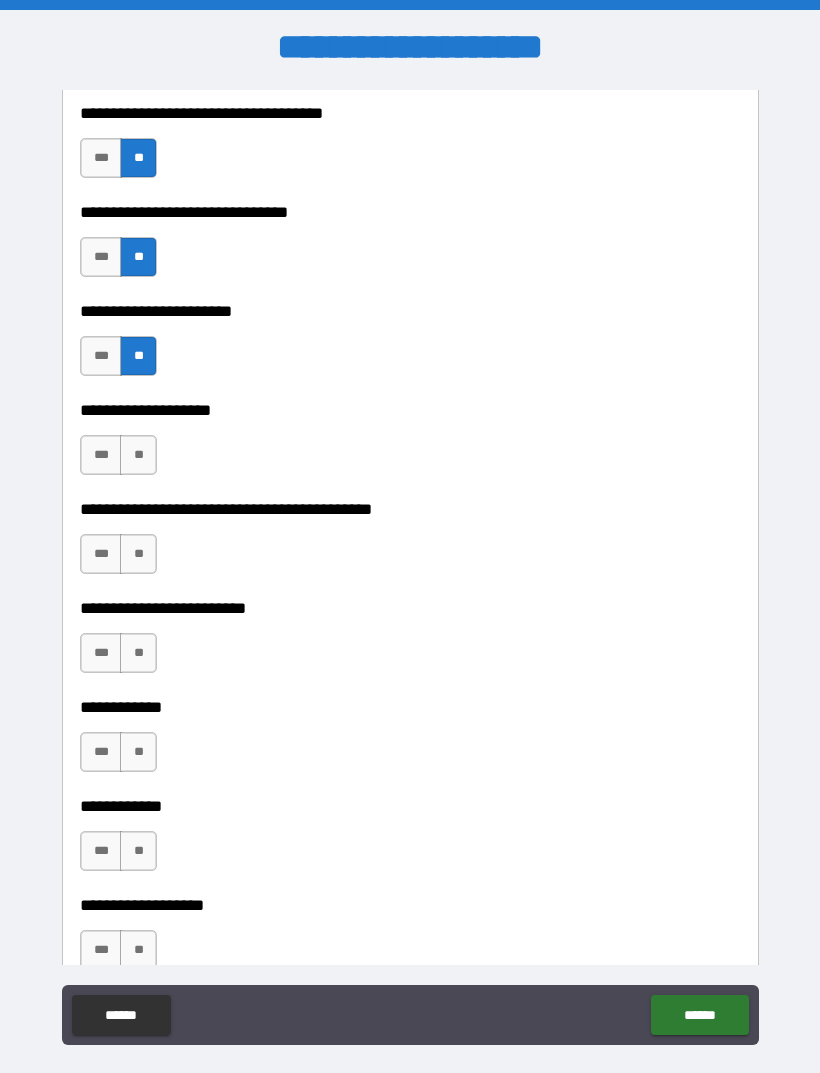 scroll, scrollTop: 4755, scrollLeft: 0, axis: vertical 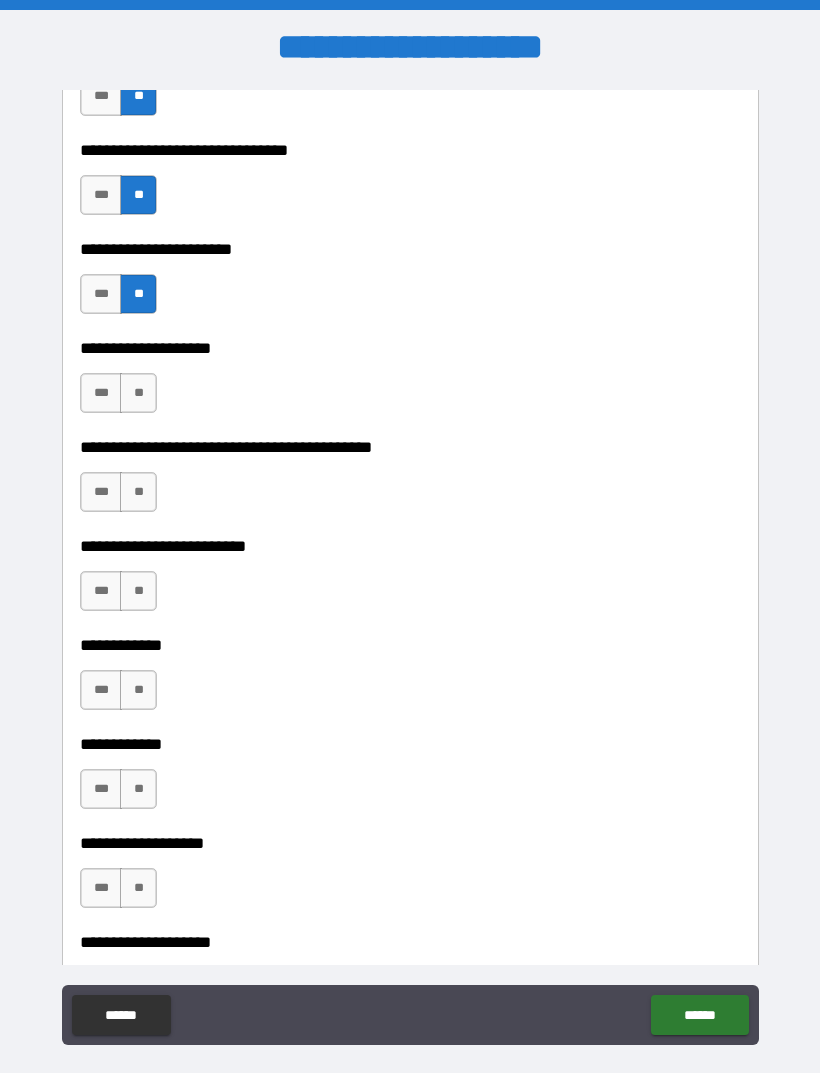 click on "**" at bounding box center [138, 393] 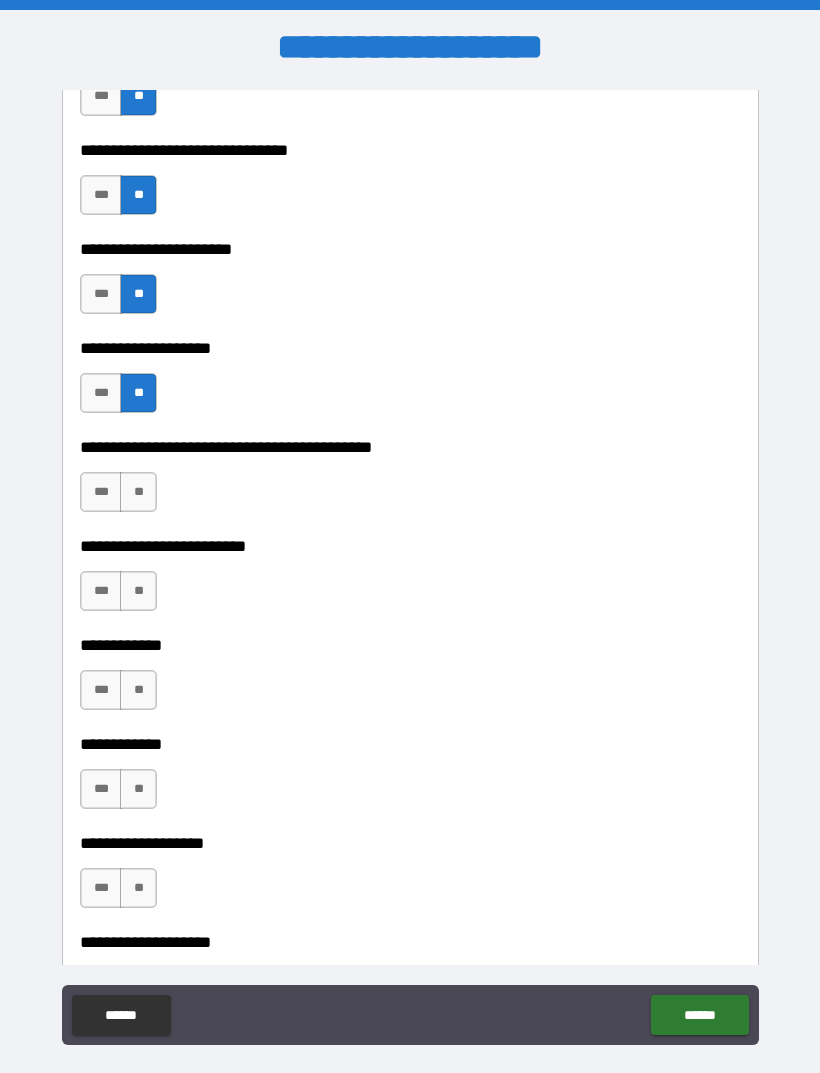 click on "**" at bounding box center [138, 492] 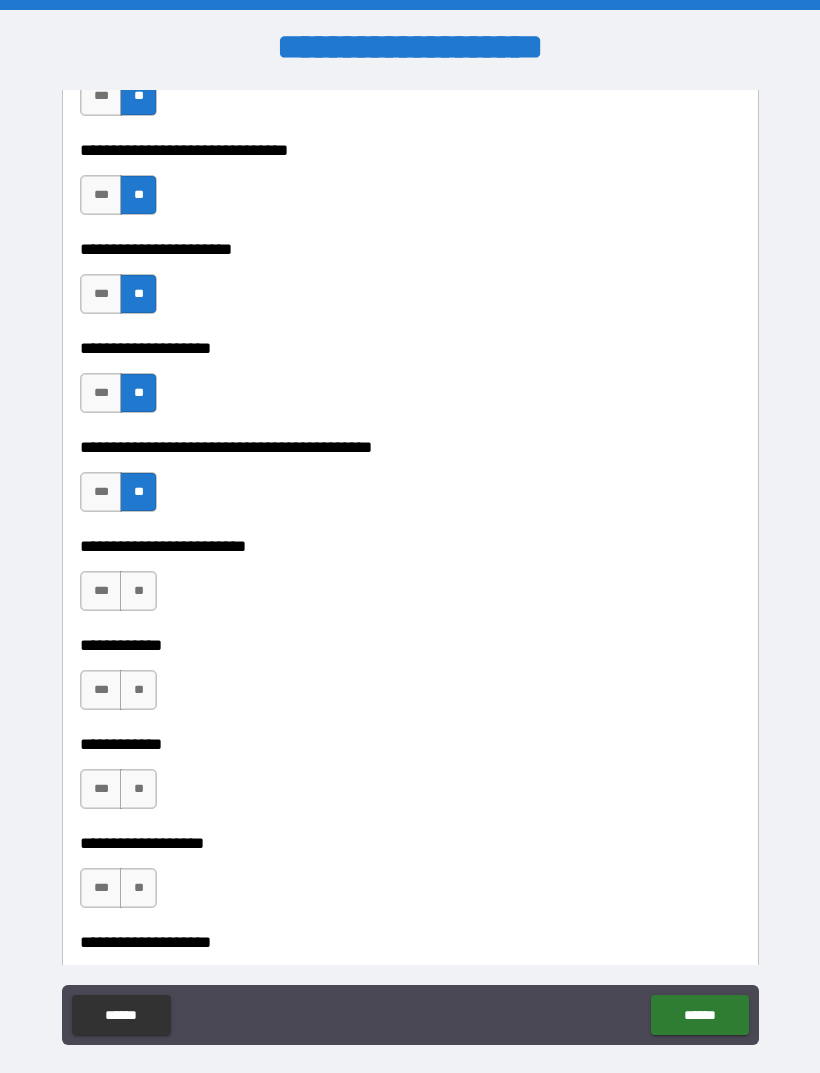 click on "**" at bounding box center [138, 591] 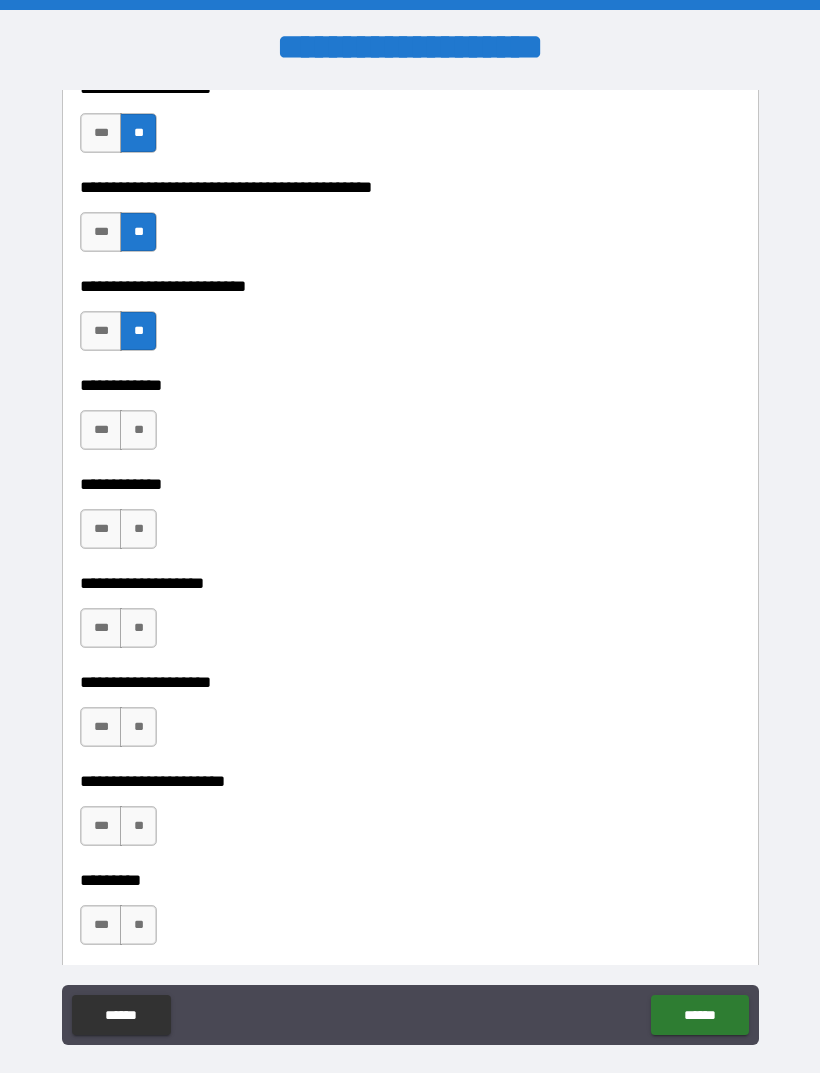 scroll, scrollTop: 5017, scrollLeft: 0, axis: vertical 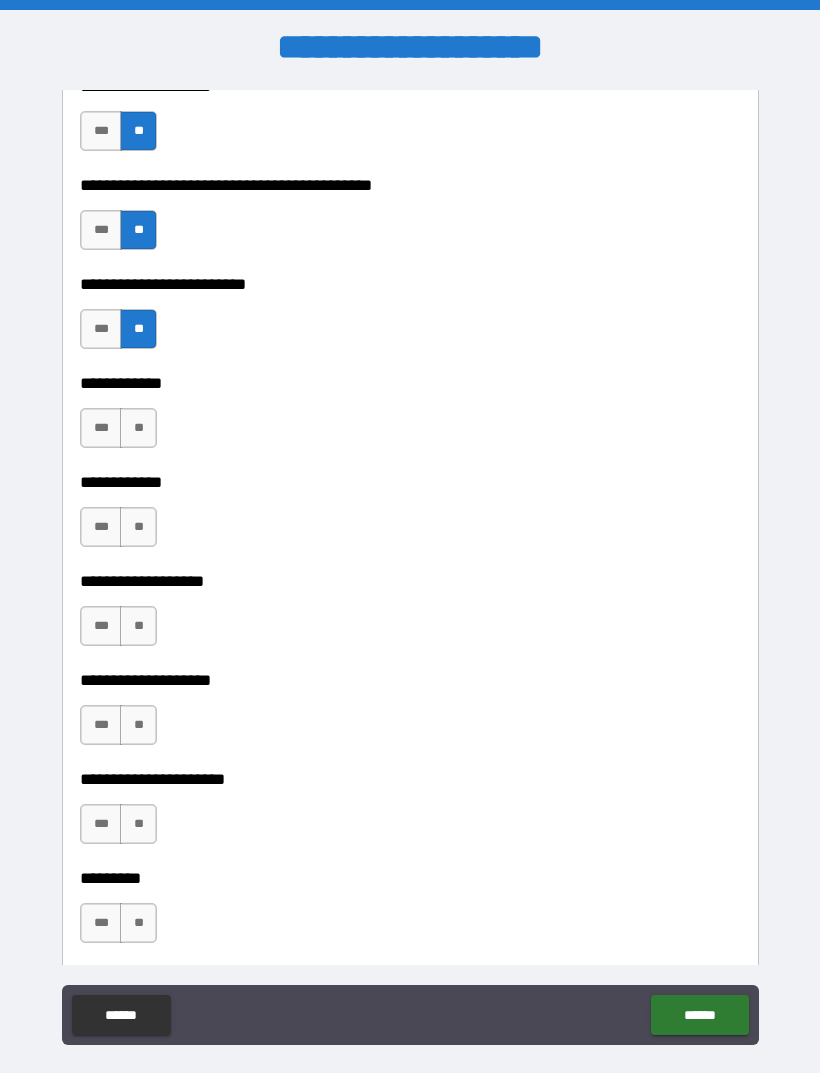 click on "**" at bounding box center [138, 428] 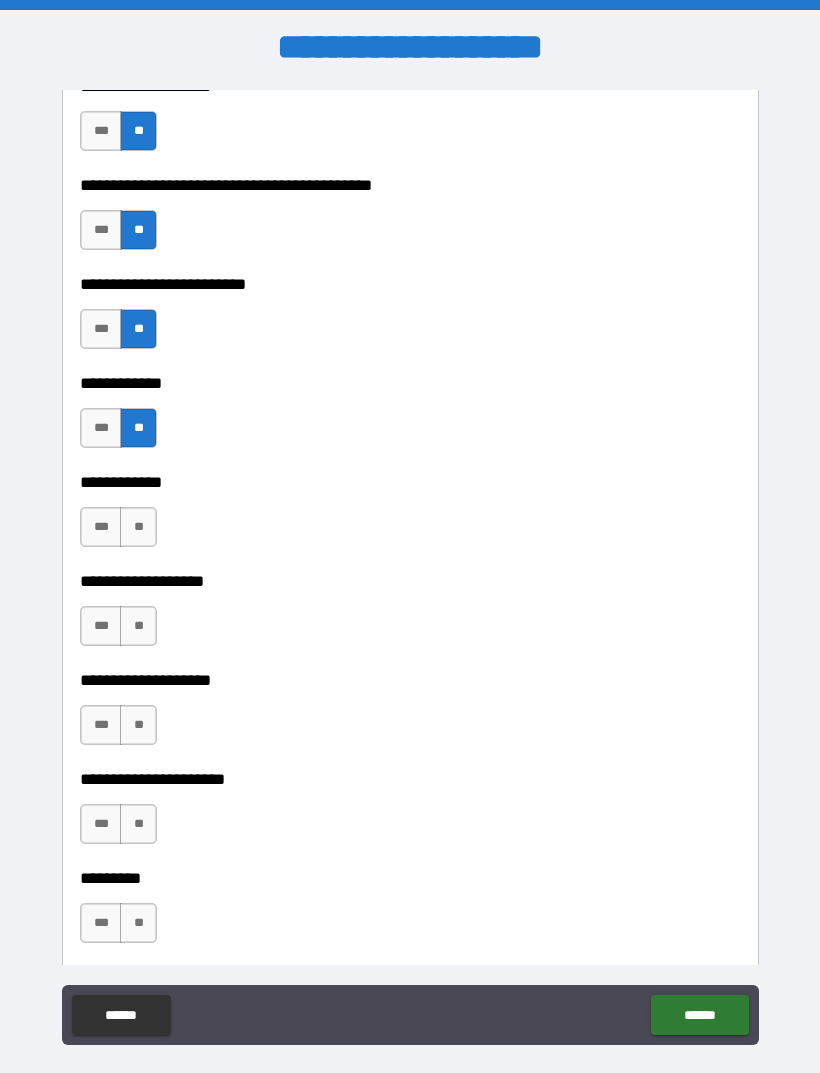 click on "**" at bounding box center (138, 527) 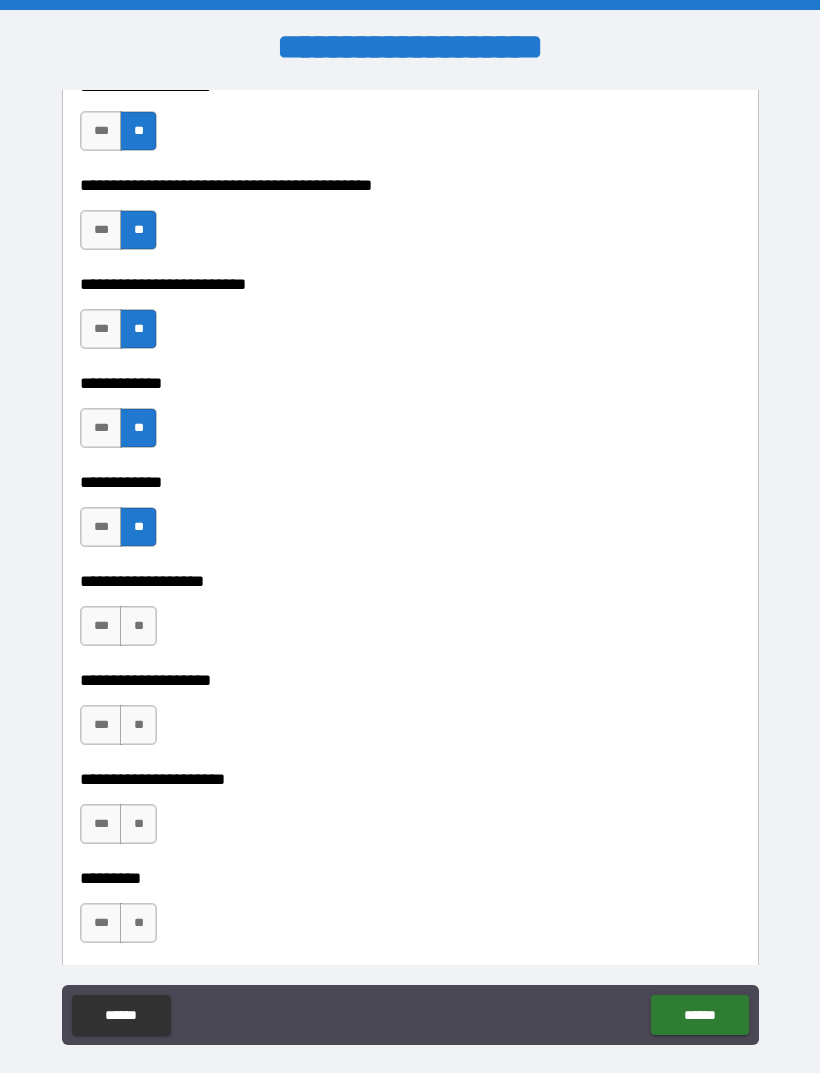 click on "**" at bounding box center (138, 626) 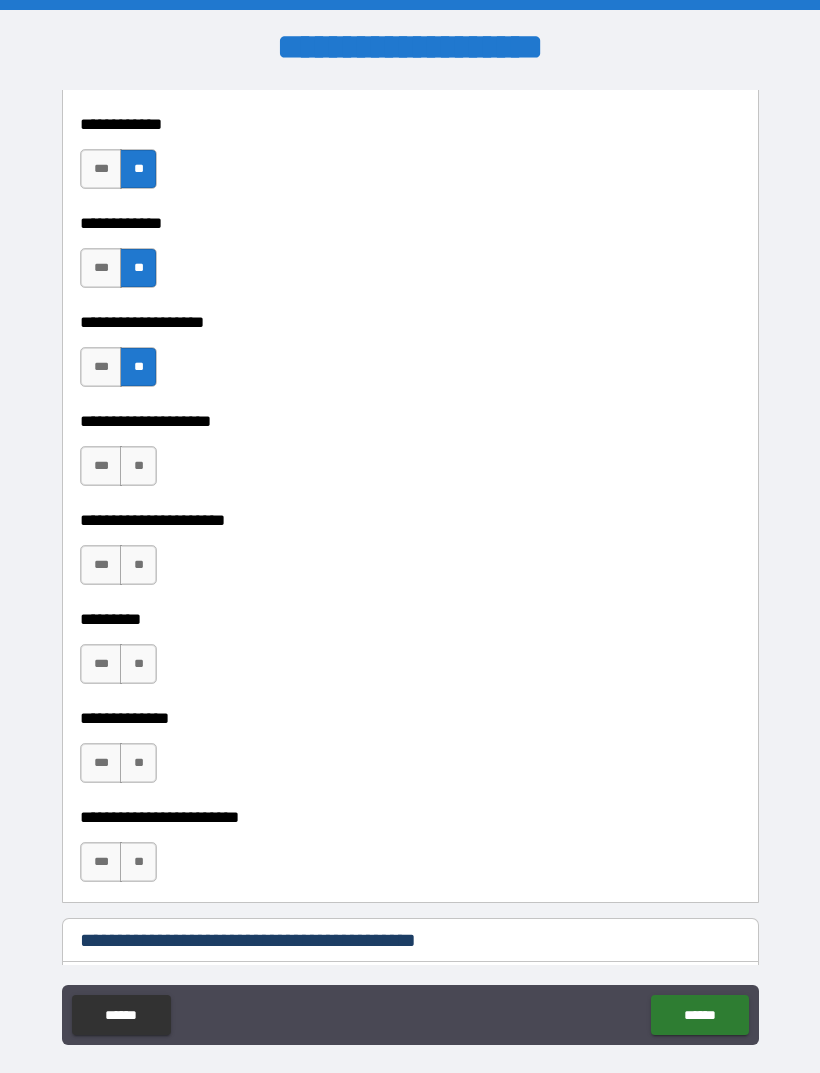 scroll, scrollTop: 5303, scrollLeft: 0, axis: vertical 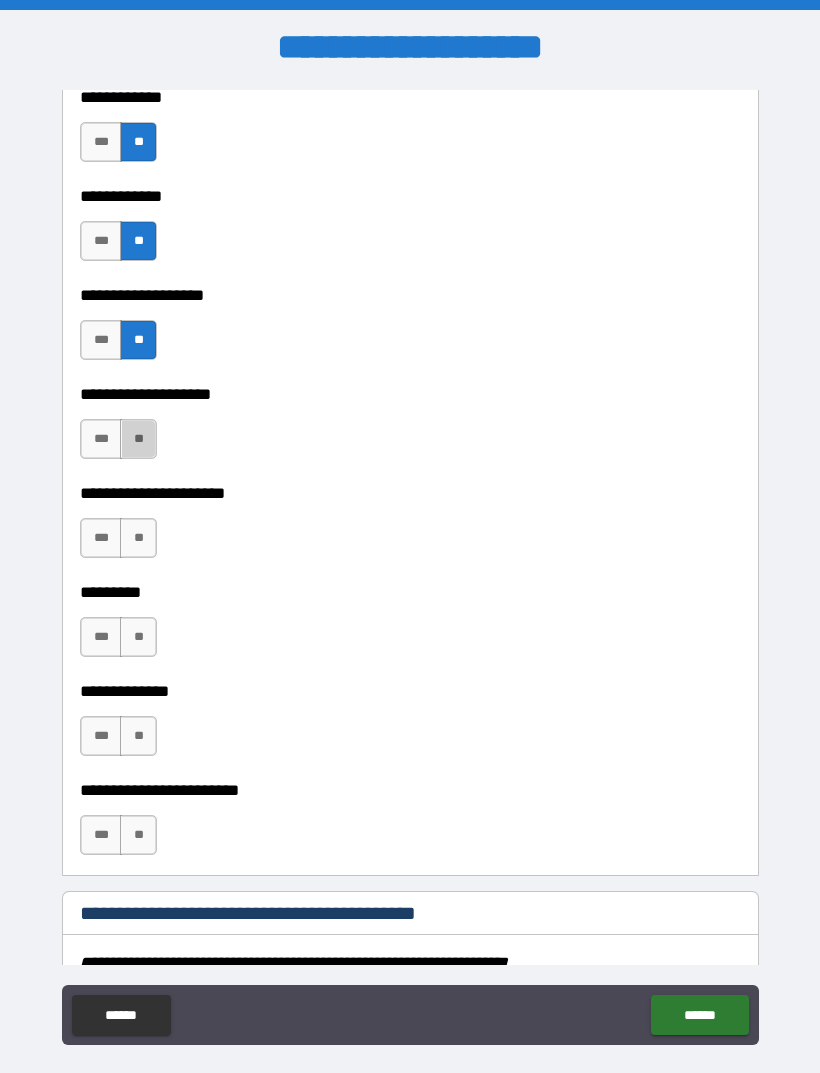 click on "**" at bounding box center [138, 439] 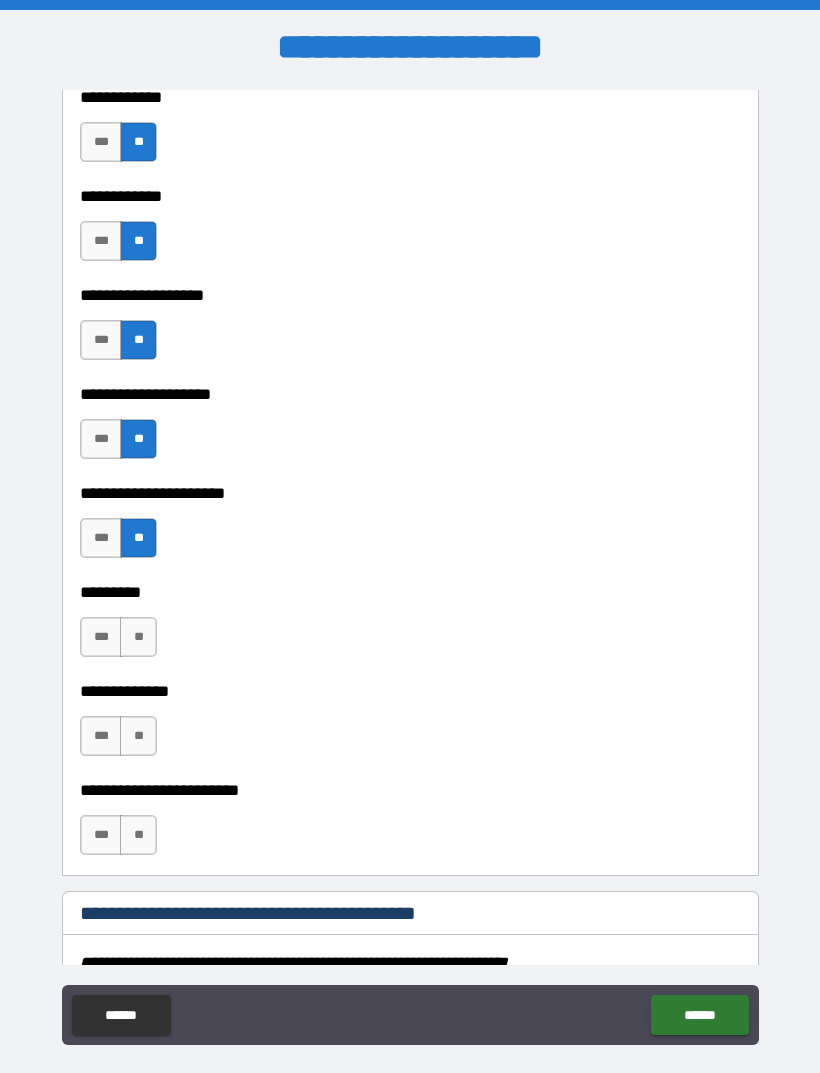 click on "**" at bounding box center [138, 637] 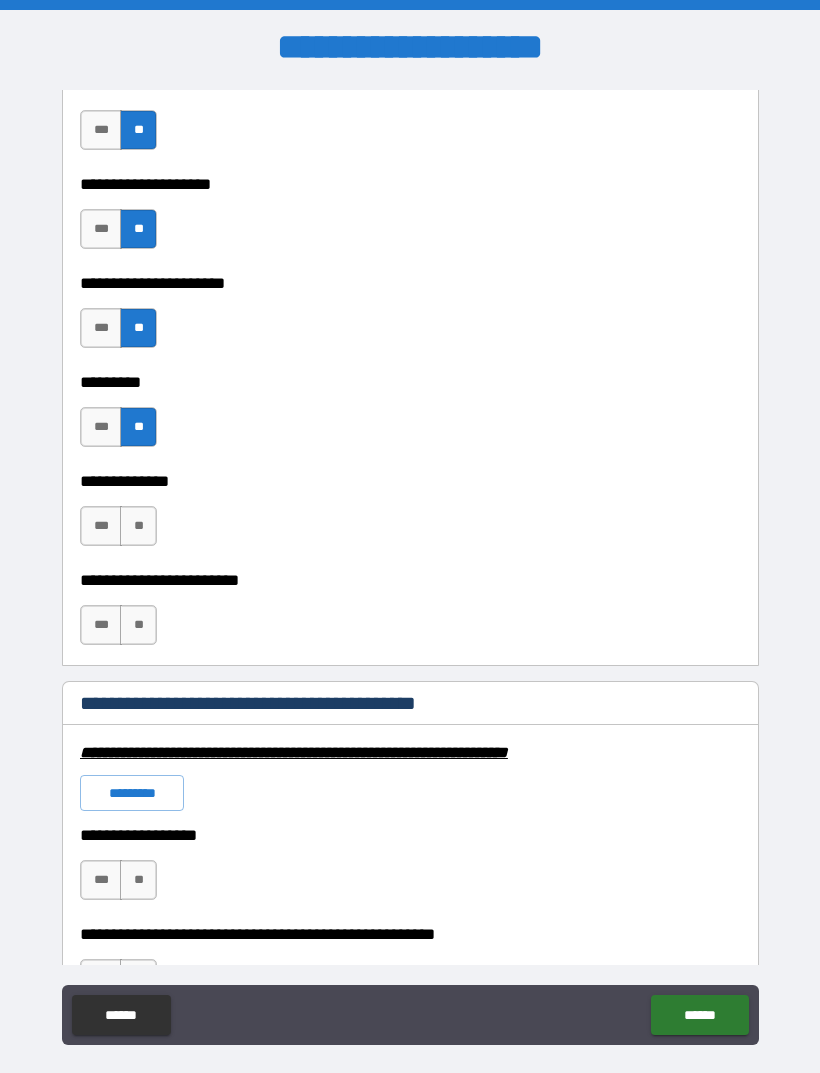 scroll, scrollTop: 5518, scrollLeft: 0, axis: vertical 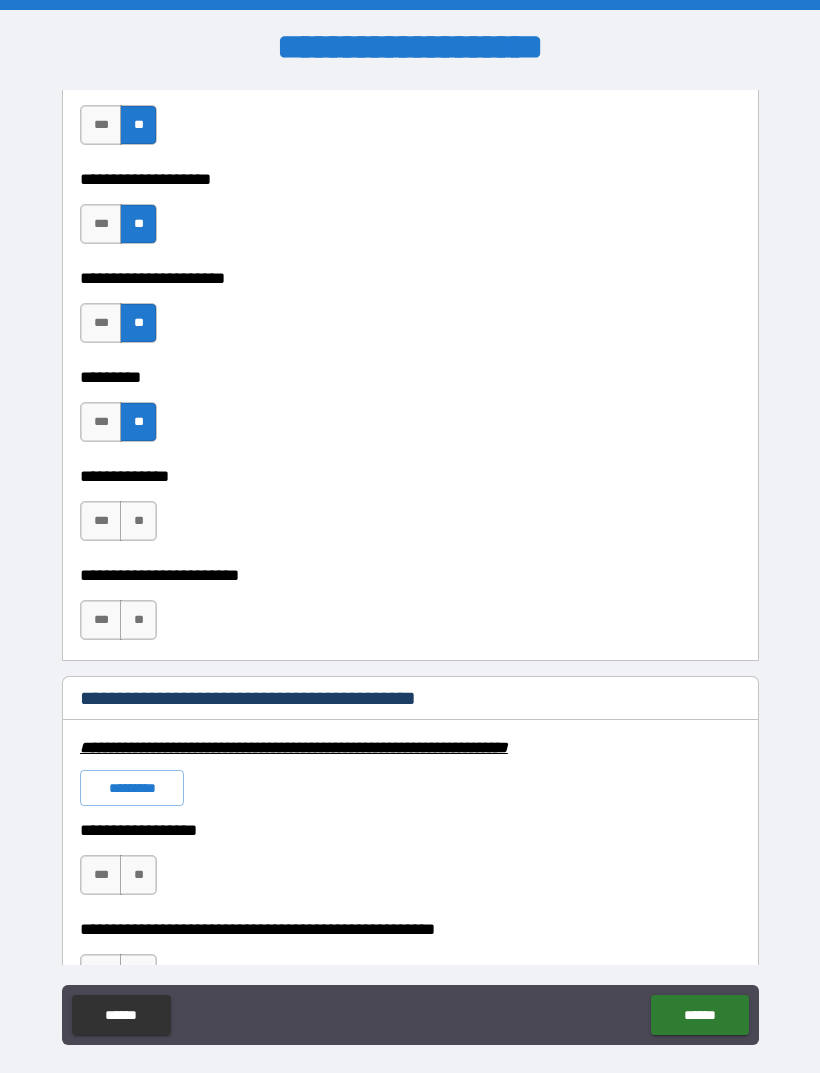 click on "**" at bounding box center (138, 521) 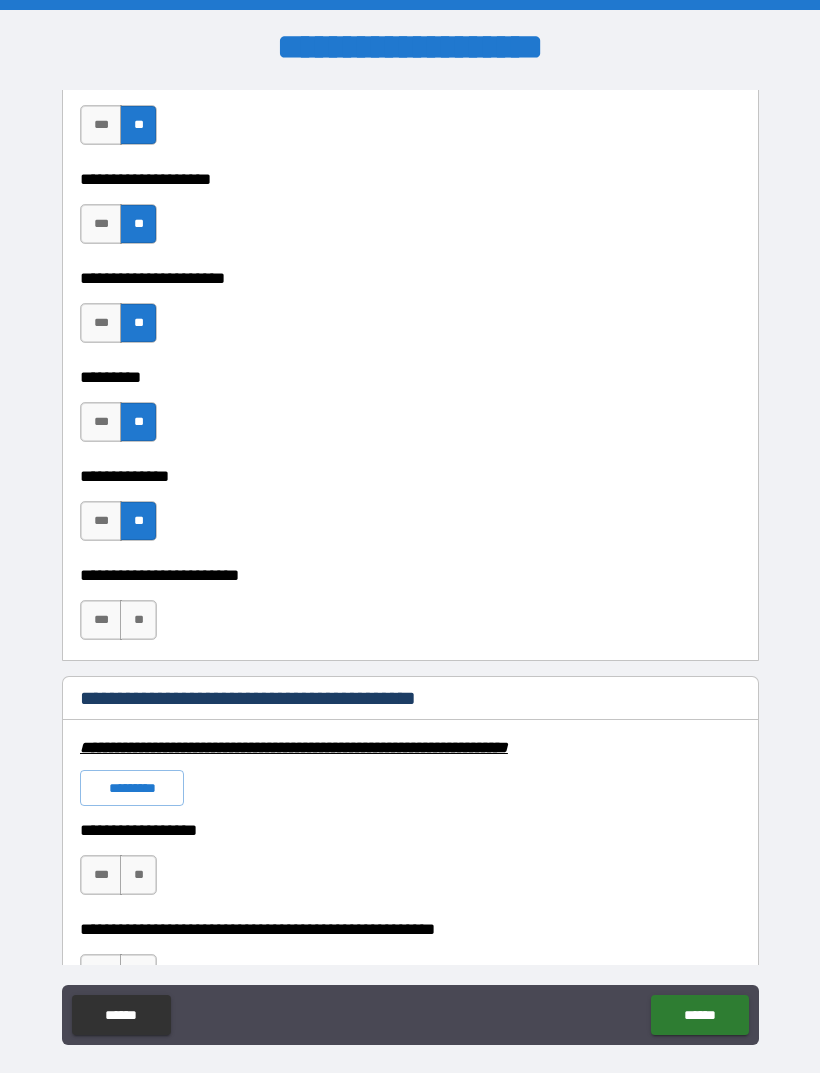 click on "**" at bounding box center (138, 620) 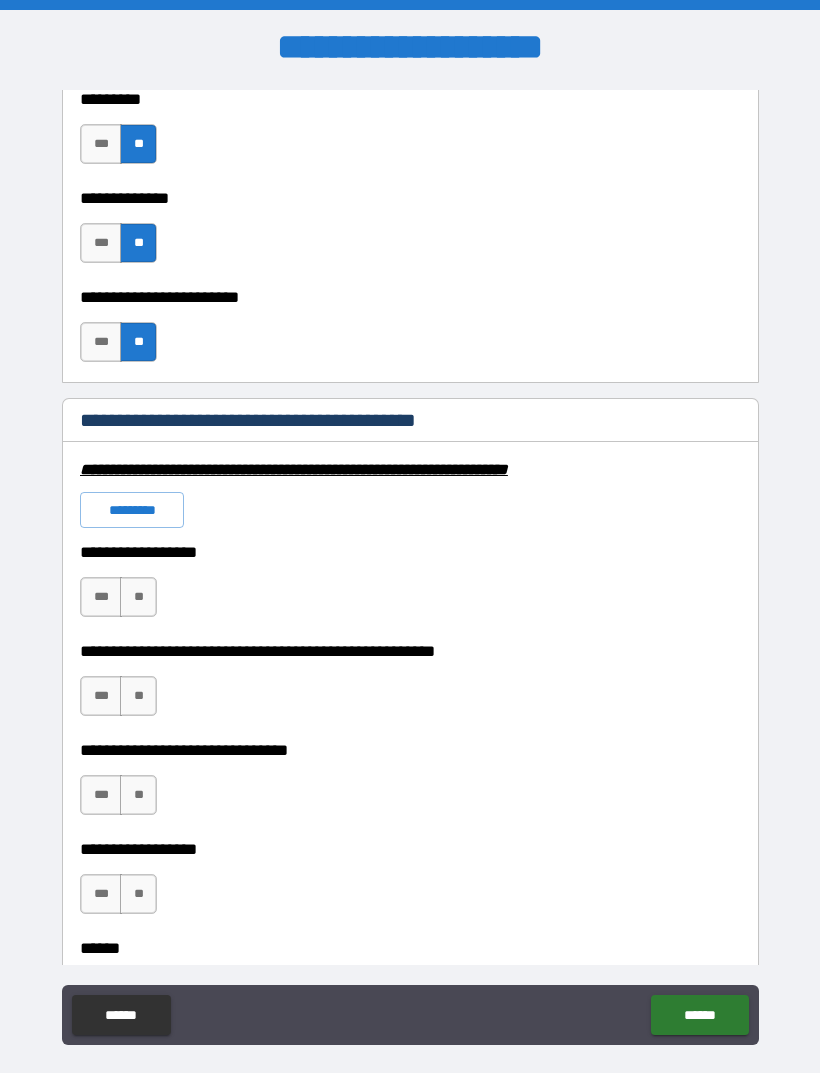 scroll, scrollTop: 5840, scrollLeft: 0, axis: vertical 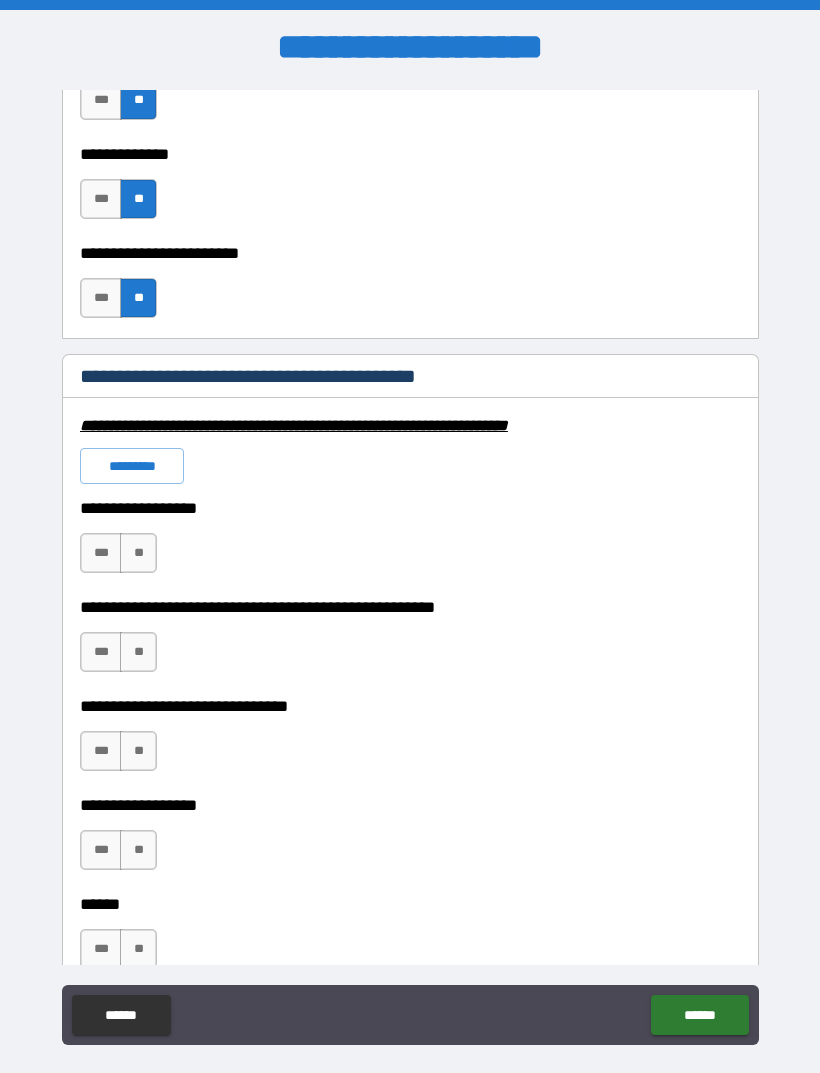 click on "**" at bounding box center [138, 553] 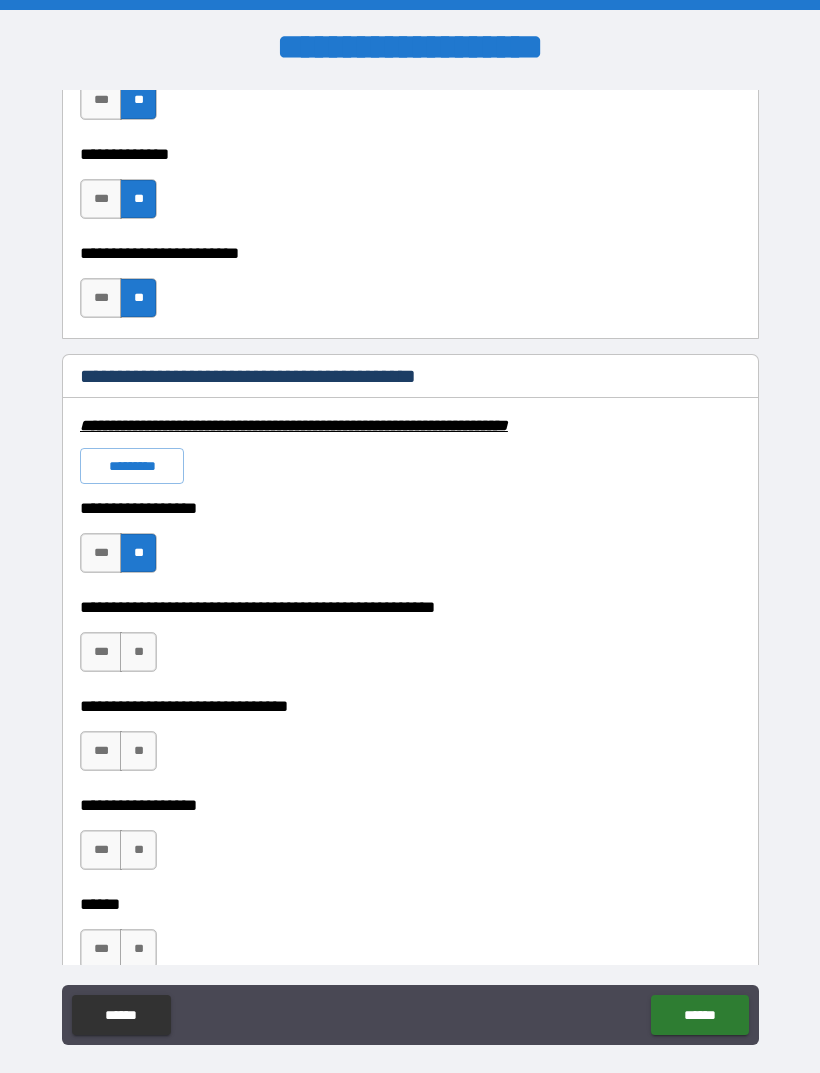 click on "**" at bounding box center [138, 652] 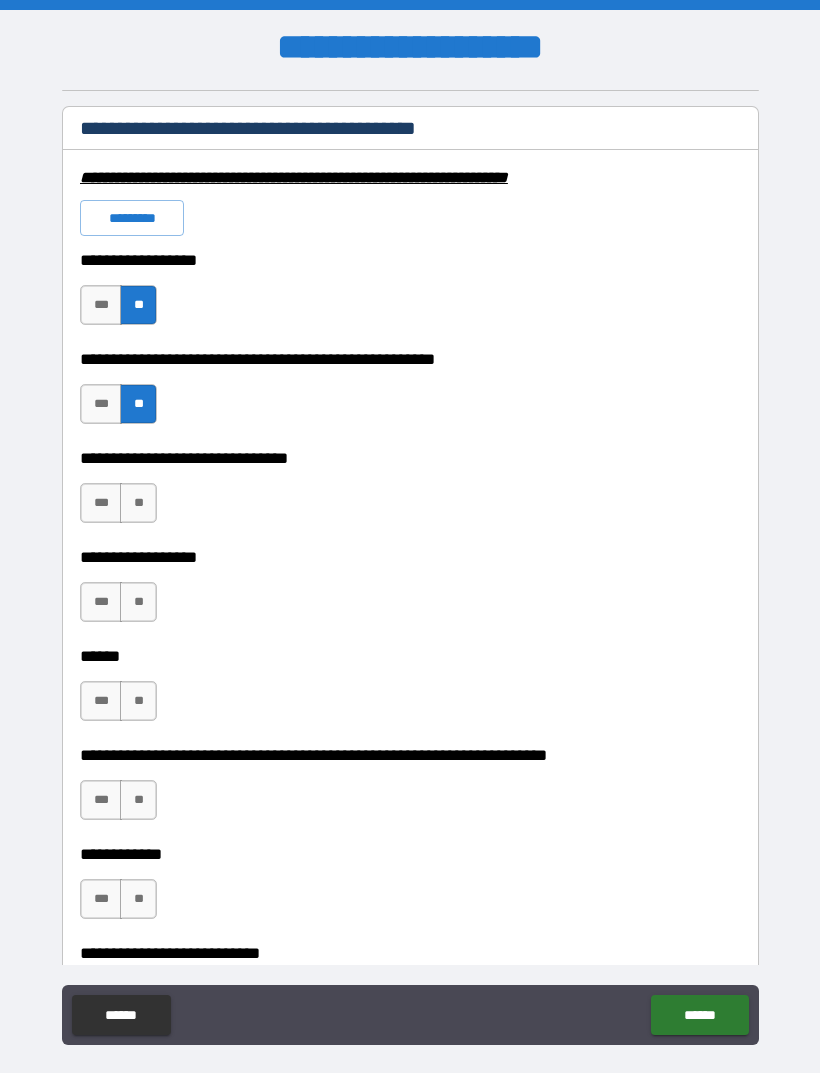 scroll, scrollTop: 6116, scrollLeft: 0, axis: vertical 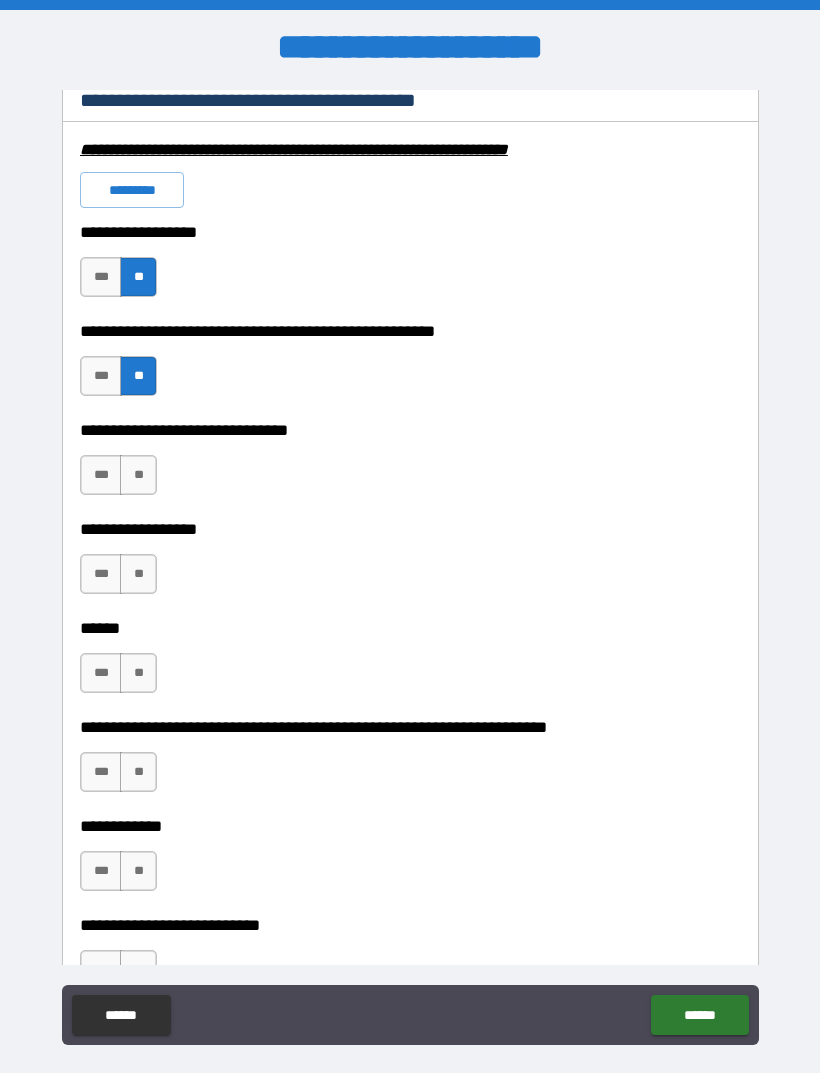 click on "**" at bounding box center [138, 475] 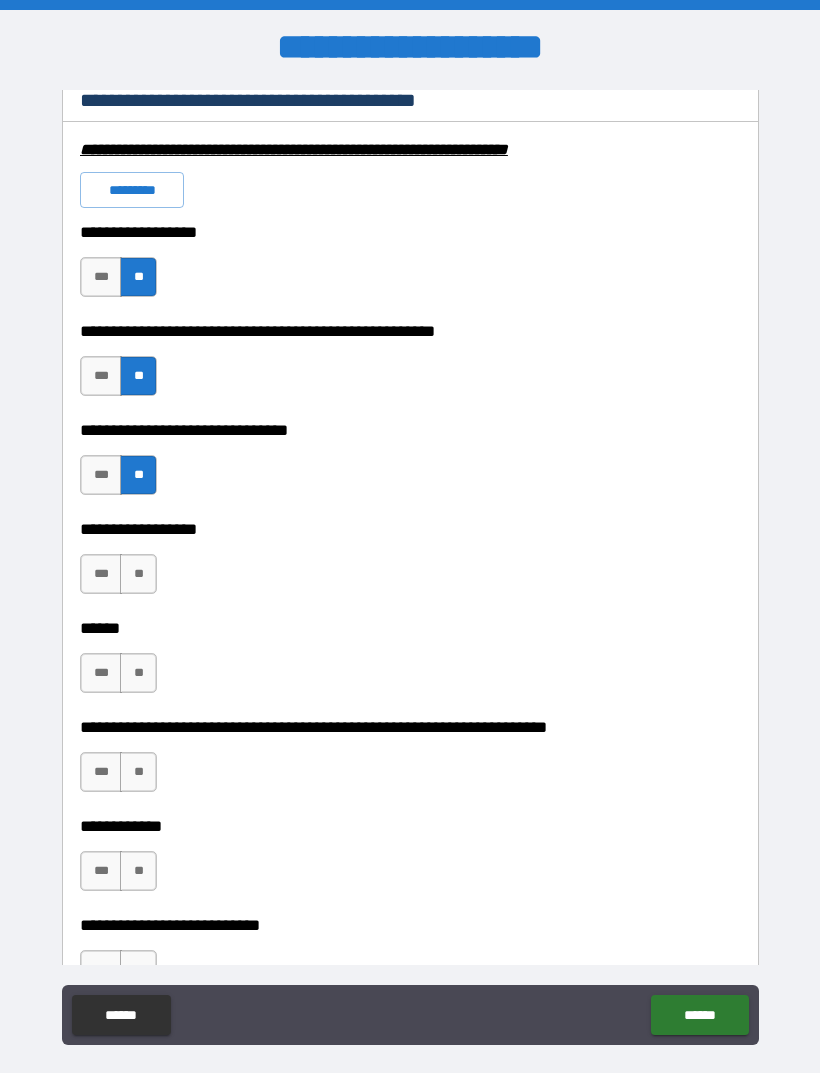 click on "**" at bounding box center [138, 574] 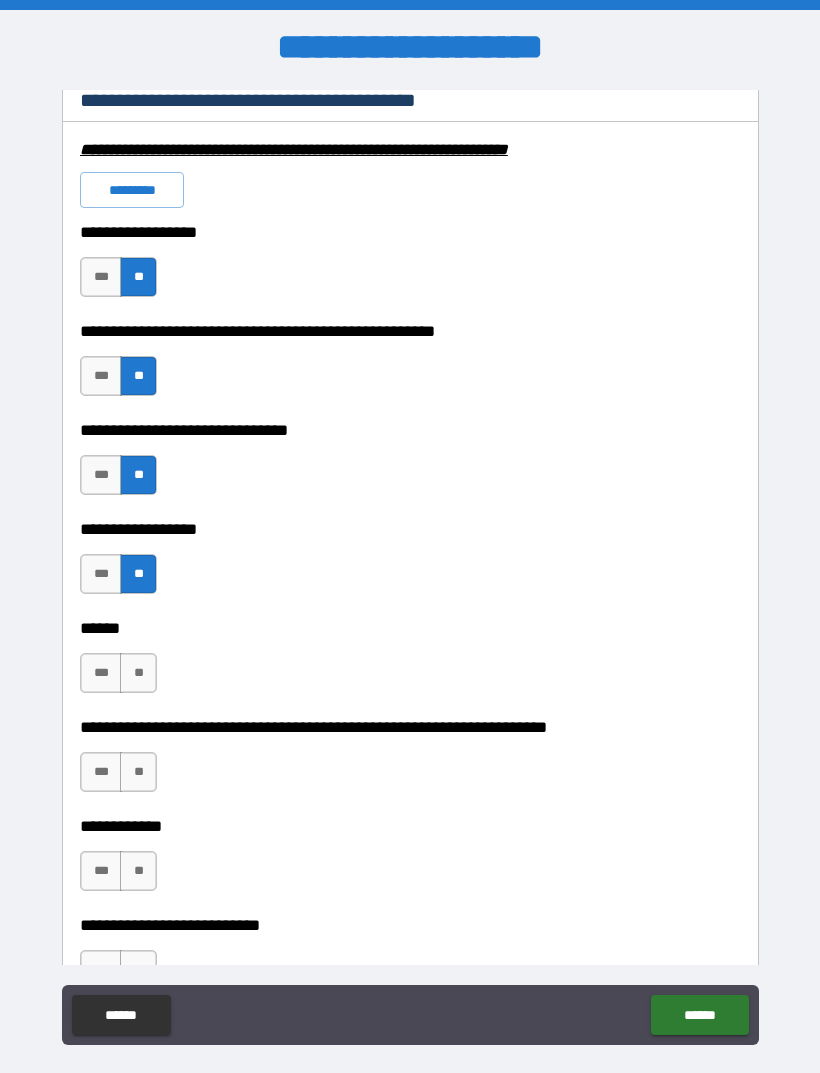 click on "**********" at bounding box center [410, 713] 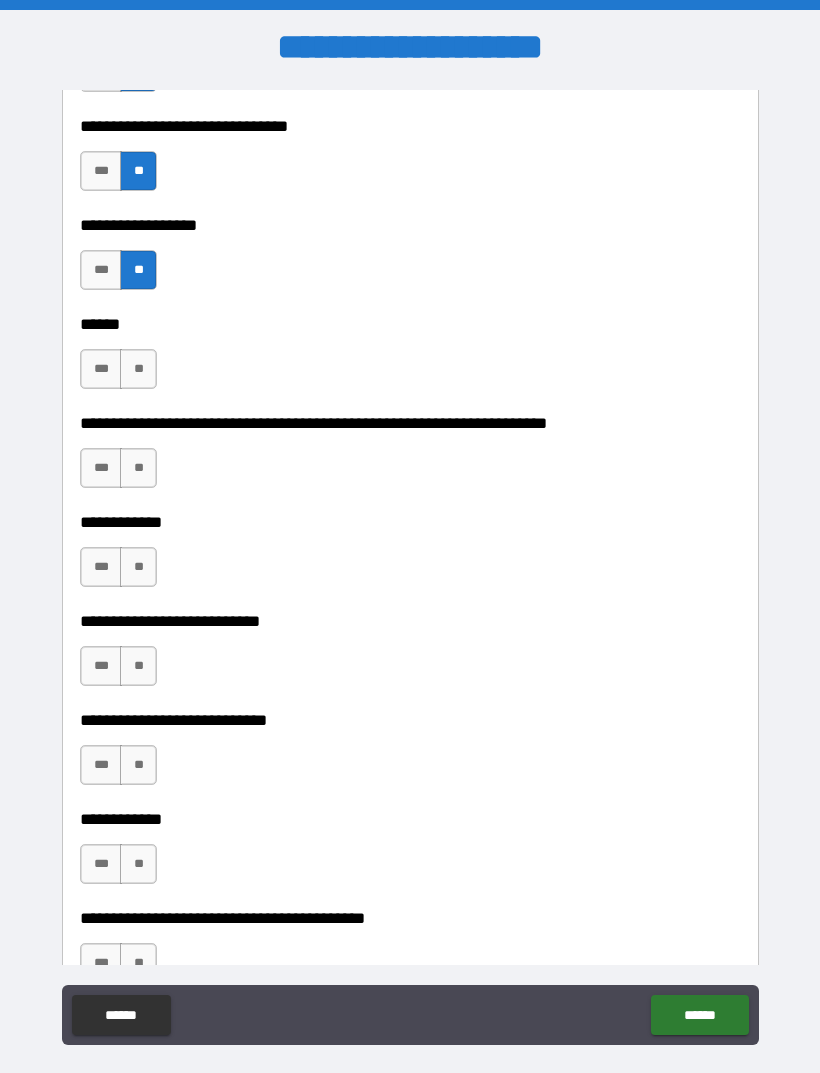 scroll, scrollTop: 6426, scrollLeft: 0, axis: vertical 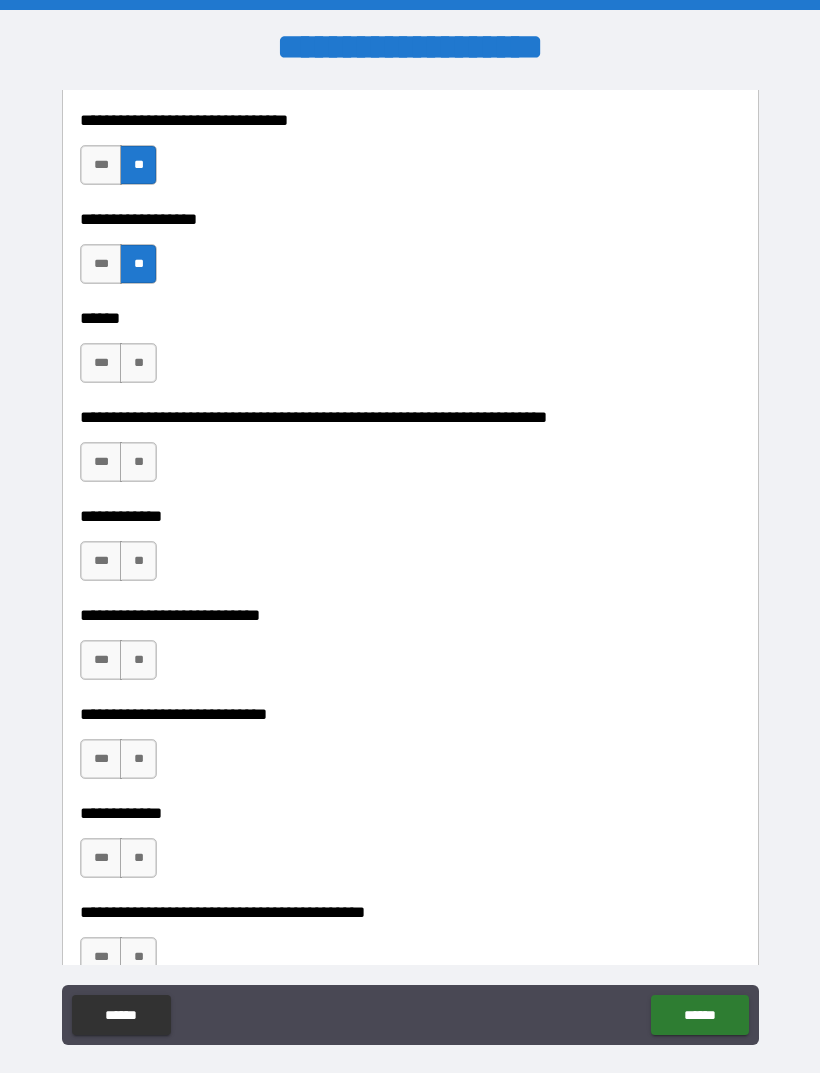 click on "**" at bounding box center (138, 363) 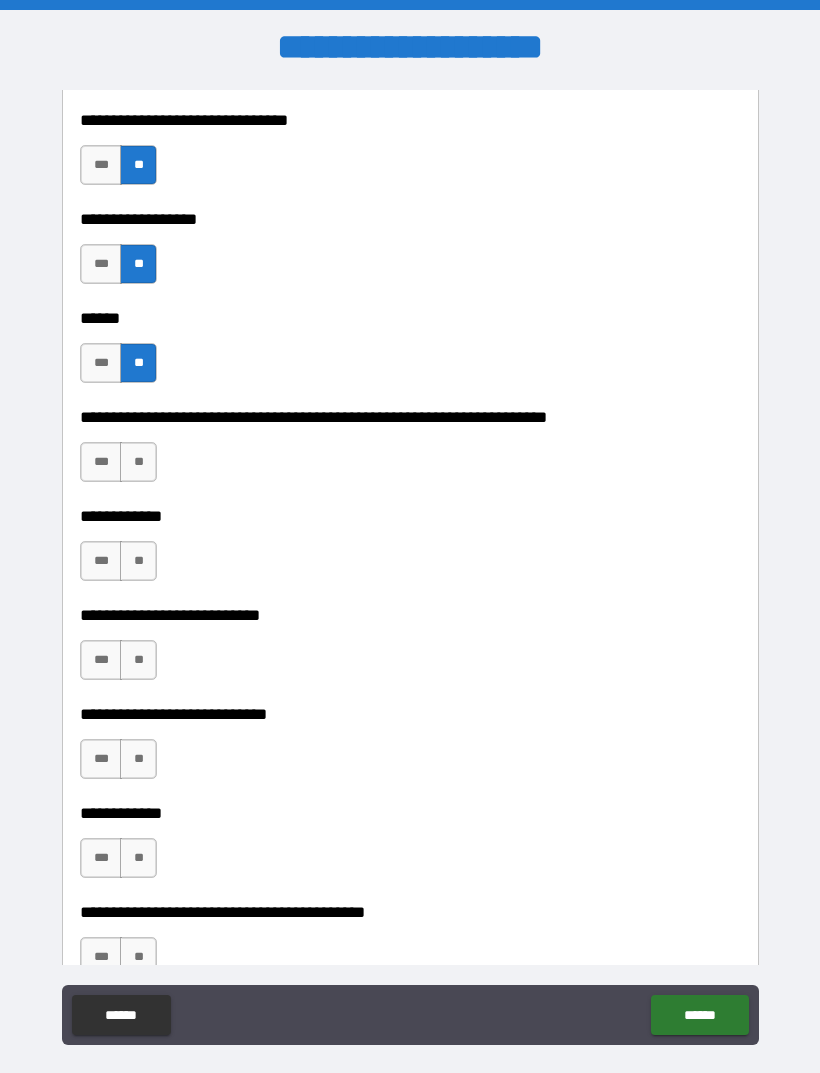 click on "**" at bounding box center (138, 462) 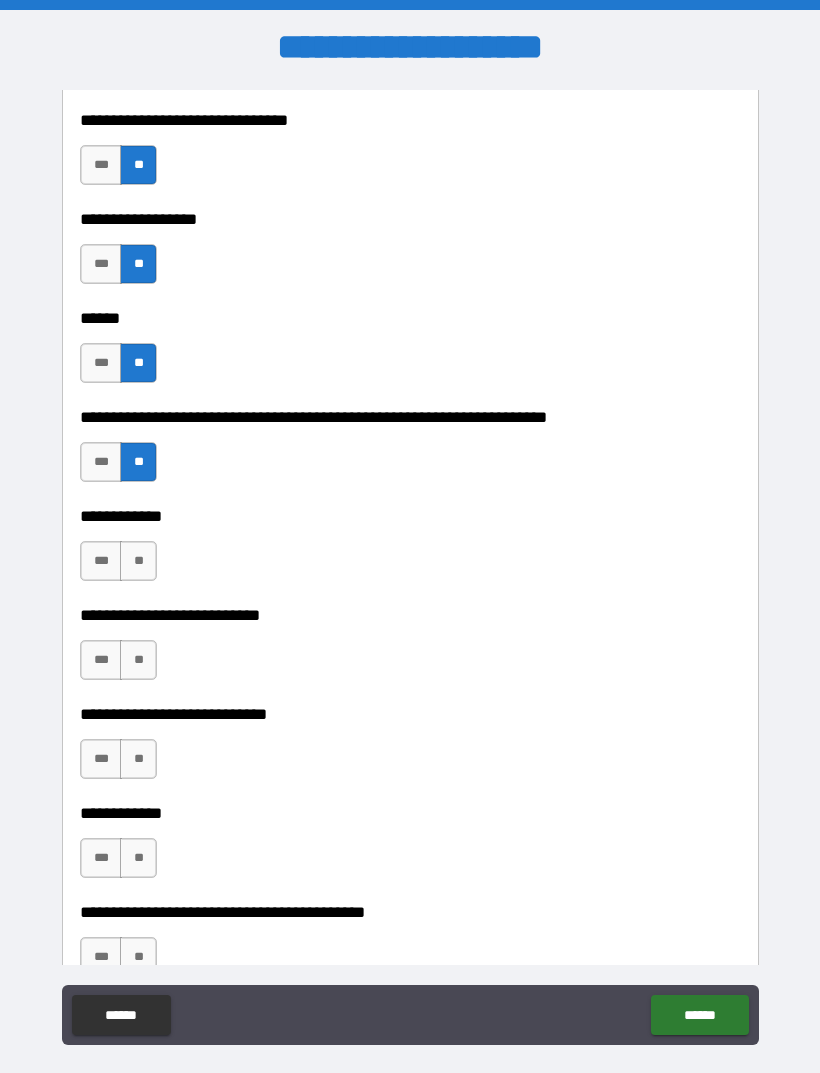 click on "*** **" at bounding box center (121, 566) 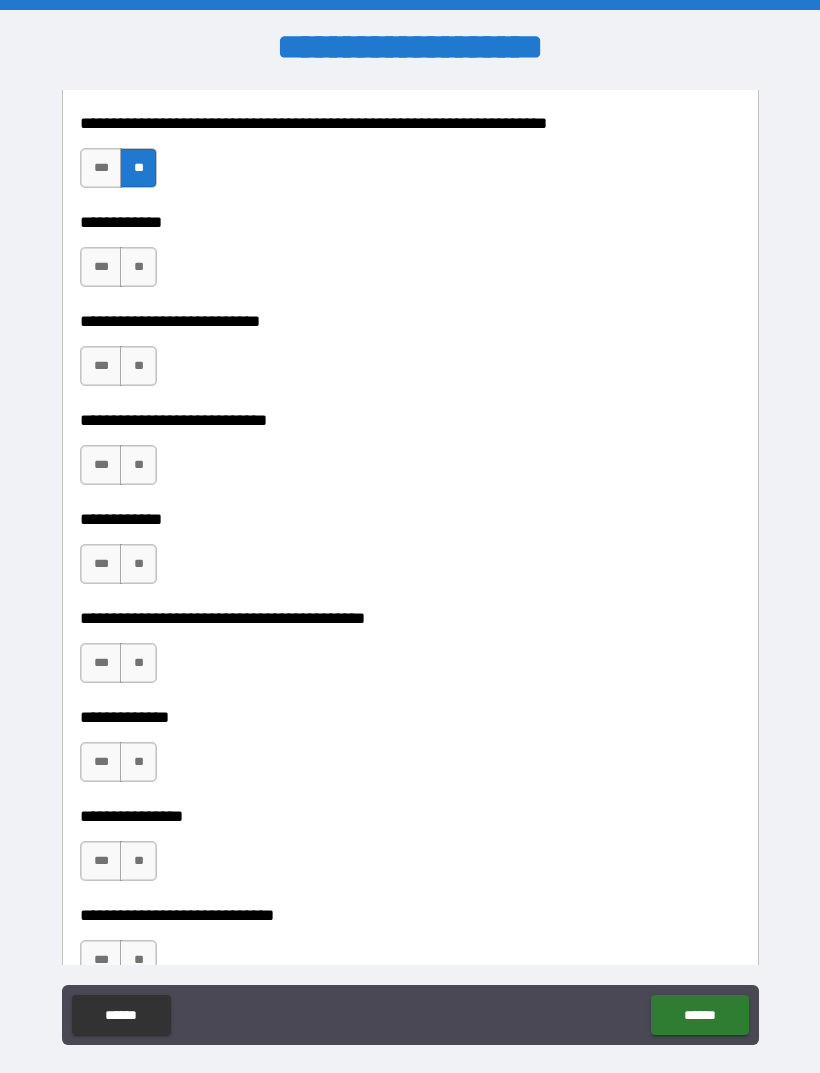 scroll, scrollTop: 6728, scrollLeft: 0, axis: vertical 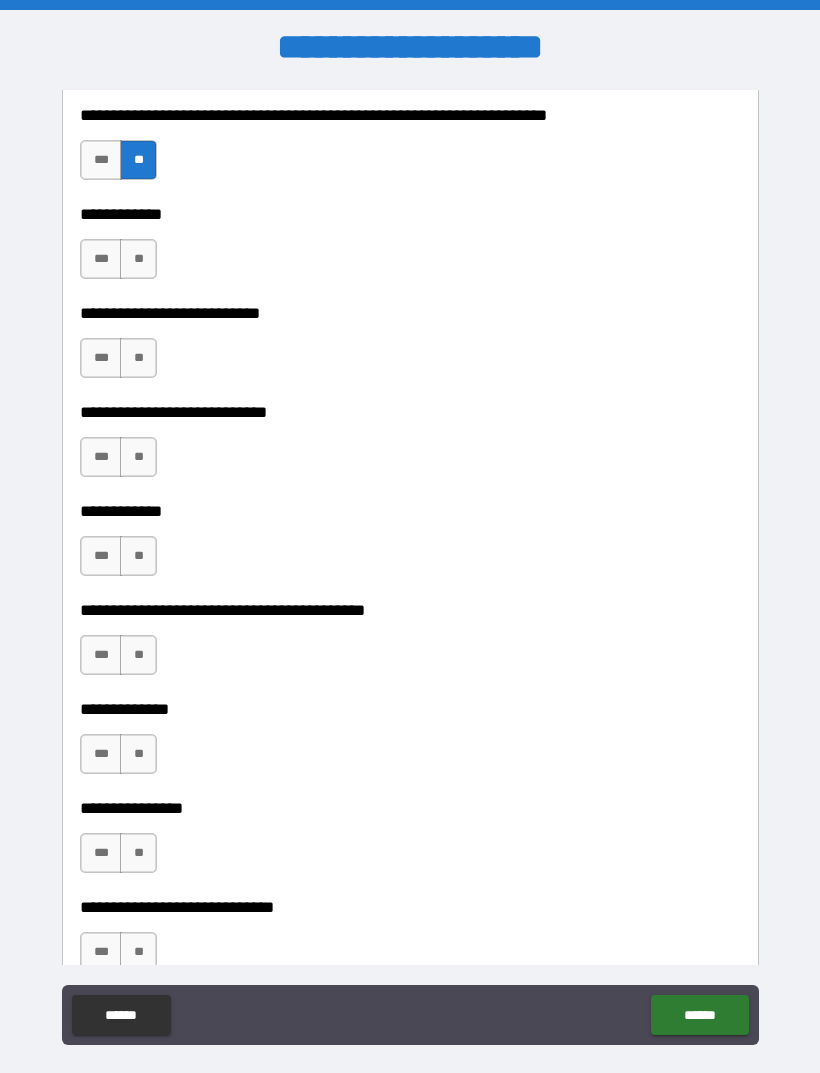 click on "**" at bounding box center [138, 259] 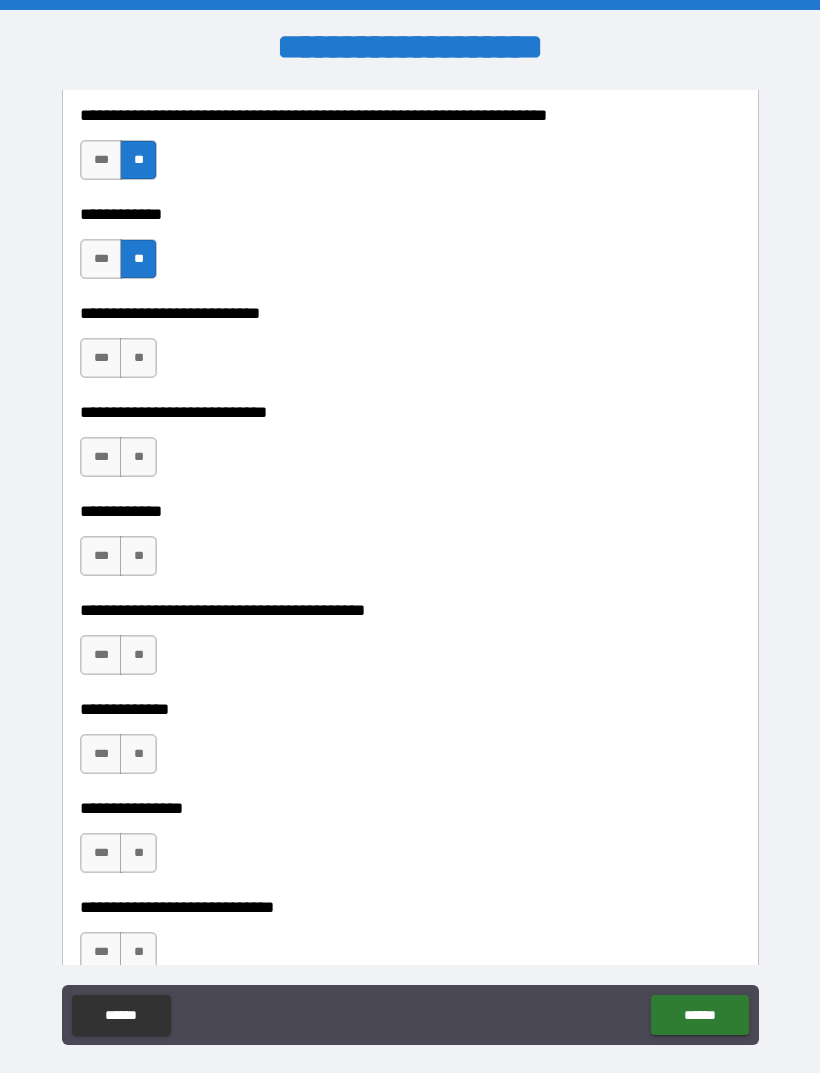 click on "**" at bounding box center [138, 358] 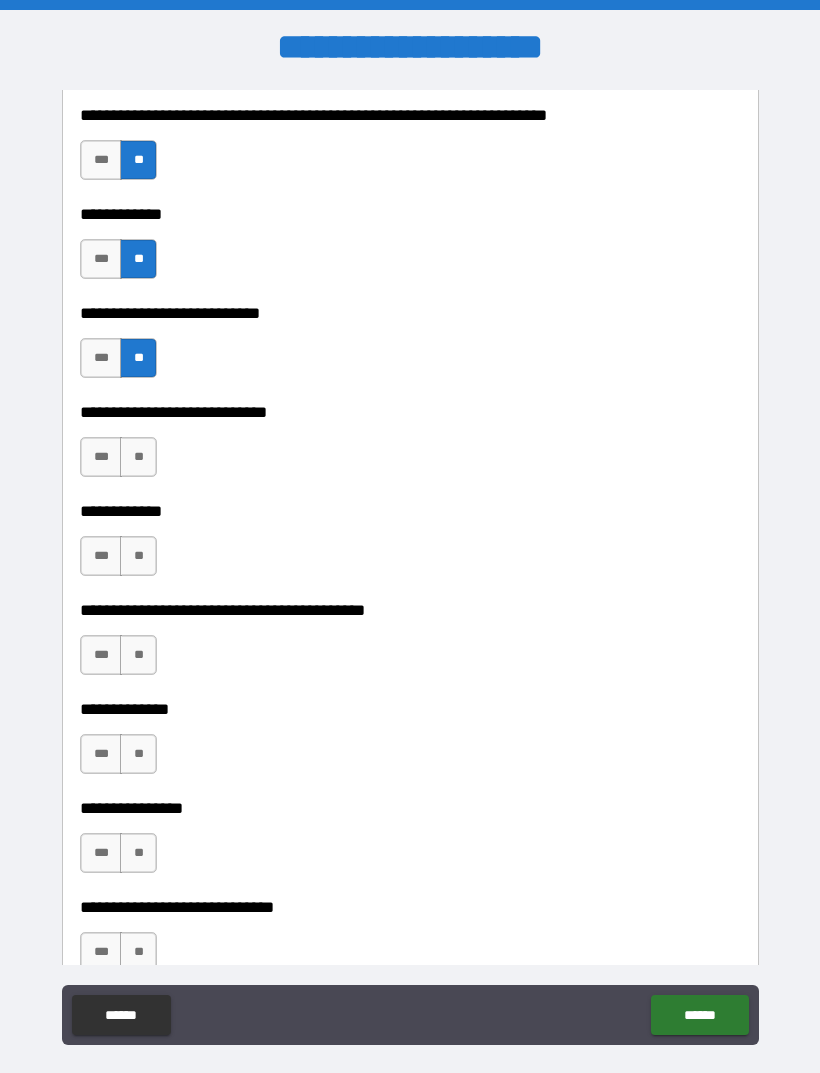 click on "**" at bounding box center [138, 457] 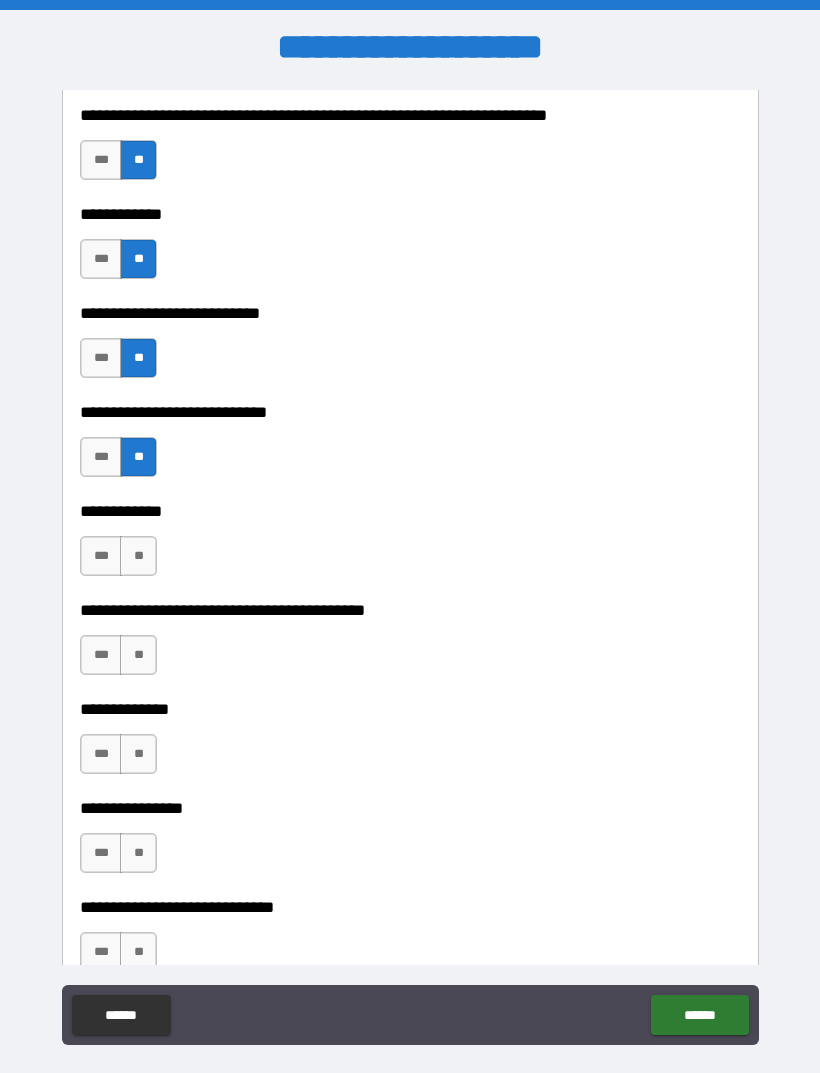 click on "**" at bounding box center [138, 556] 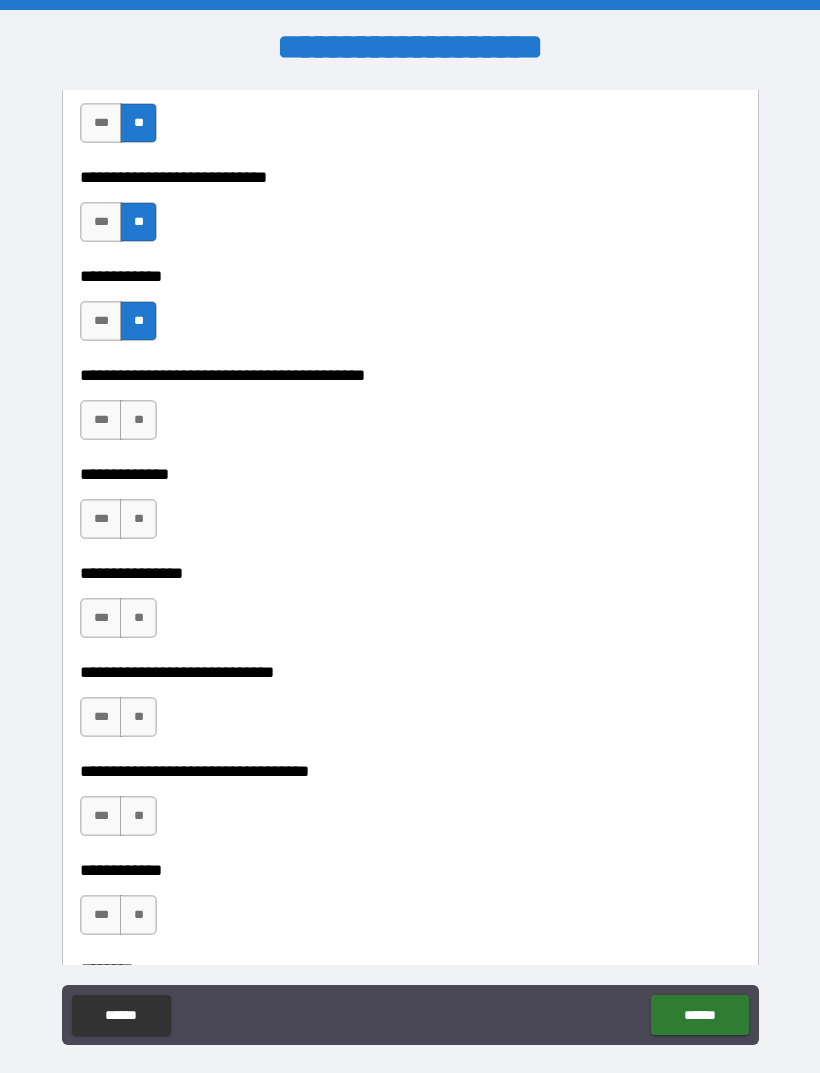 scroll, scrollTop: 6983, scrollLeft: 0, axis: vertical 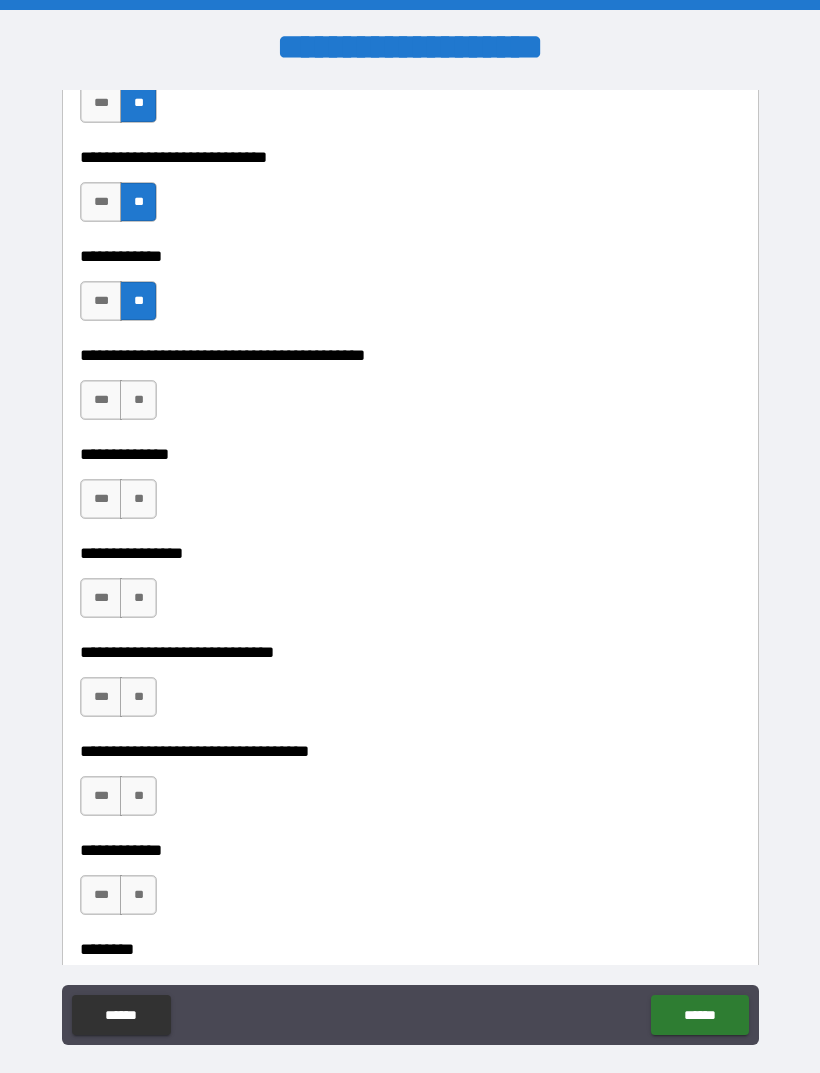 click on "**" at bounding box center [138, 400] 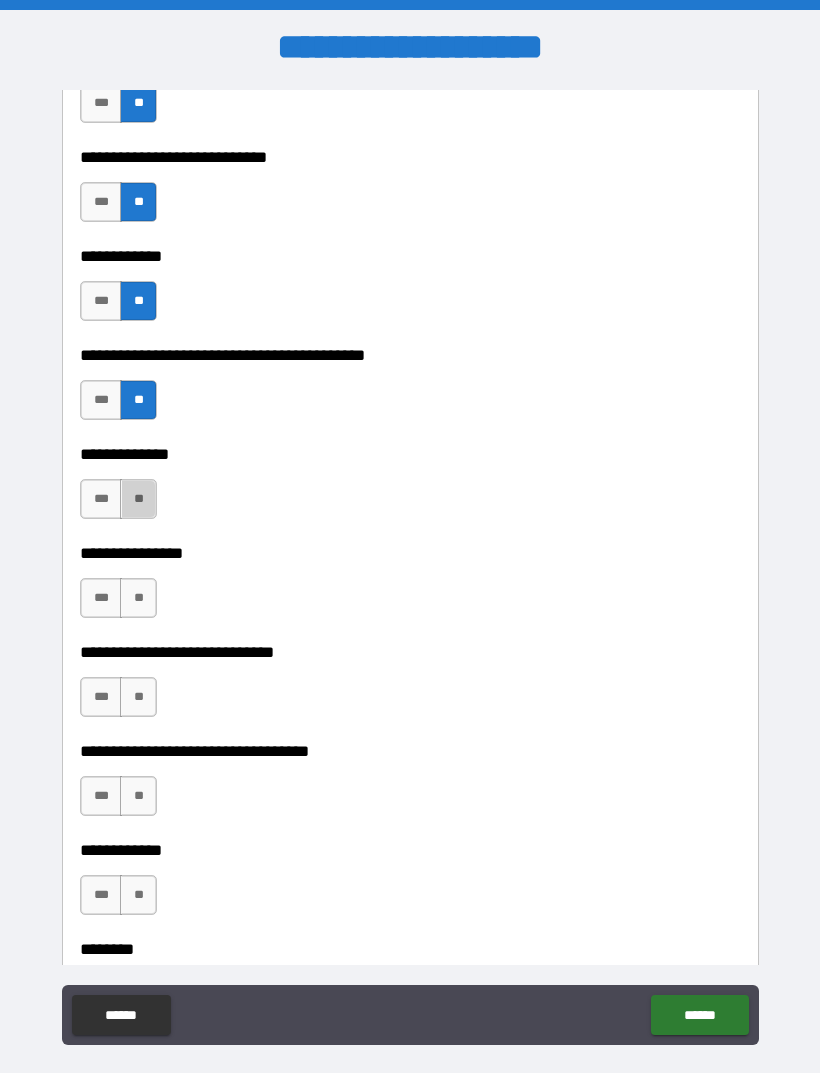 click on "**" at bounding box center (138, 499) 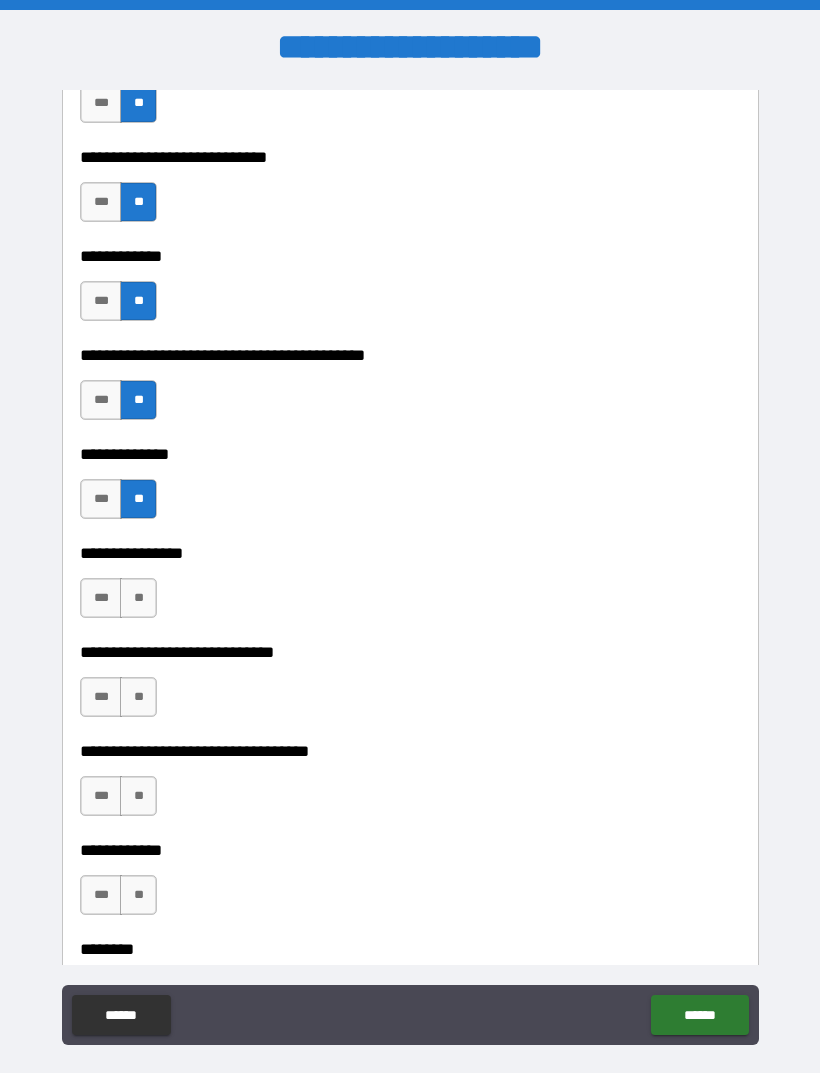 click on "**" at bounding box center [138, 598] 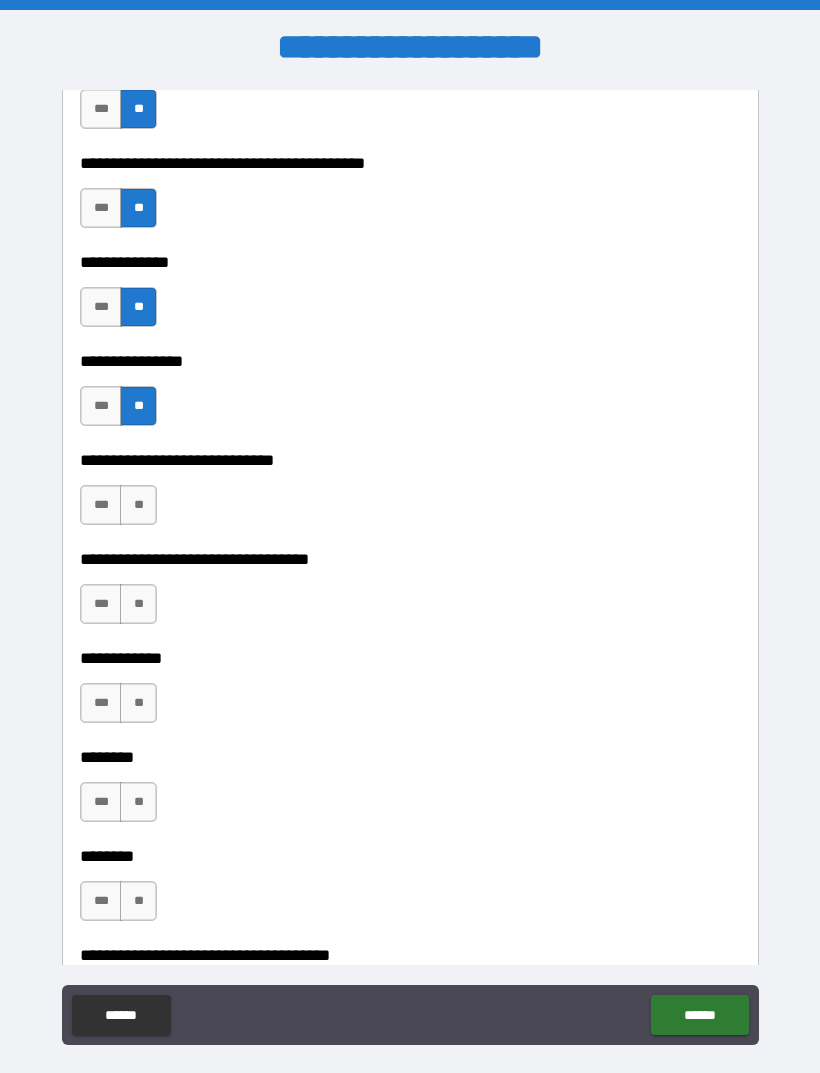 scroll, scrollTop: 7180, scrollLeft: 0, axis: vertical 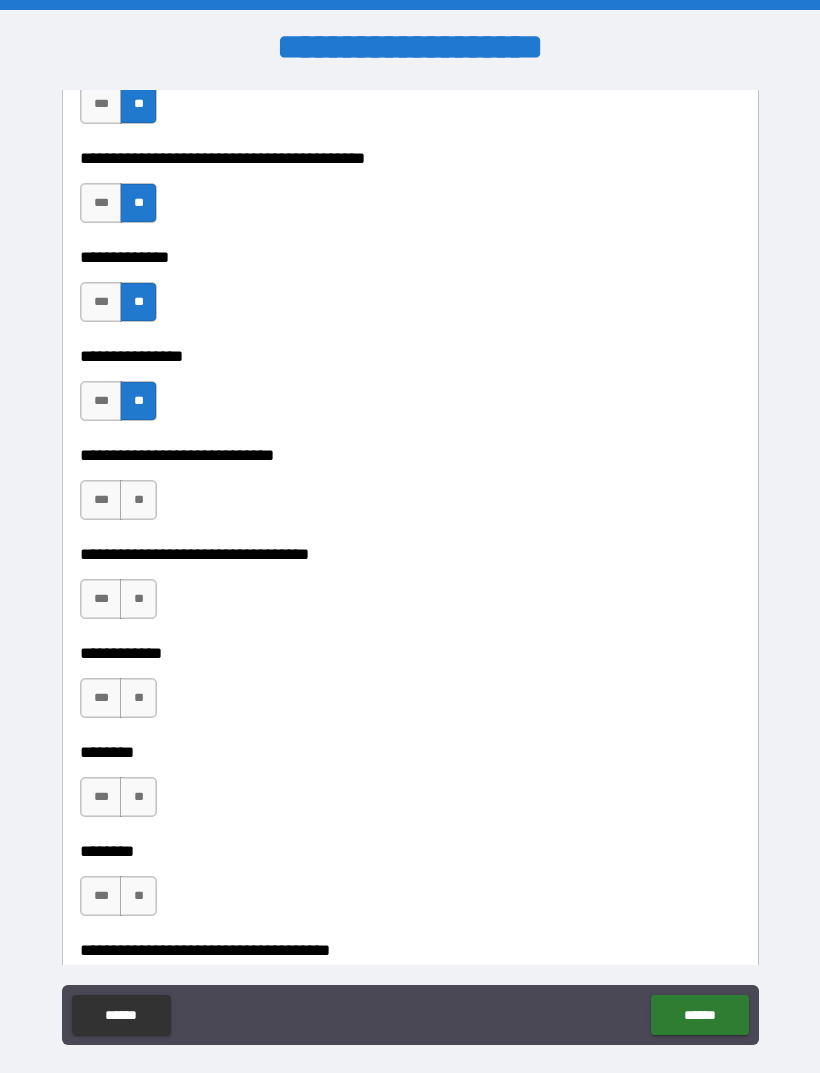 click on "**" at bounding box center [138, 500] 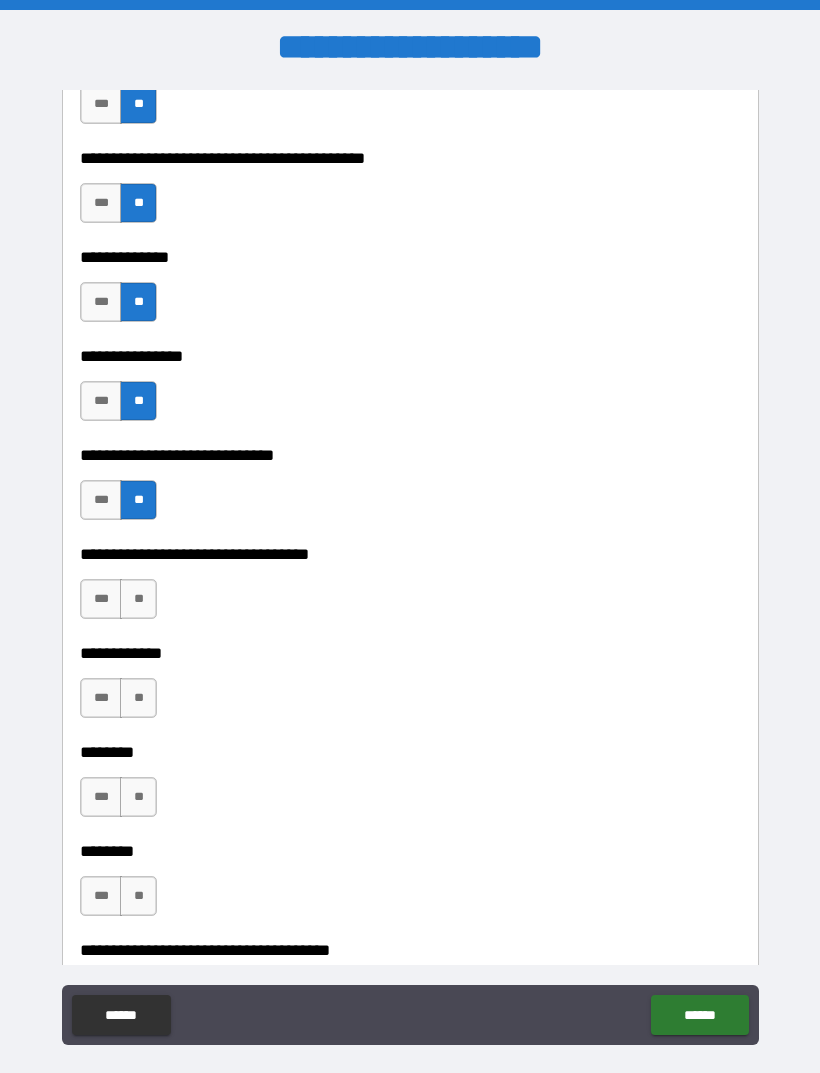 click on "**" at bounding box center [138, 599] 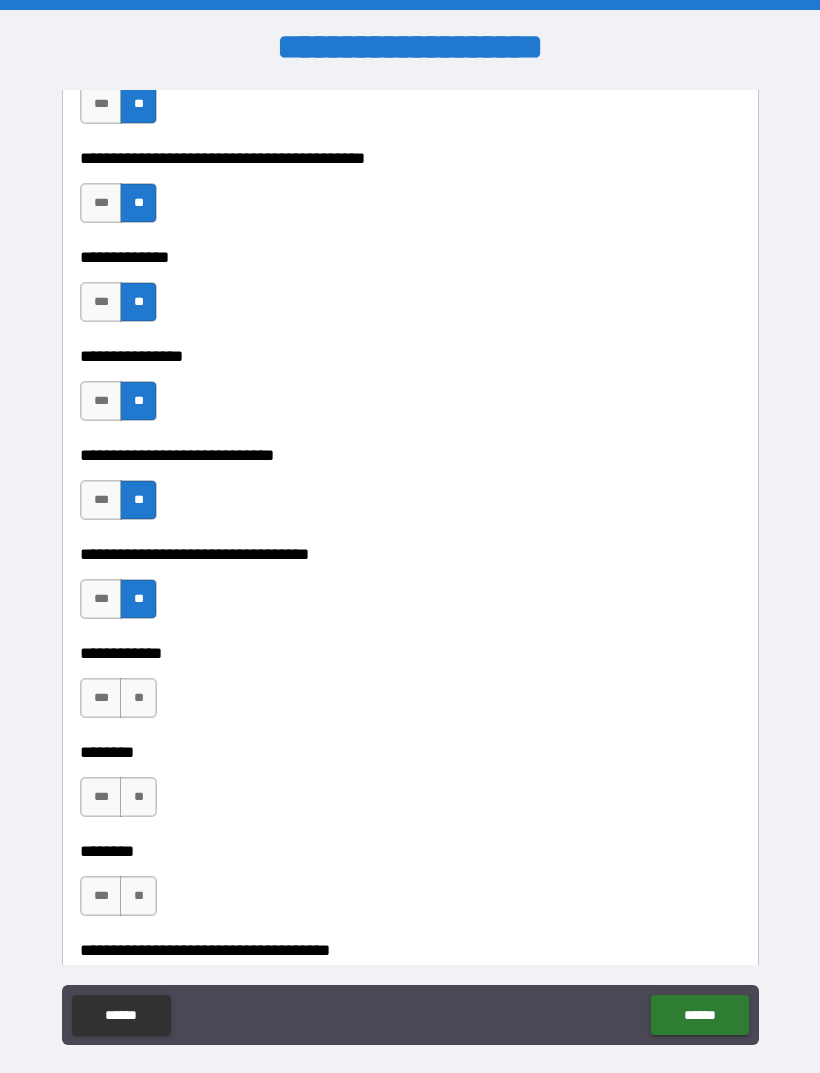click on "**" at bounding box center (138, 698) 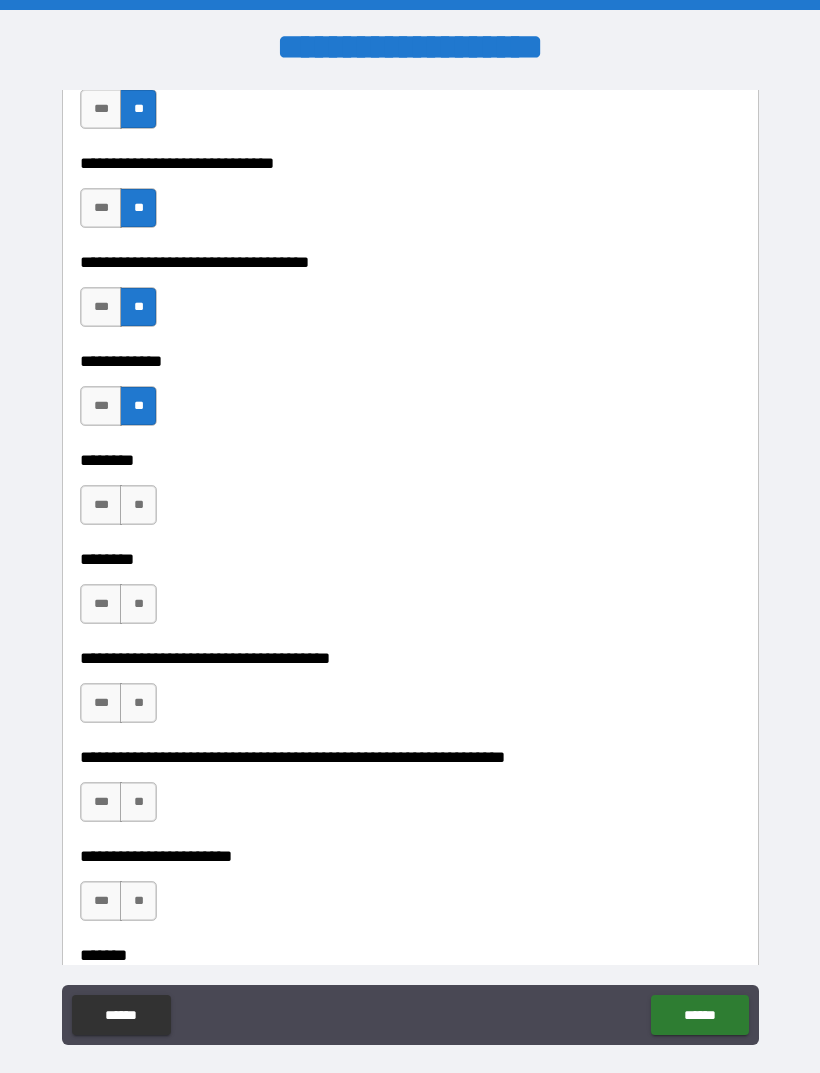 scroll, scrollTop: 7480, scrollLeft: 0, axis: vertical 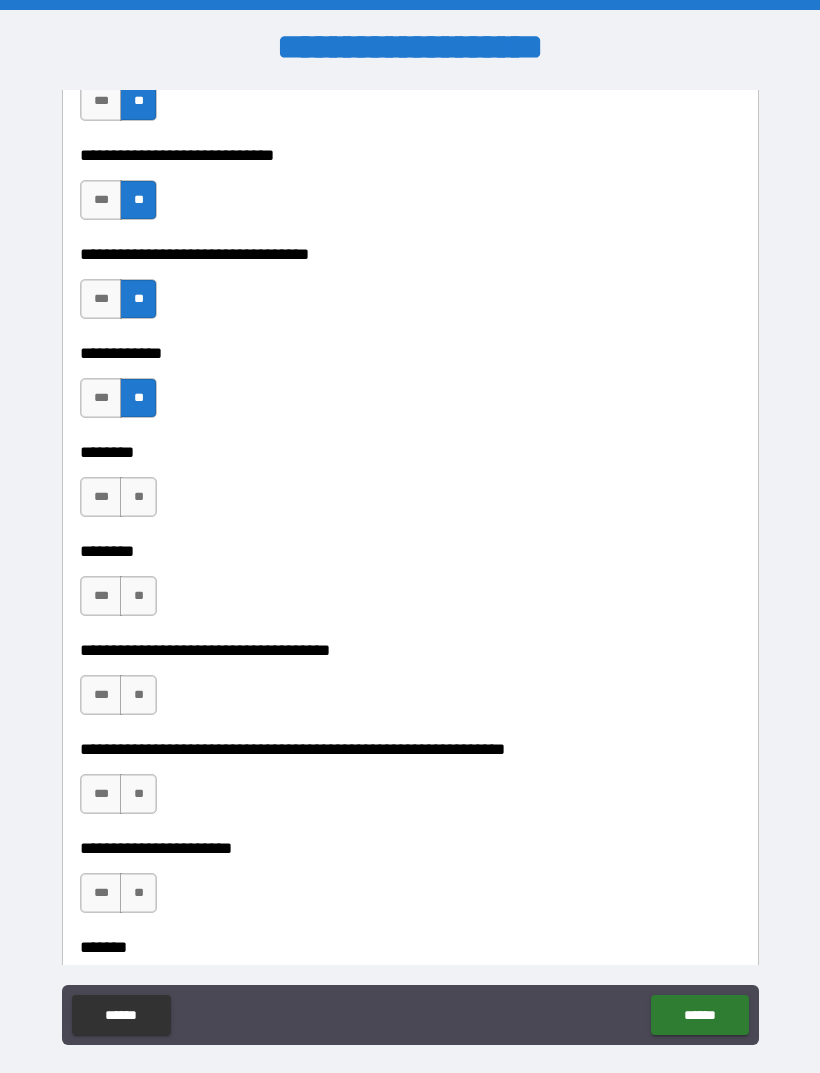 click on "**" at bounding box center [138, 497] 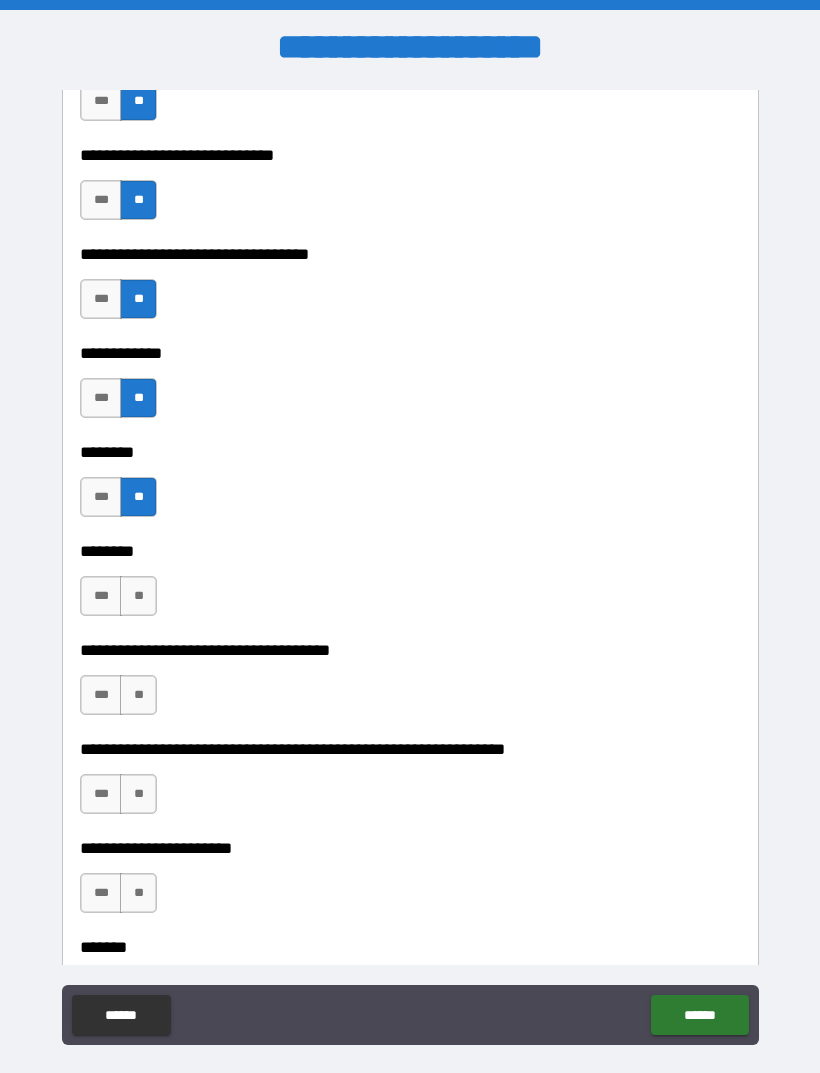 click on "**" at bounding box center (138, 596) 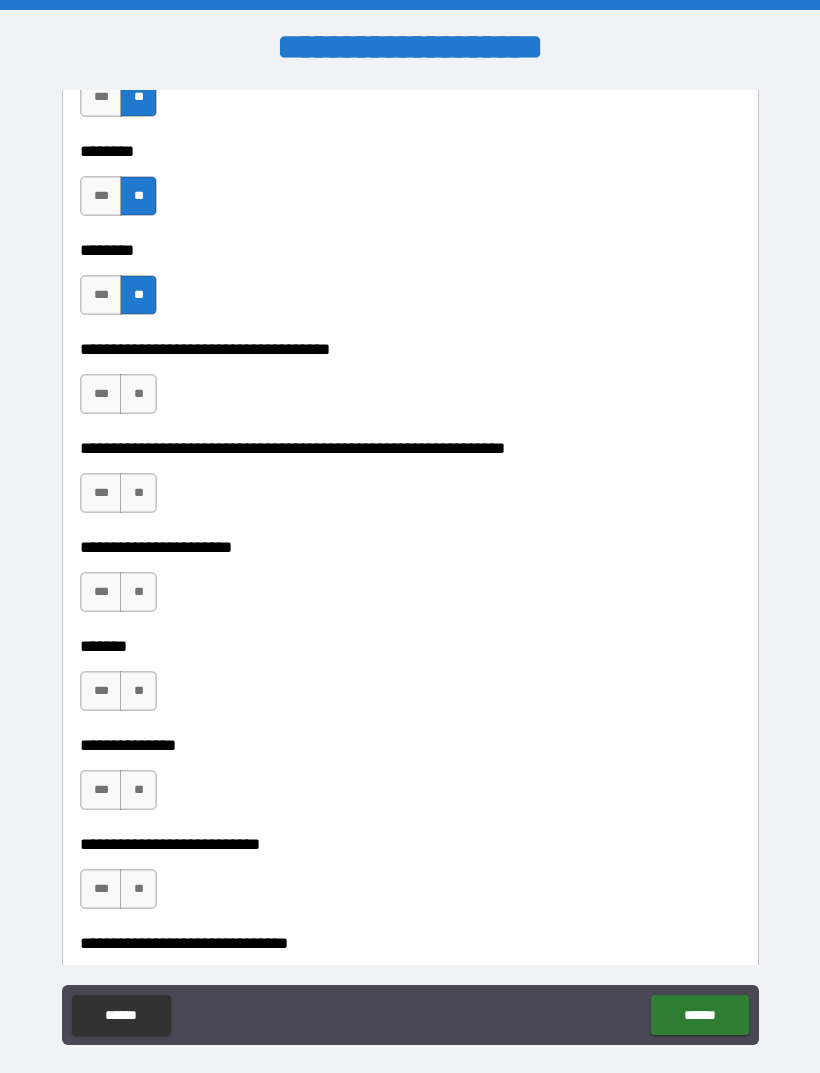 scroll, scrollTop: 7784, scrollLeft: 0, axis: vertical 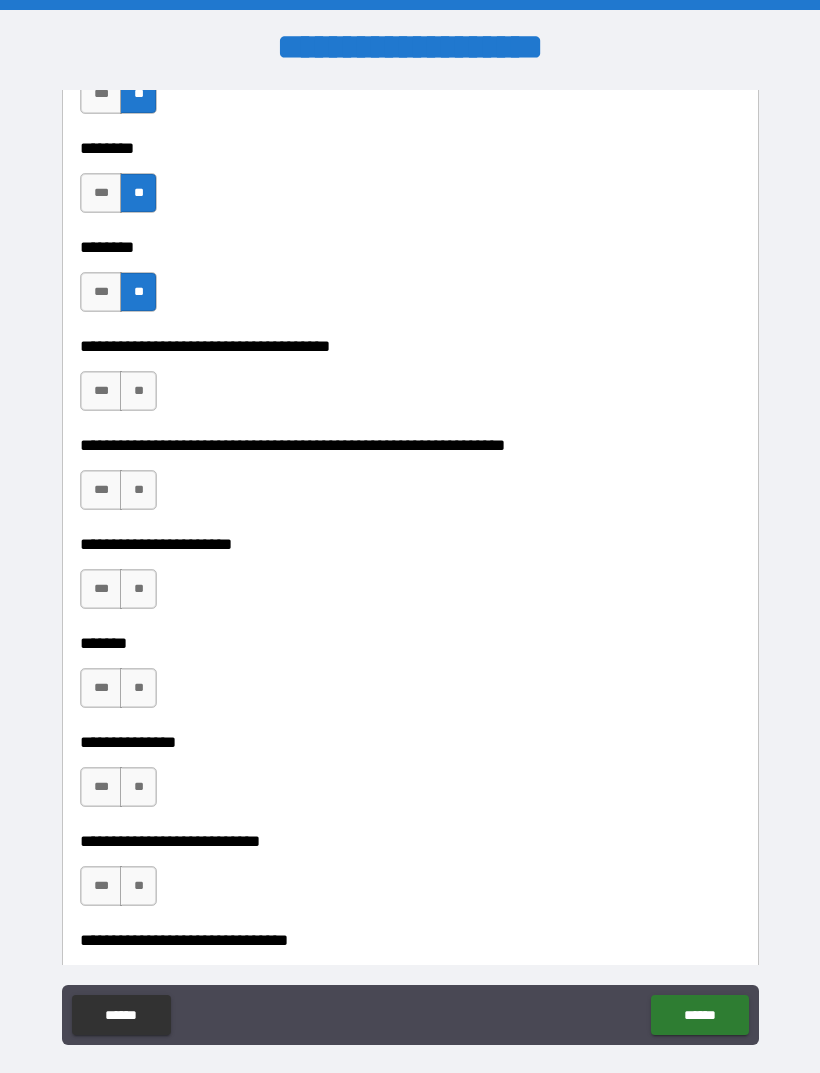 click on "**" at bounding box center (138, 391) 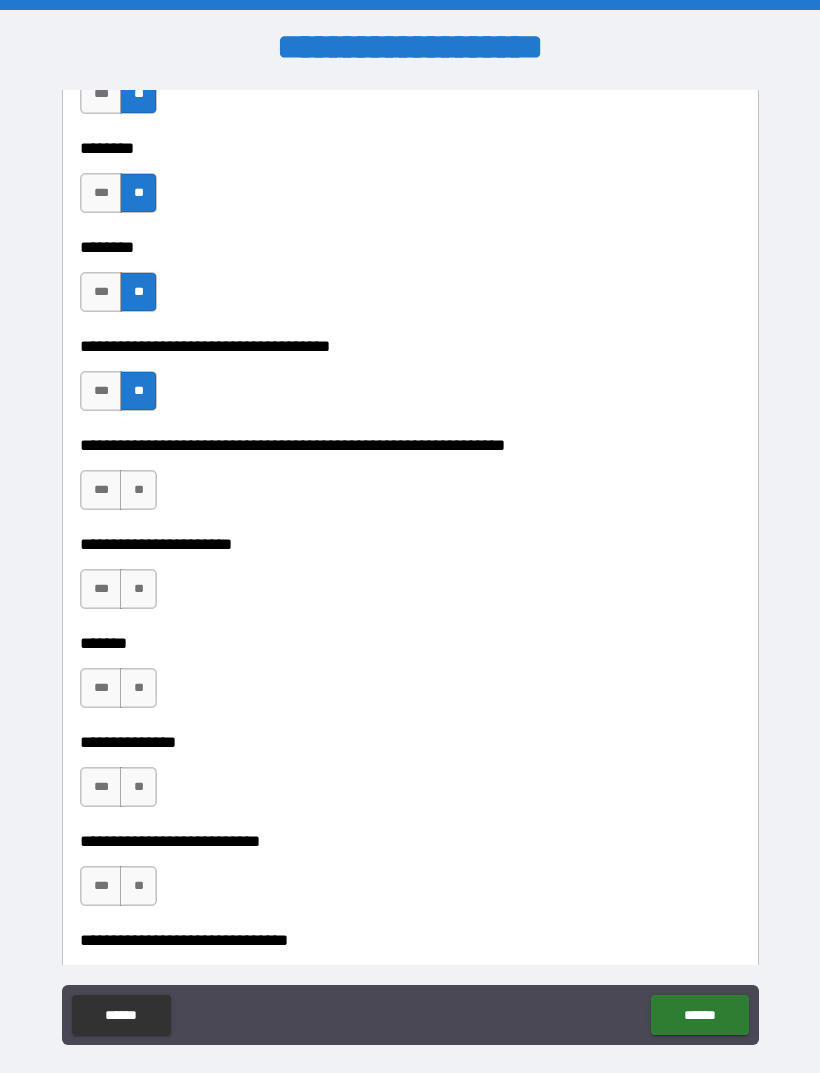 click on "**" at bounding box center (138, 490) 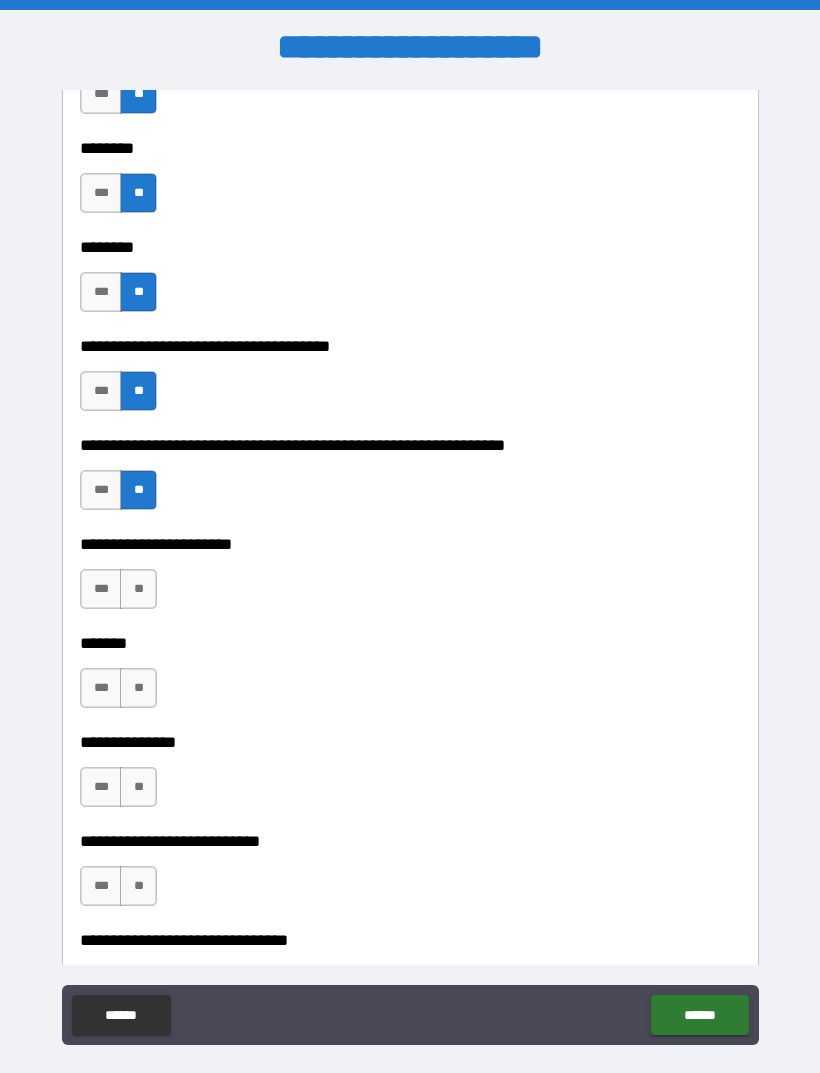 click on "**********" at bounding box center (410, 629) 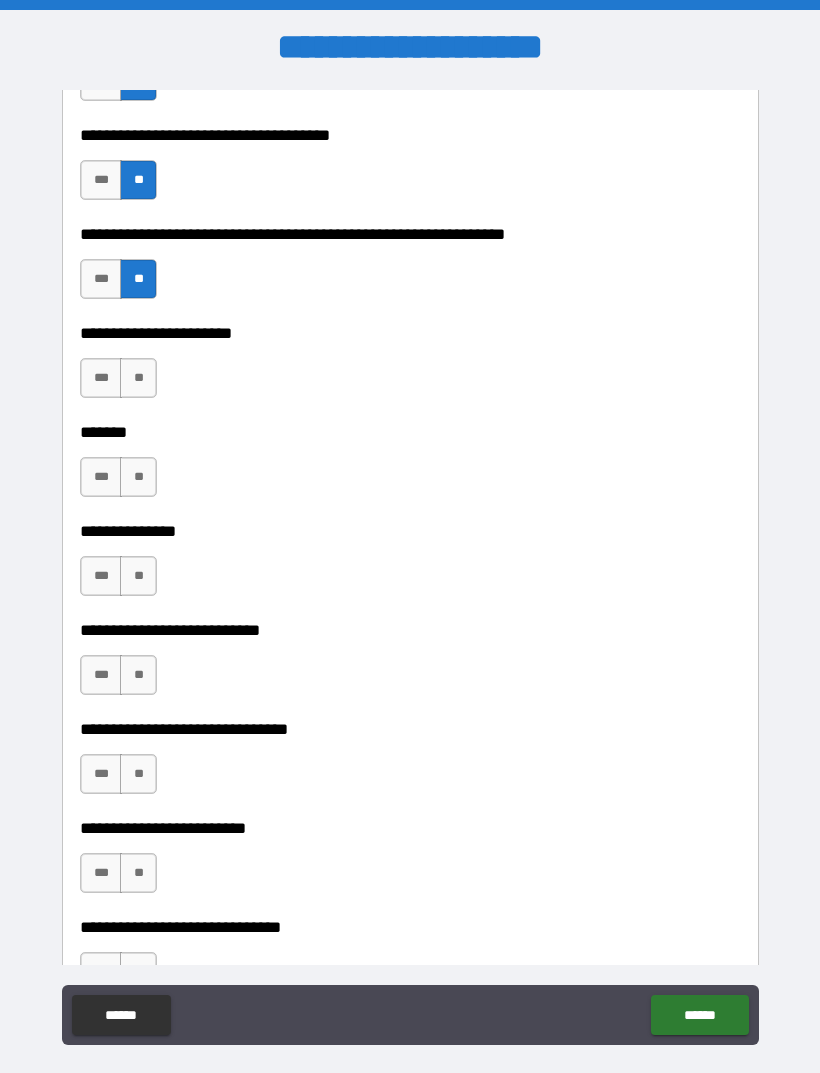 scroll, scrollTop: 8027, scrollLeft: 0, axis: vertical 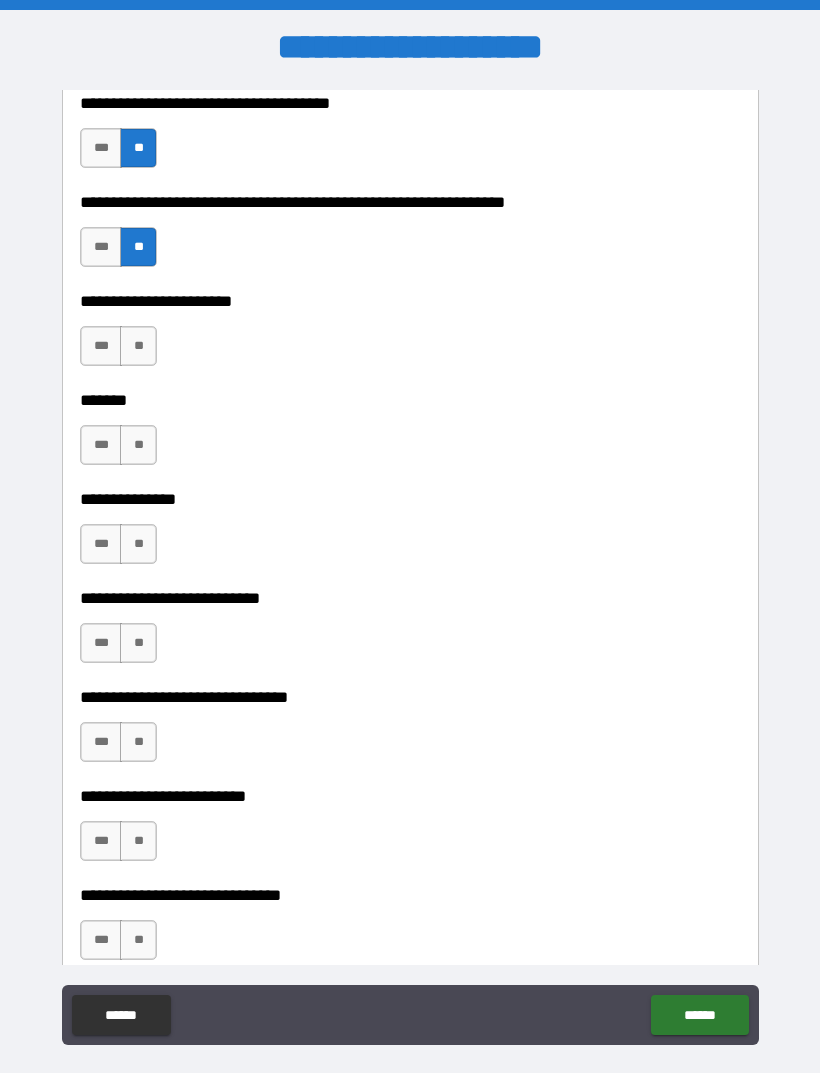 click on "**" at bounding box center [138, 346] 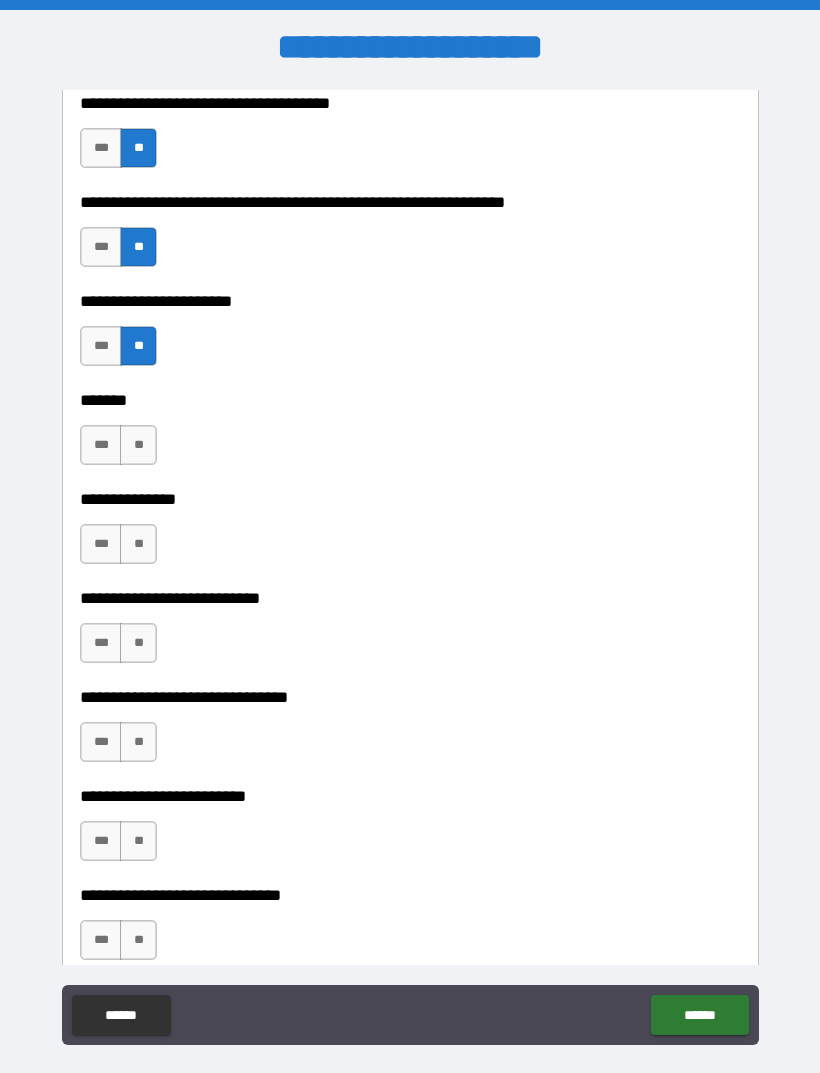 click on "**" at bounding box center [138, 445] 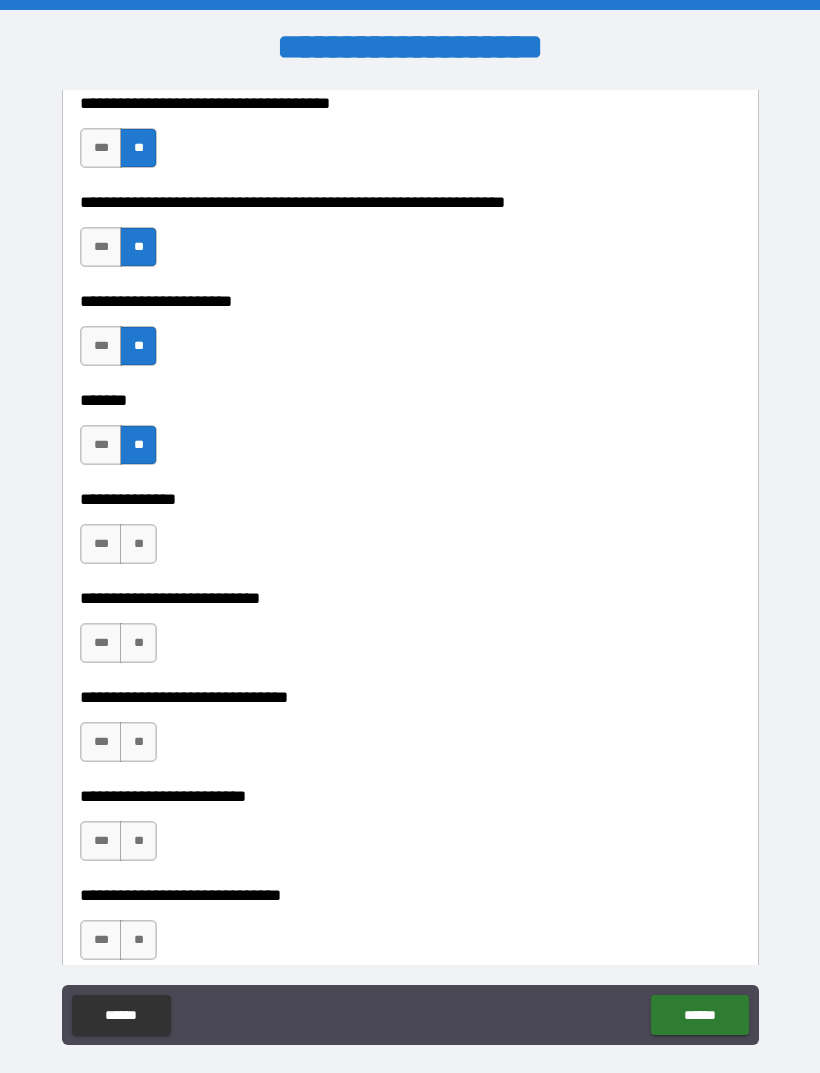 click on "**" at bounding box center [138, 544] 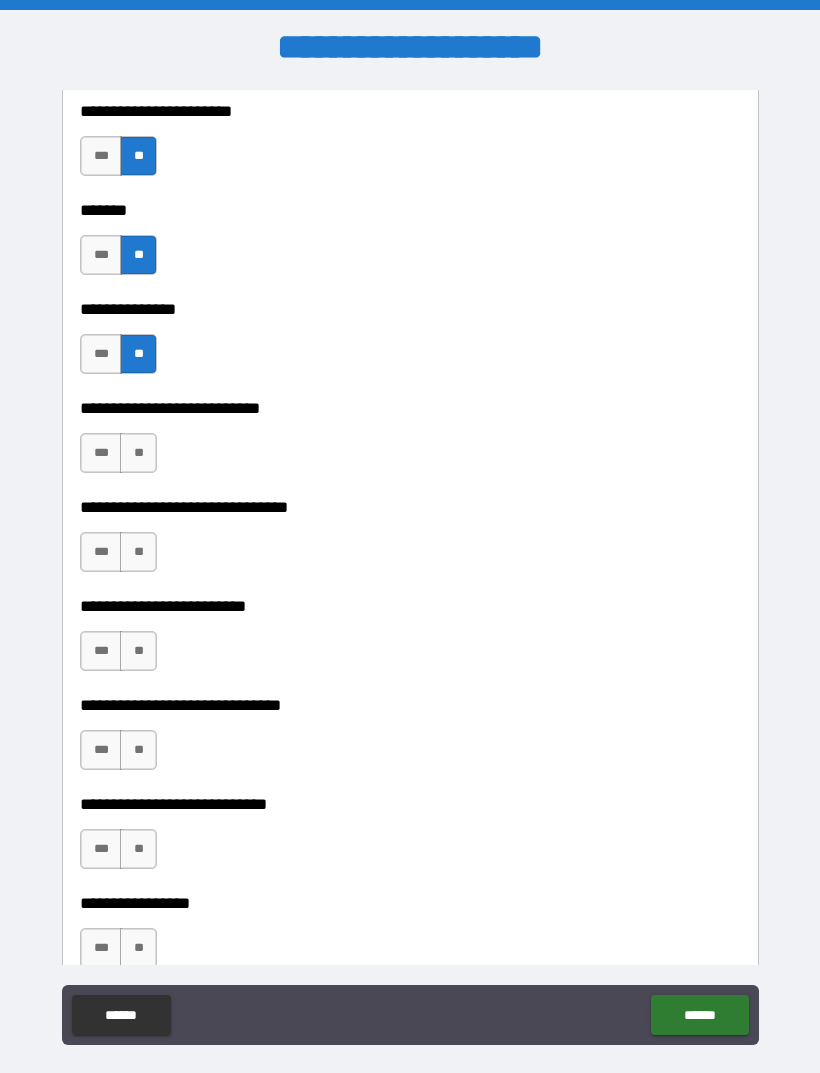scroll, scrollTop: 8265, scrollLeft: 0, axis: vertical 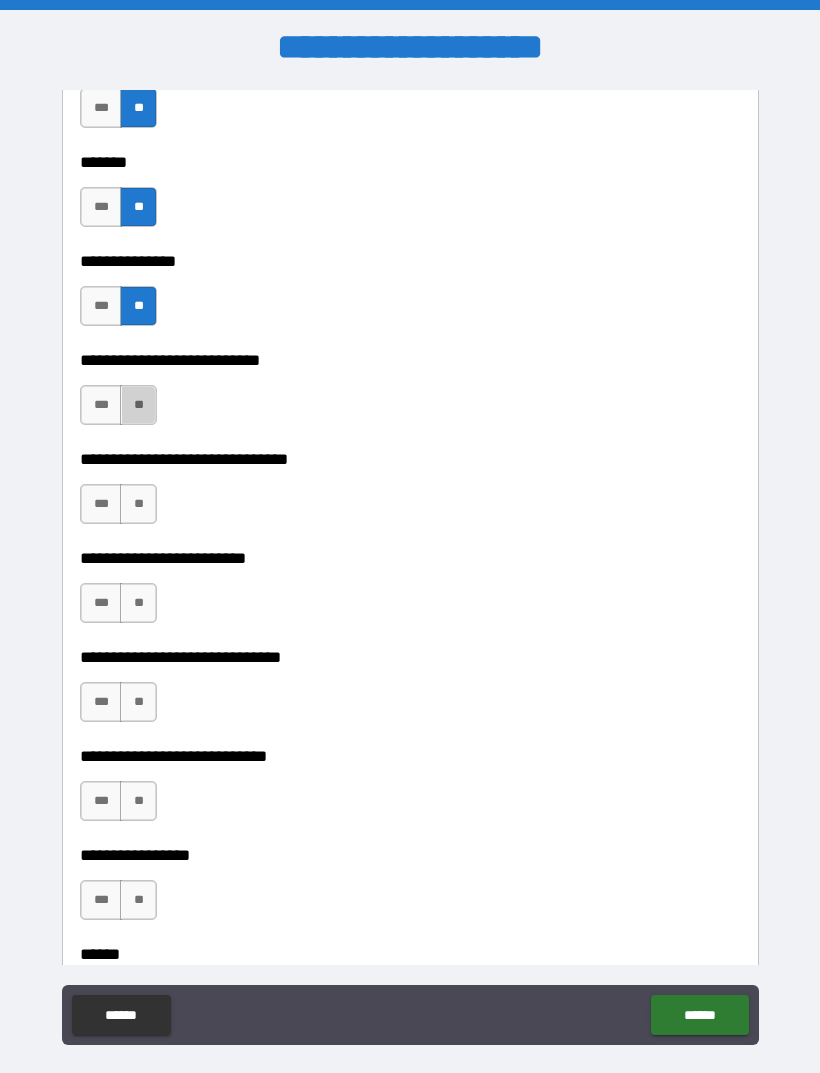 click on "**" at bounding box center (138, 405) 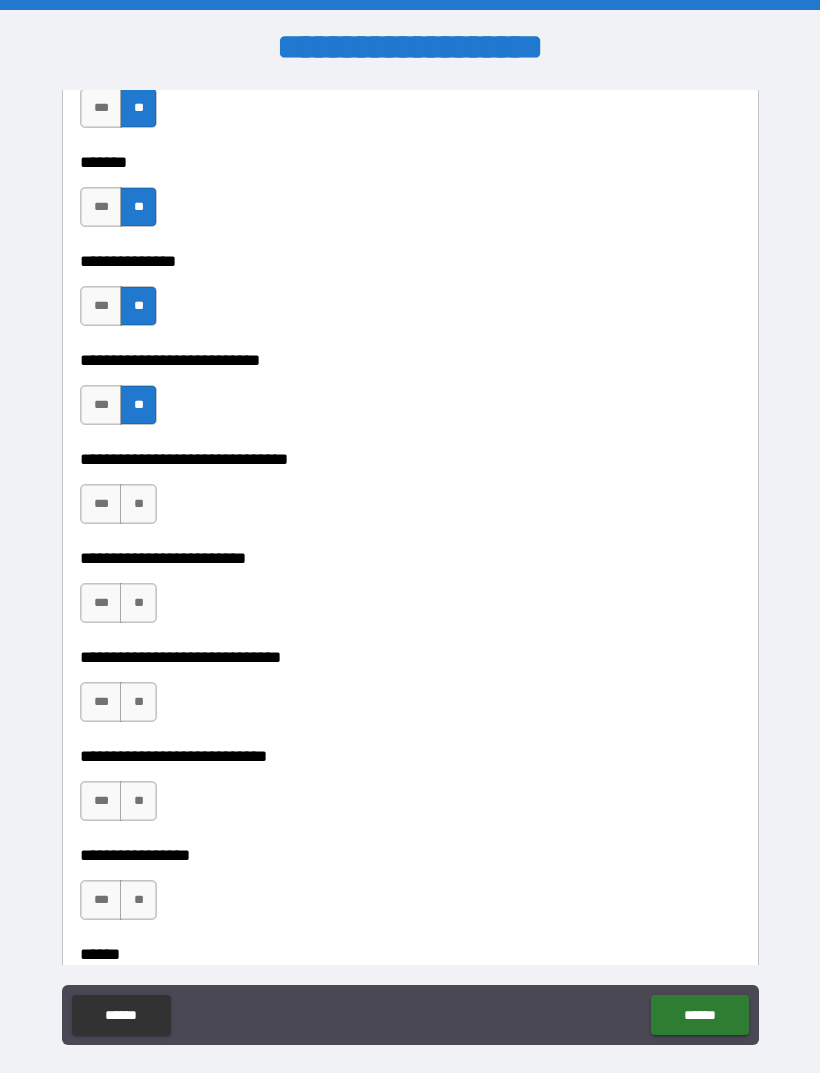 click on "**" at bounding box center (138, 504) 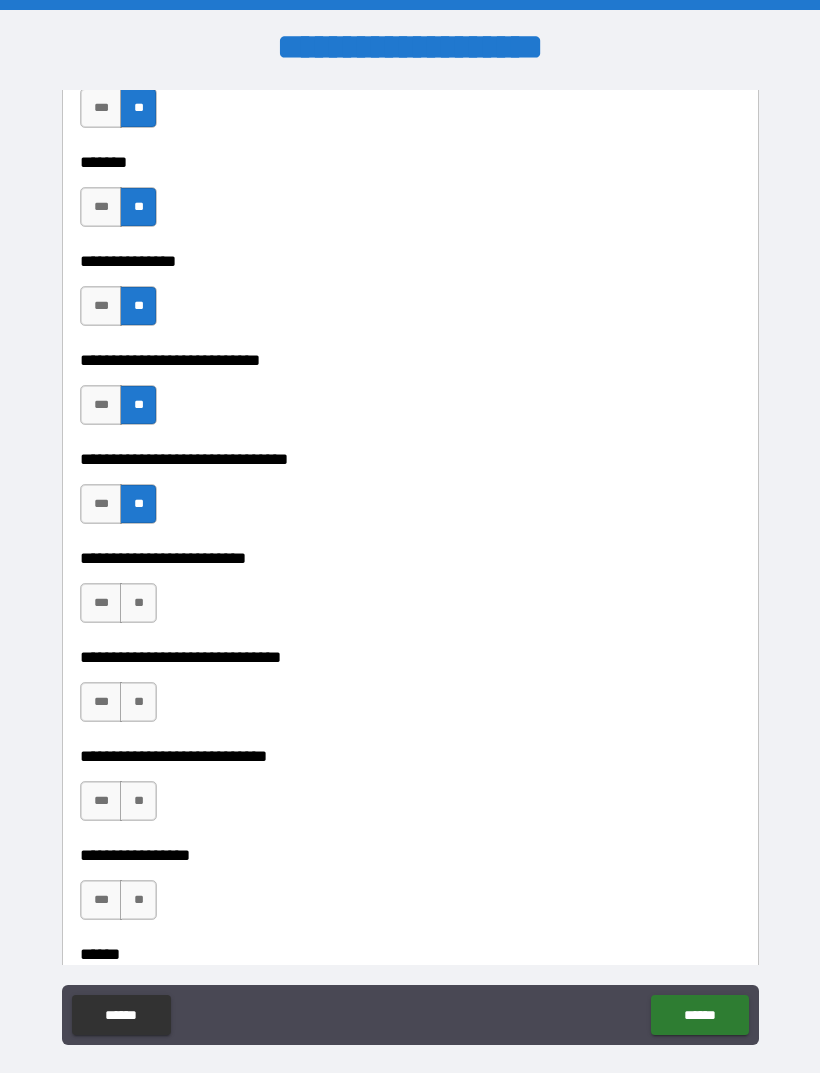 click on "***" at bounding box center [101, 207] 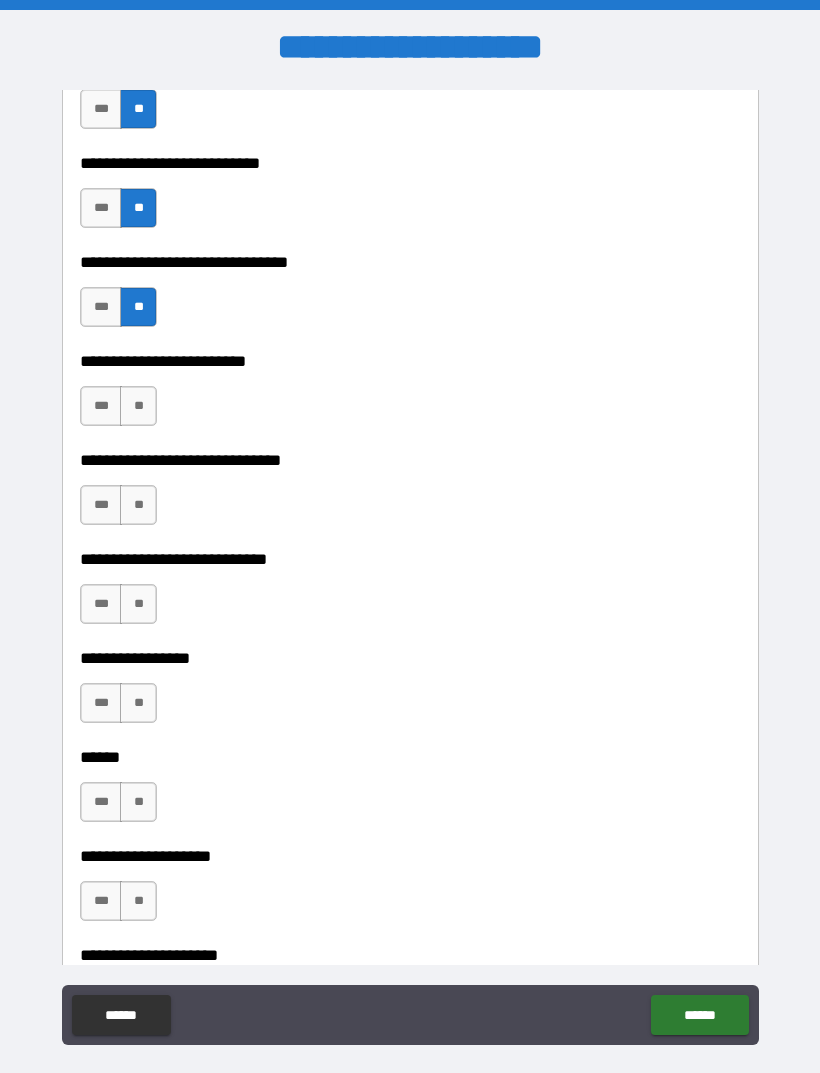 scroll, scrollTop: 8475, scrollLeft: 0, axis: vertical 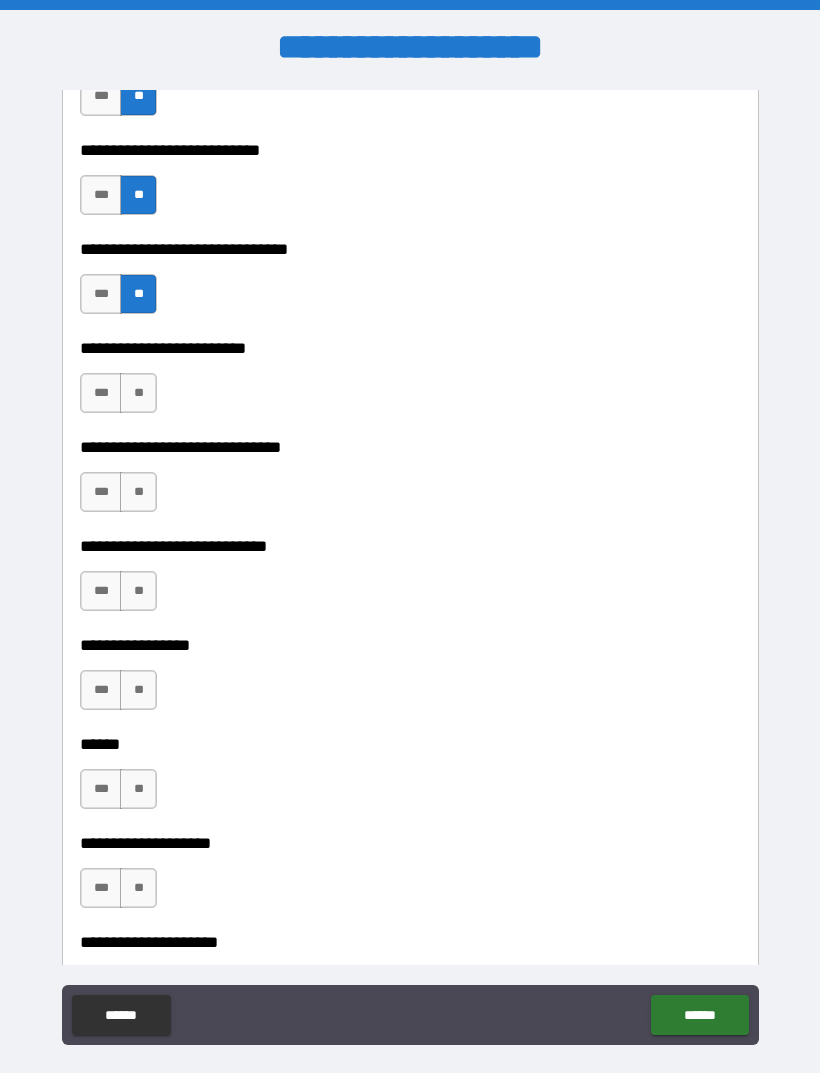 click on "**" at bounding box center [138, 393] 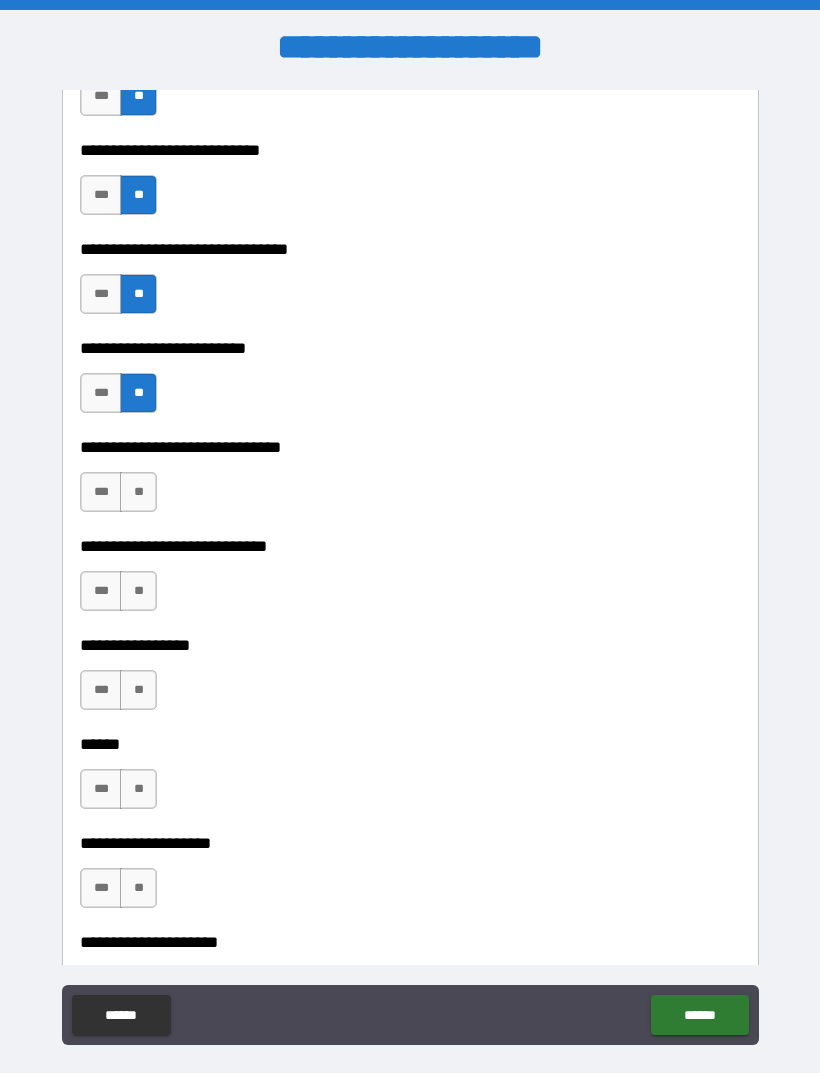 click on "**" at bounding box center (138, 492) 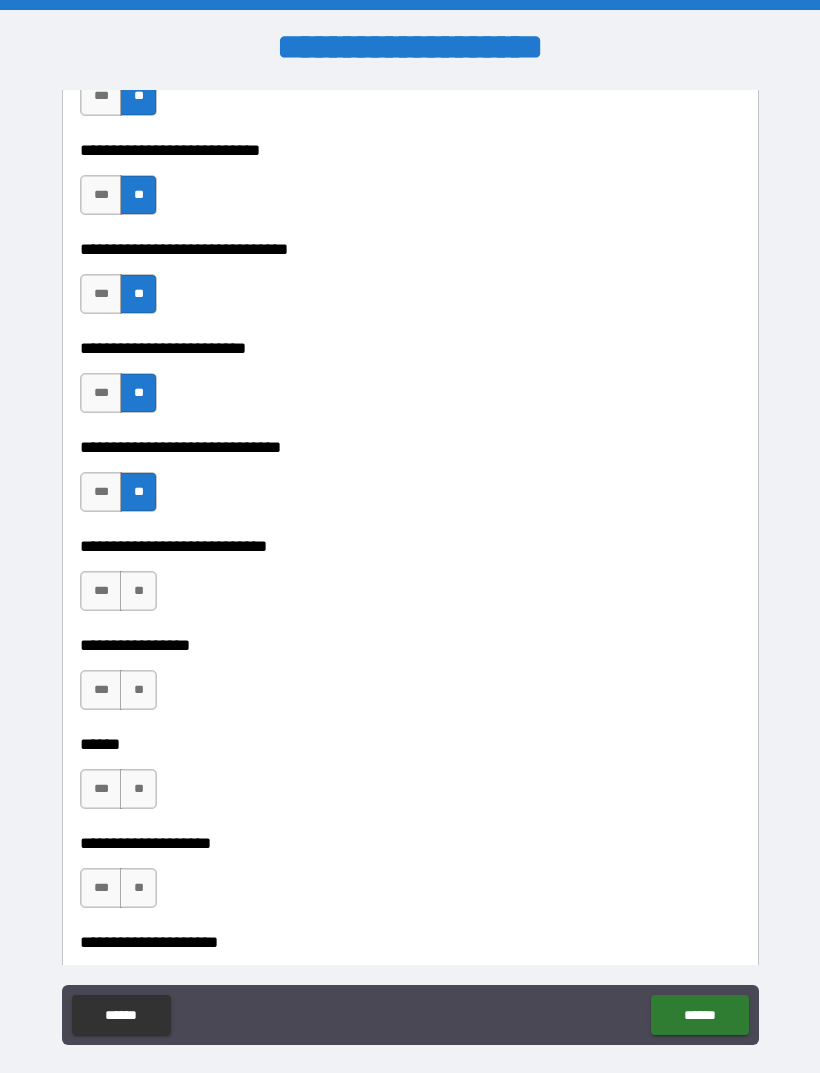 click on "**" at bounding box center (138, 591) 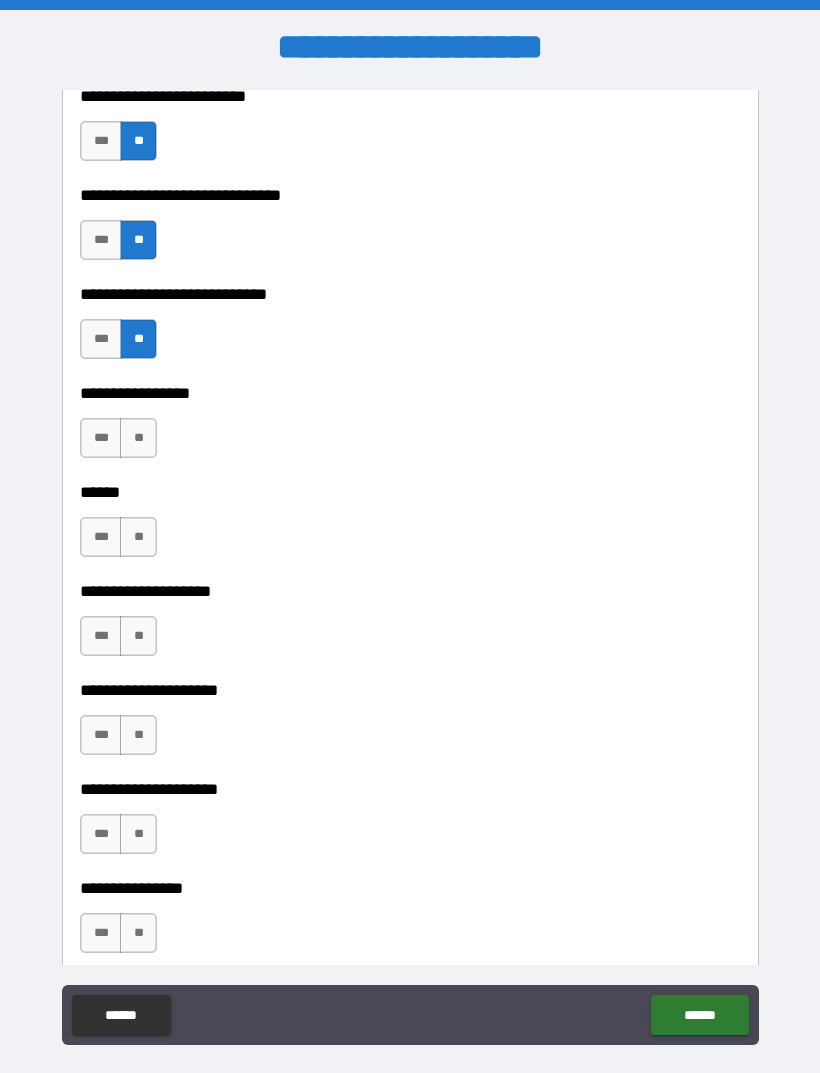 scroll, scrollTop: 8737, scrollLeft: 0, axis: vertical 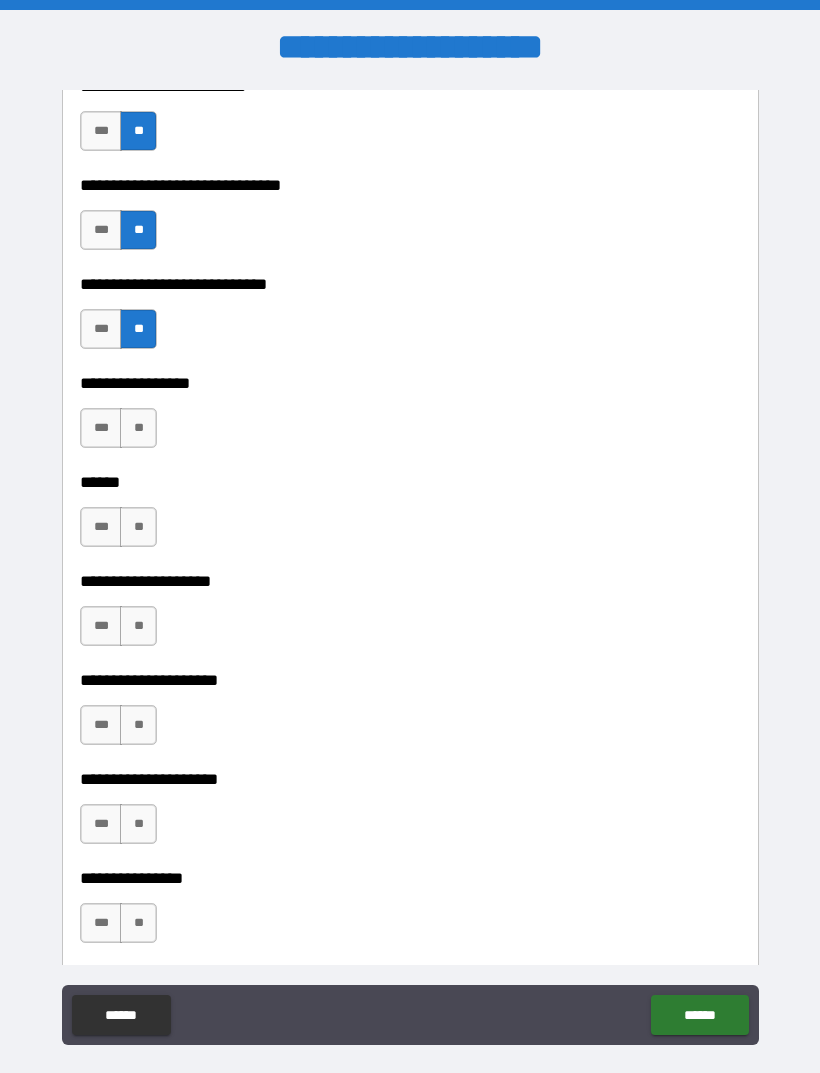 click on "**" at bounding box center [138, 428] 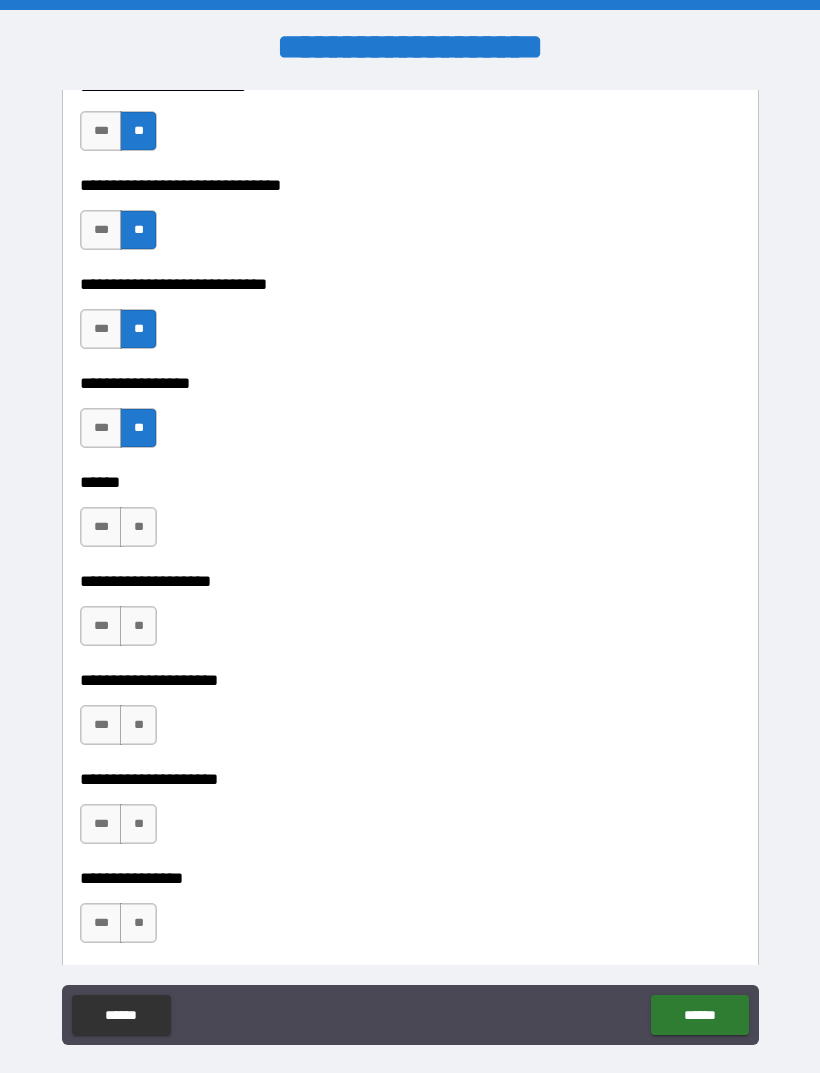 click on "**********" at bounding box center (410, 468) 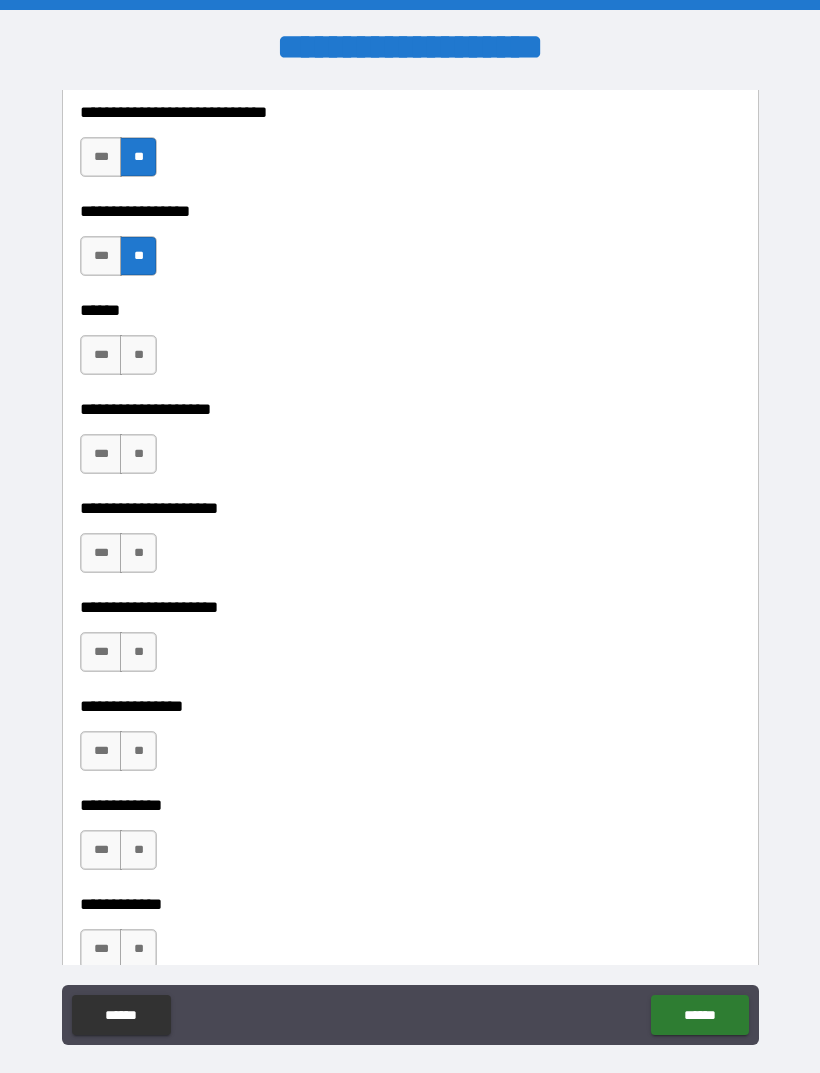 scroll, scrollTop: 8912, scrollLeft: 0, axis: vertical 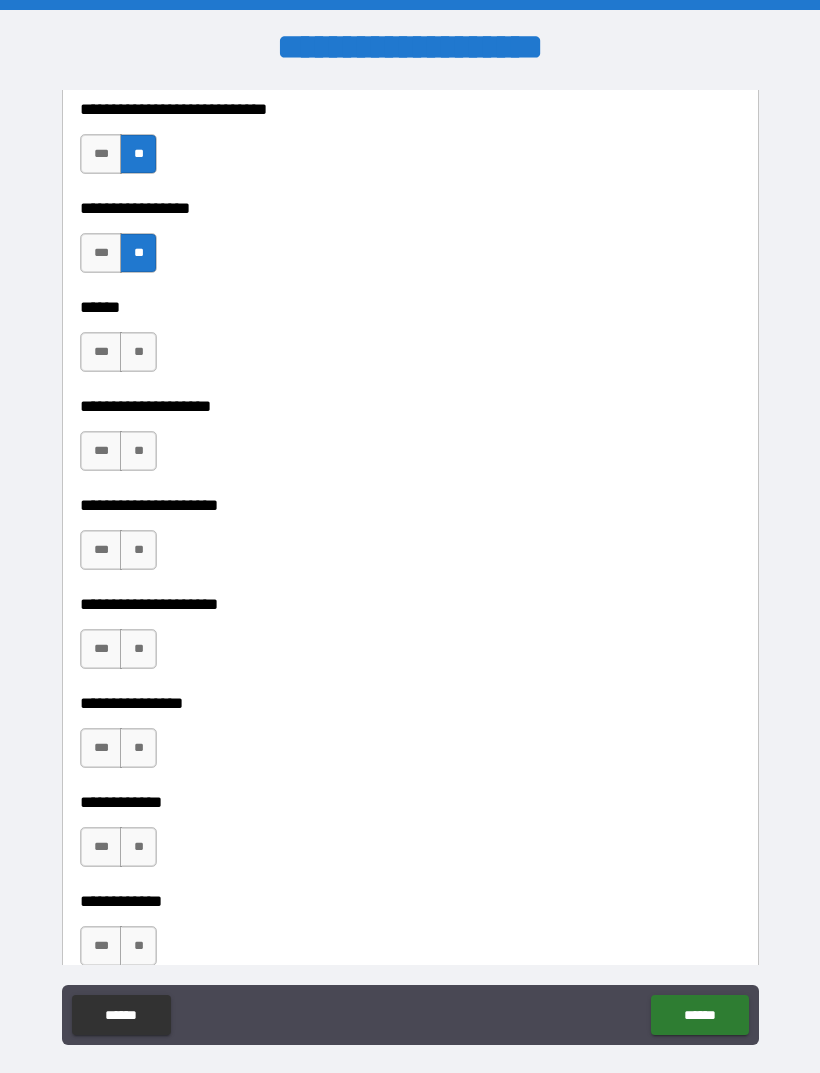 click on "**" at bounding box center (138, 451) 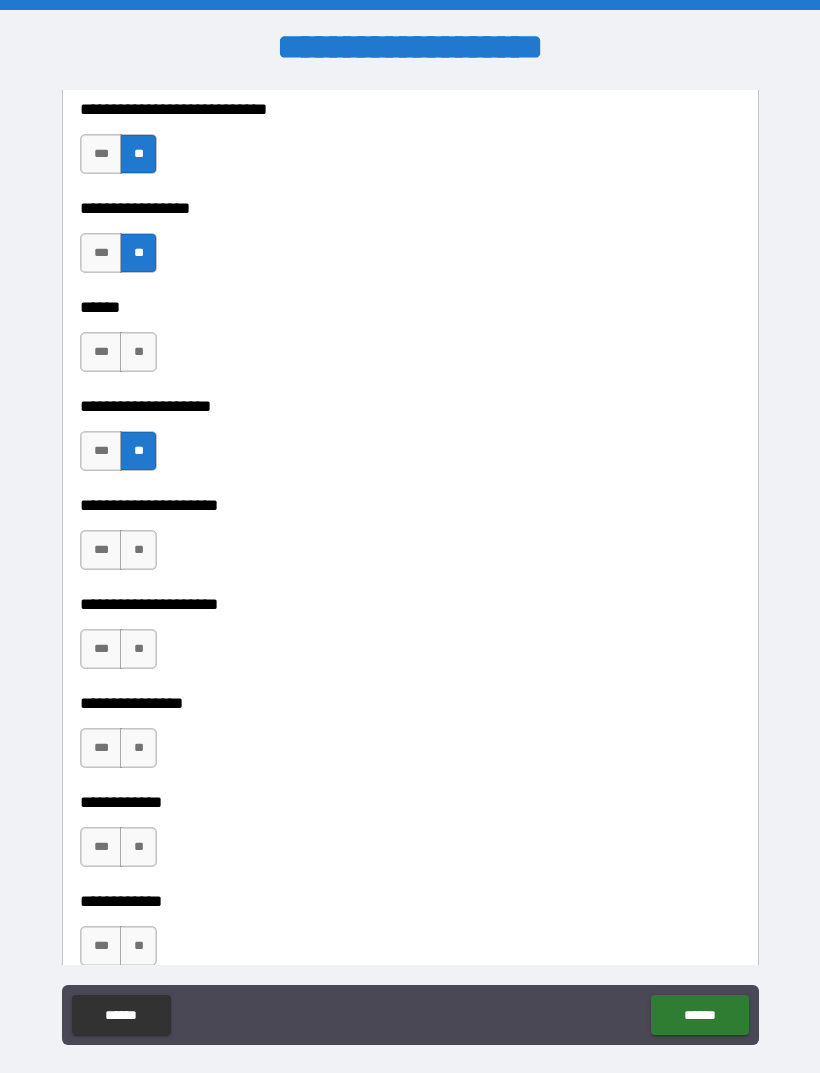 click on "**" at bounding box center (138, 550) 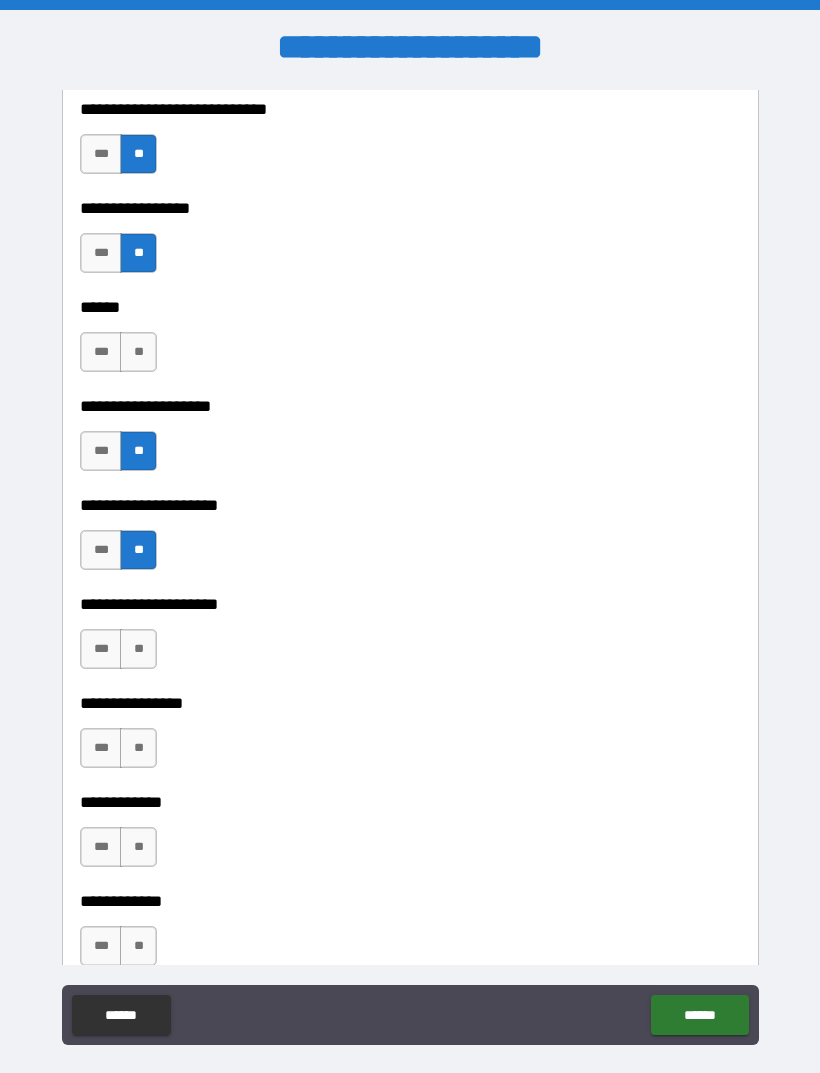 scroll, scrollTop: 9047, scrollLeft: 0, axis: vertical 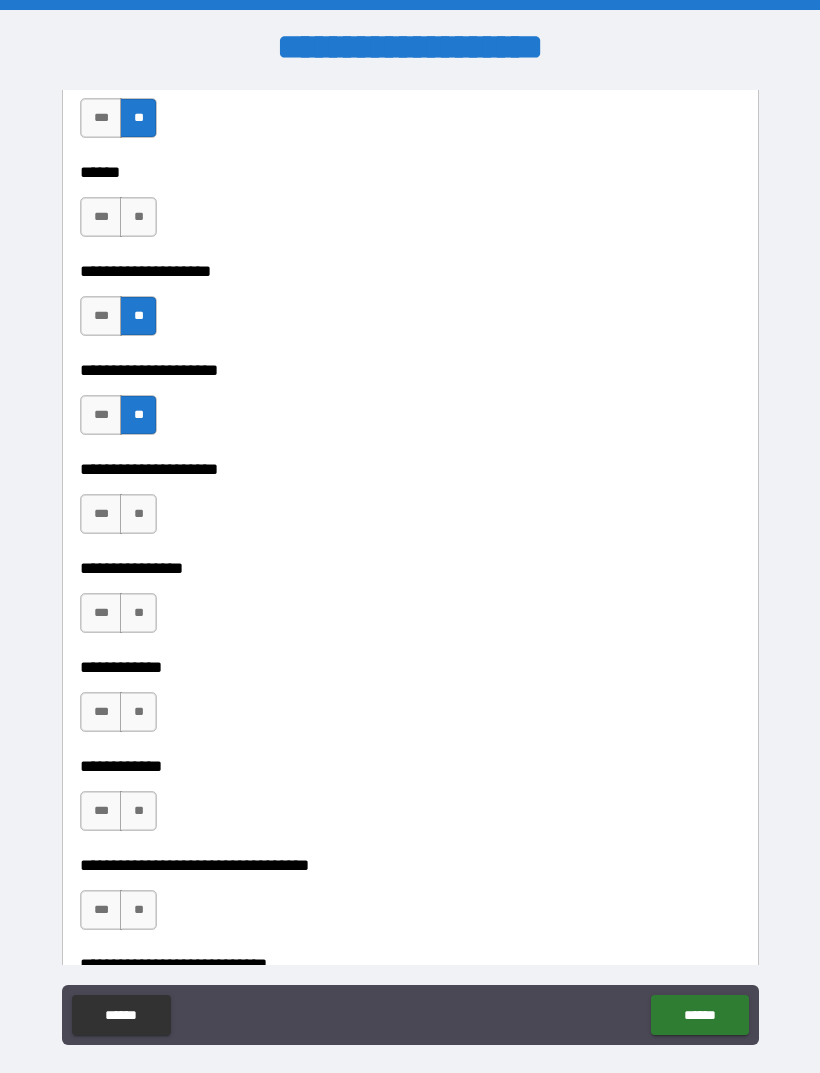click on "**" at bounding box center (138, 514) 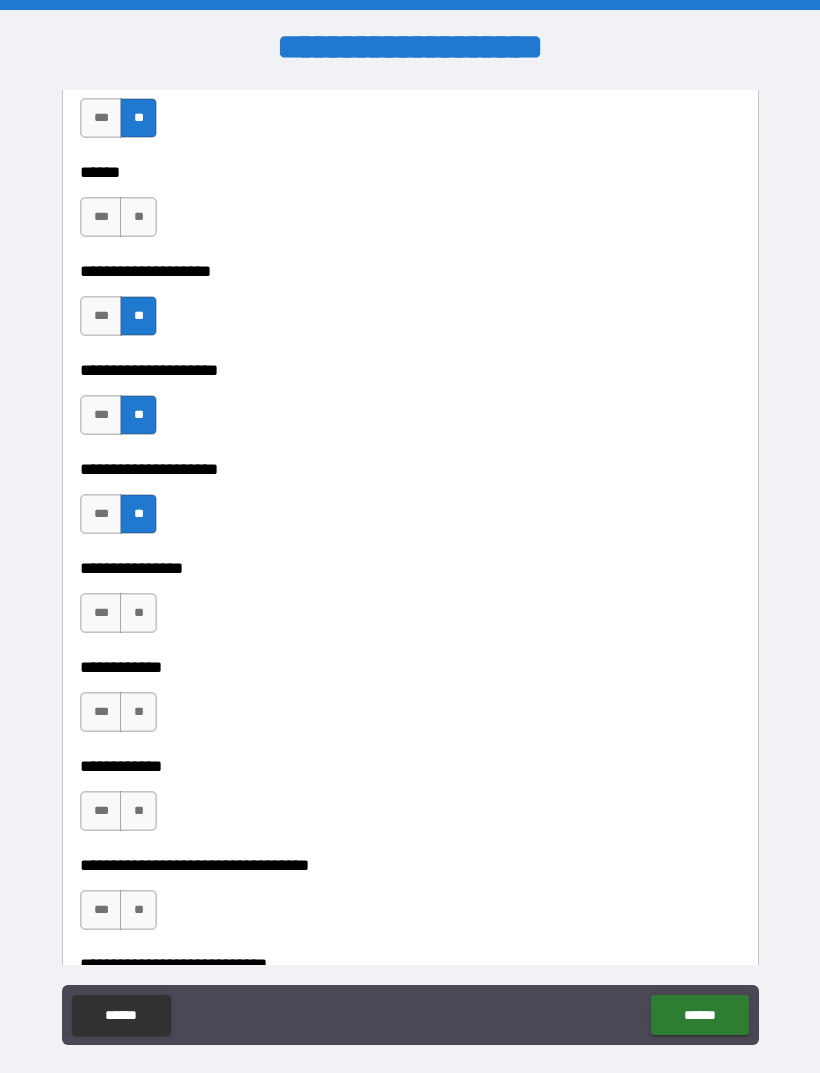 click on "**********" at bounding box center (410, 554) 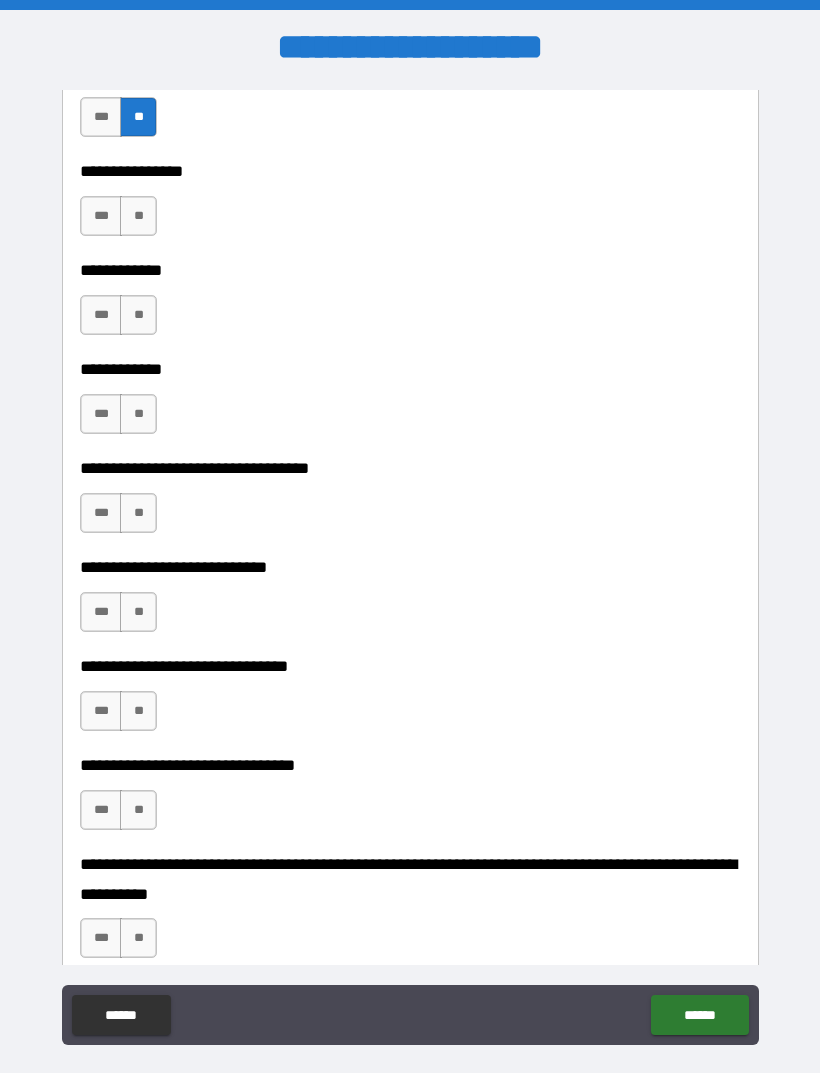 scroll, scrollTop: 9446, scrollLeft: 0, axis: vertical 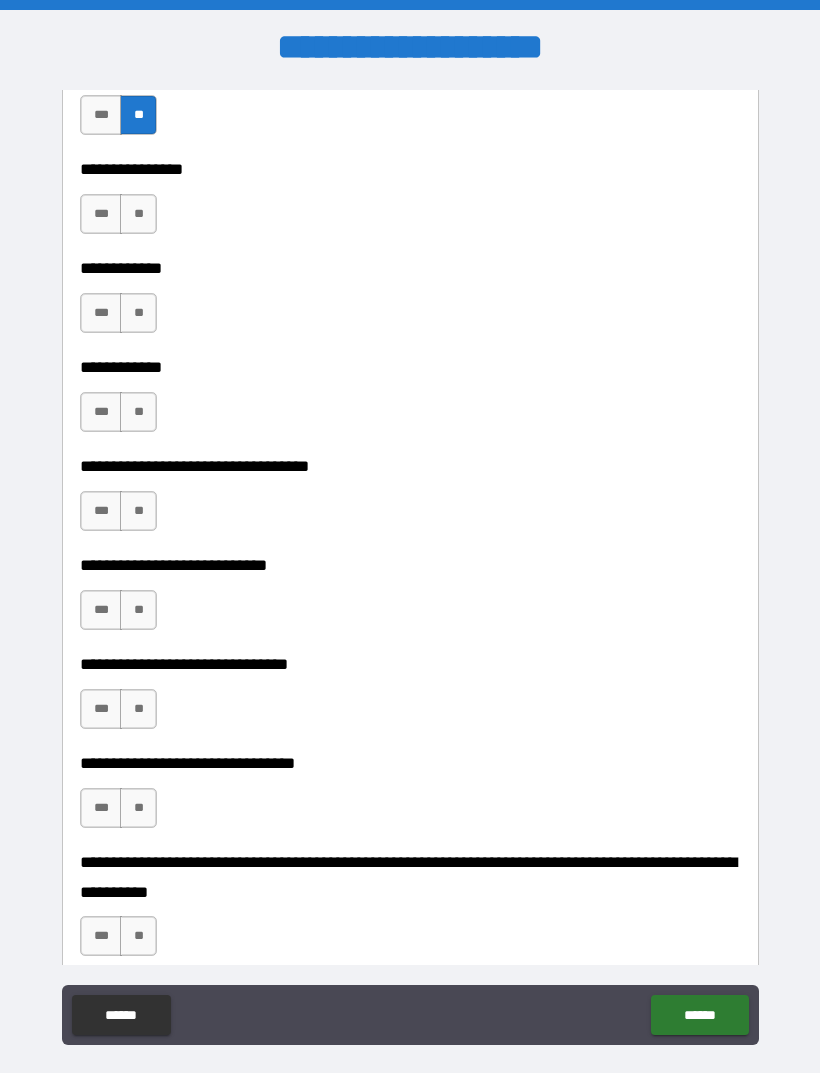 click on "**" at bounding box center (138, 214) 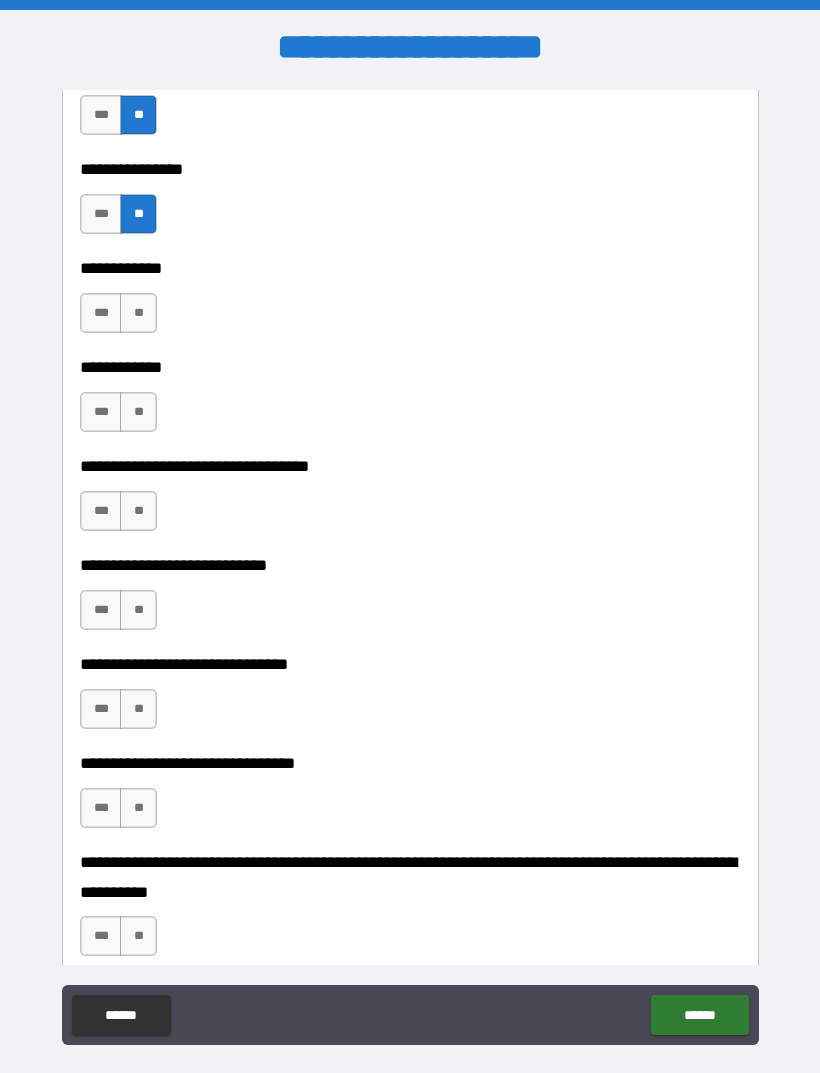 click on "**" at bounding box center (138, 313) 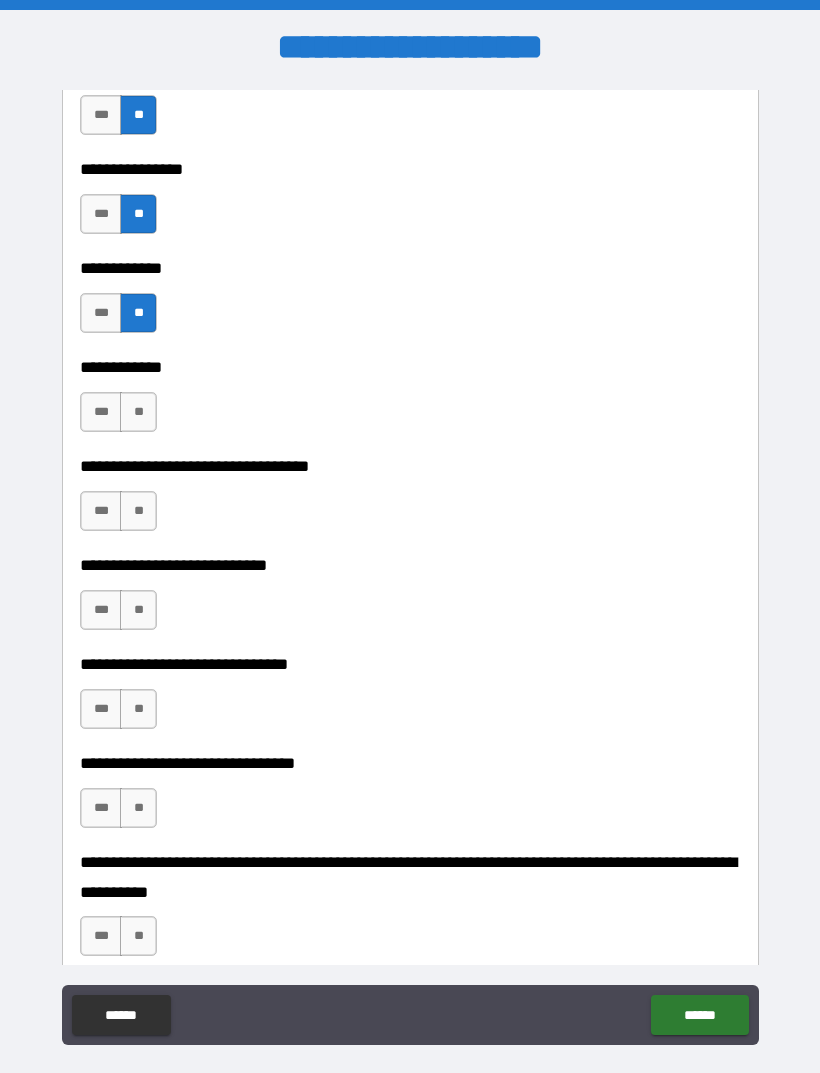 click on "**" at bounding box center [138, 412] 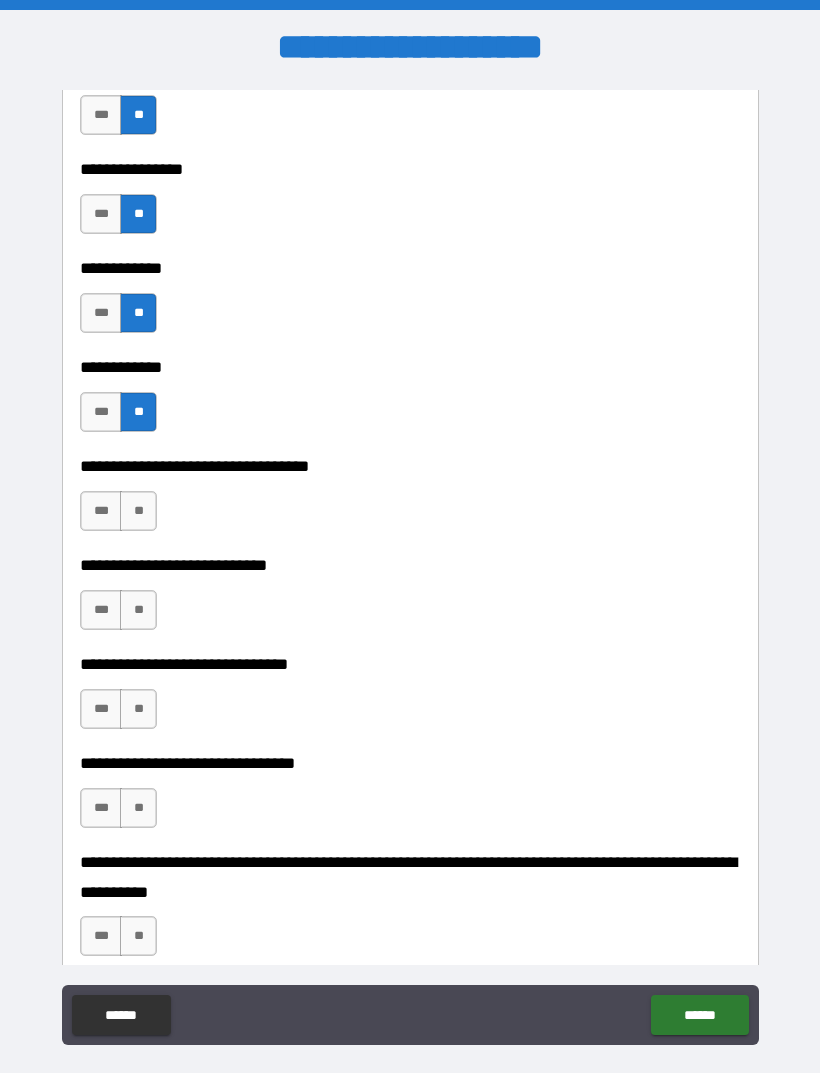 click on "**" at bounding box center (138, 511) 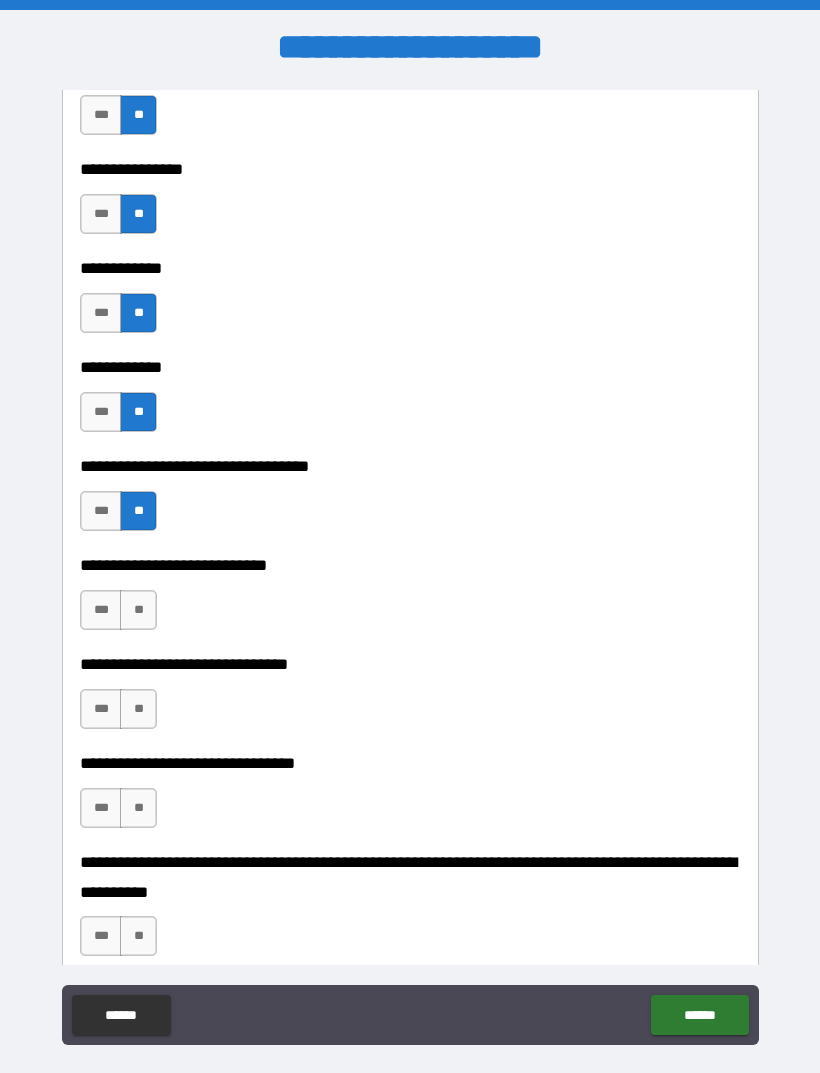 click on "**" at bounding box center [138, 610] 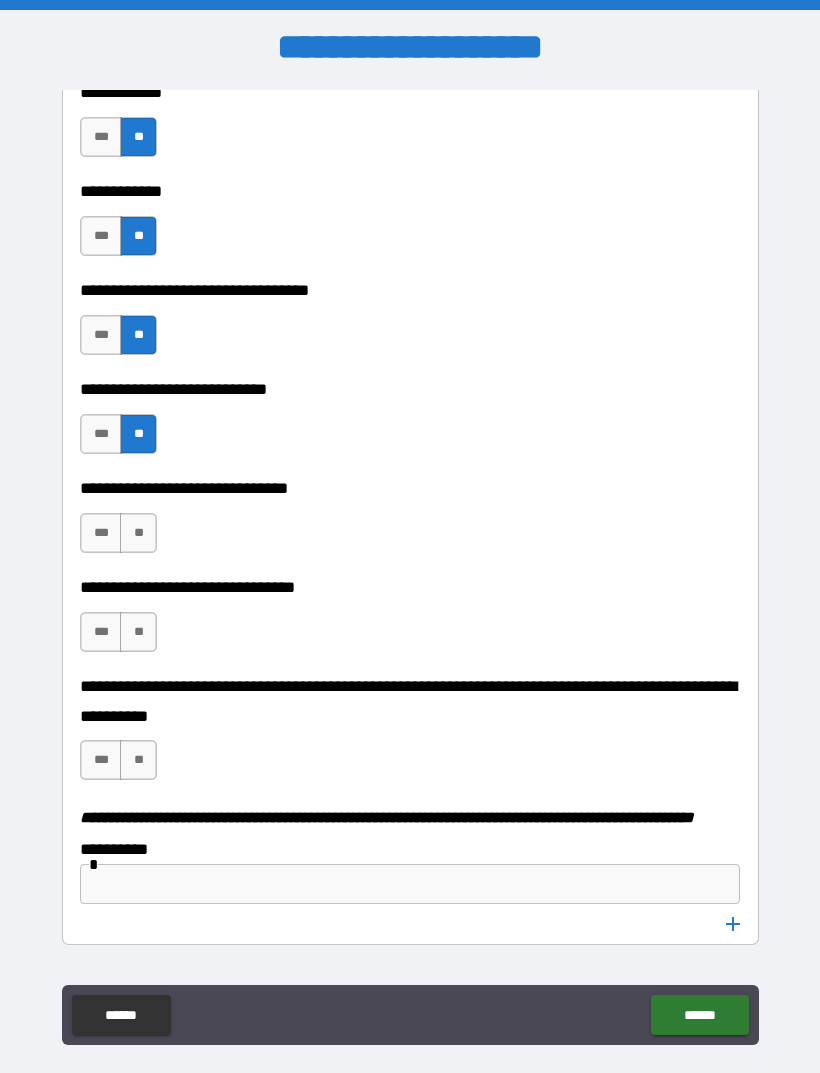scroll, scrollTop: 9626, scrollLeft: 0, axis: vertical 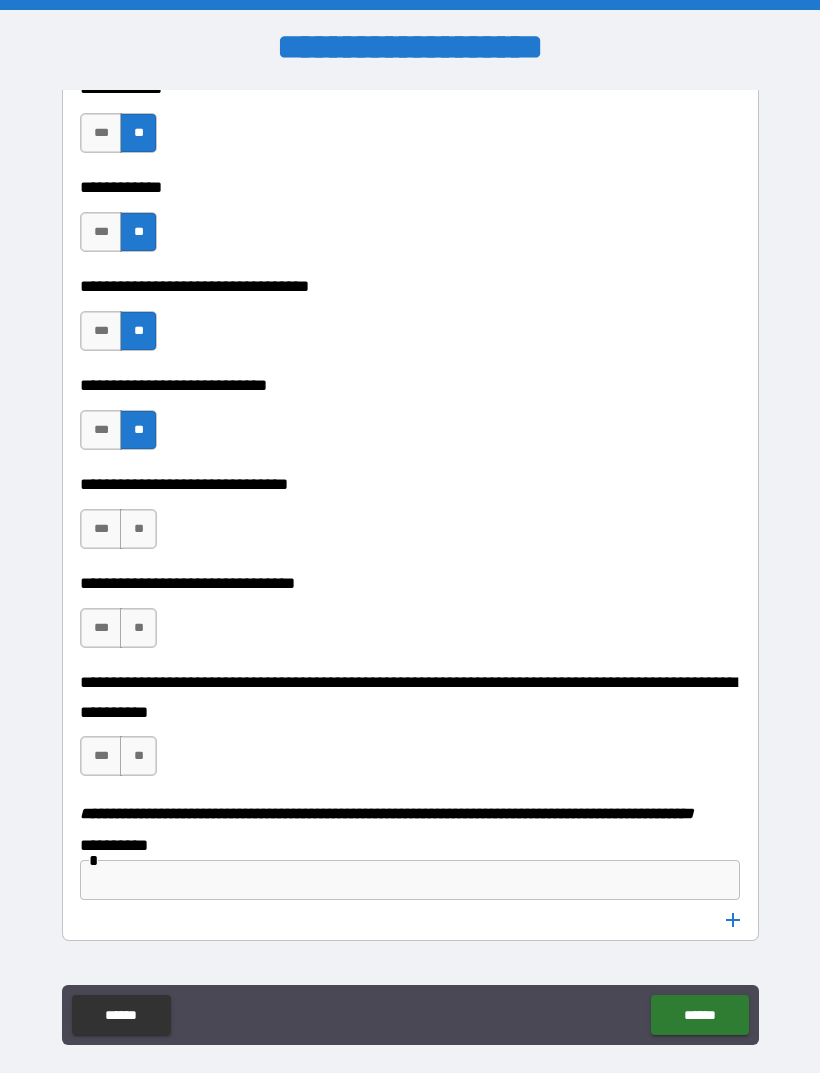 click on "**" at bounding box center (138, 529) 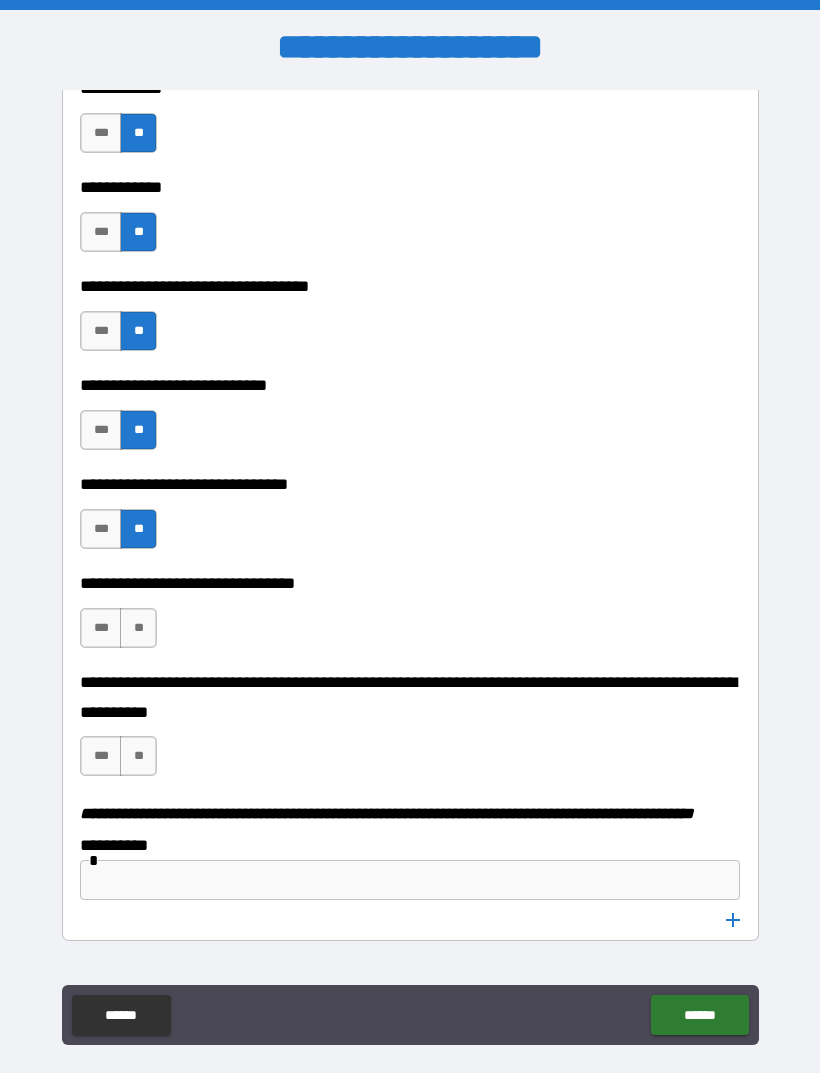 click on "**" at bounding box center [138, 628] 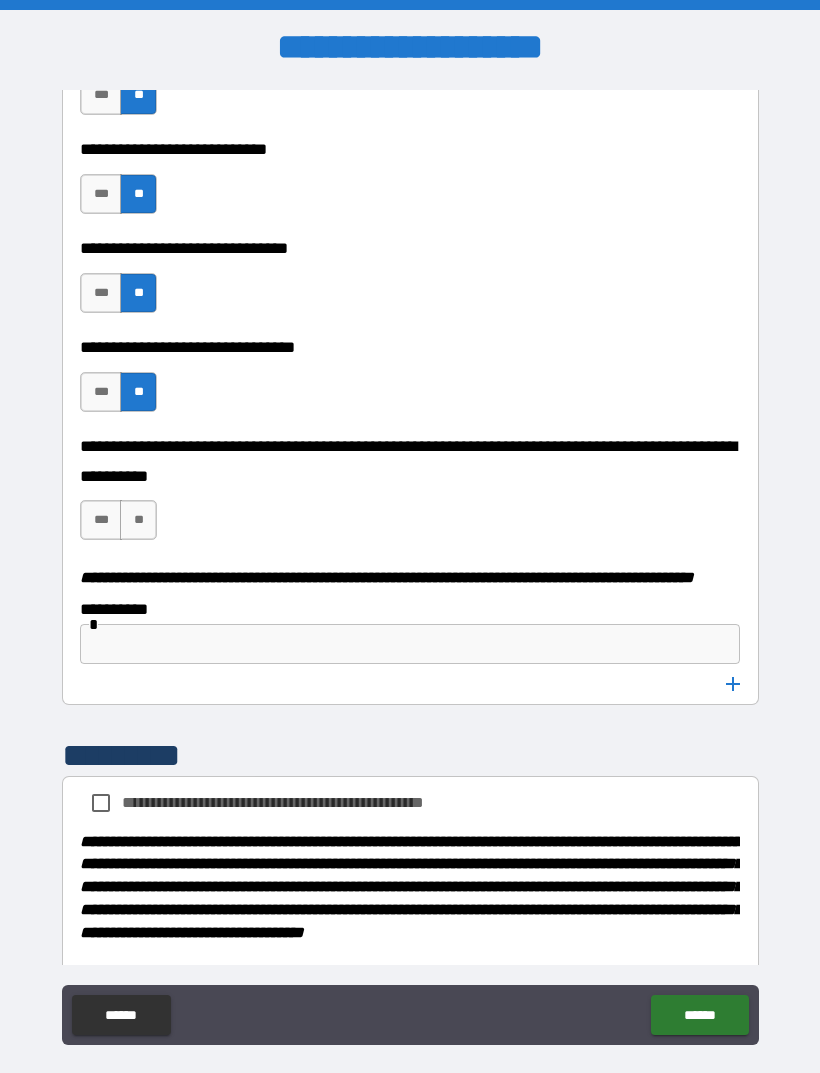 scroll, scrollTop: 9869, scrollLeft: 0, axis: vertical 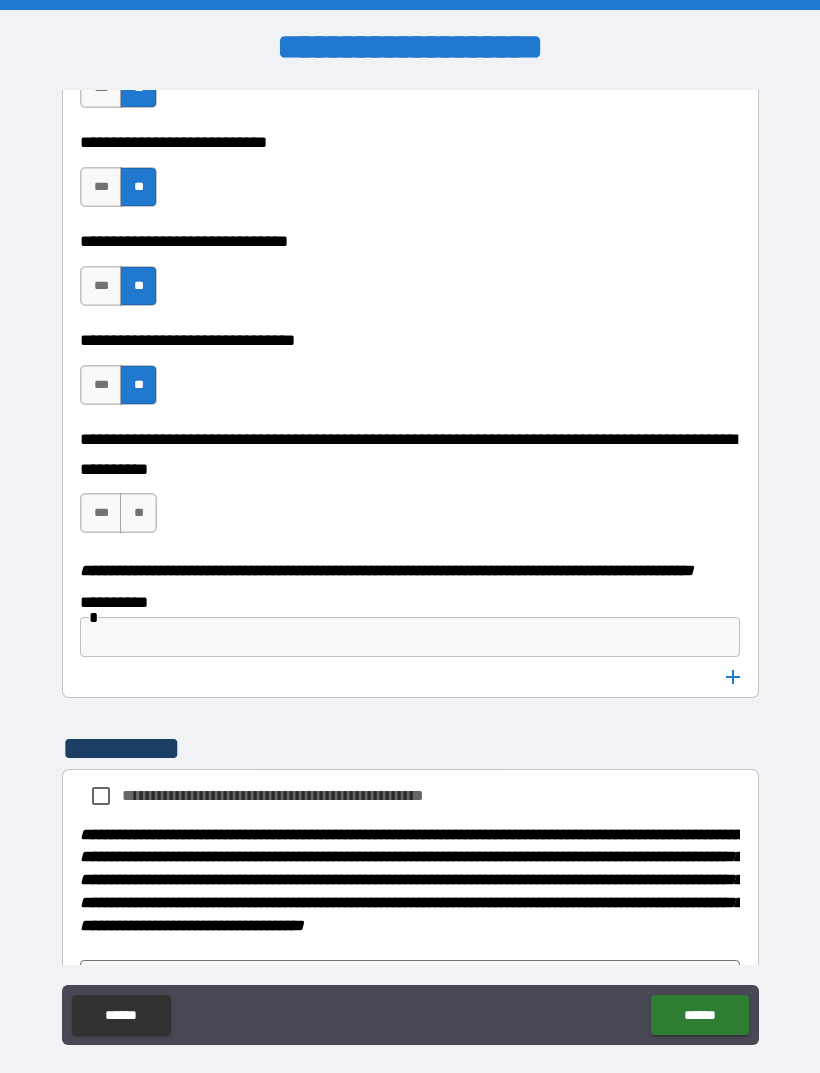 click on "**" at bounding box center (138, 513) 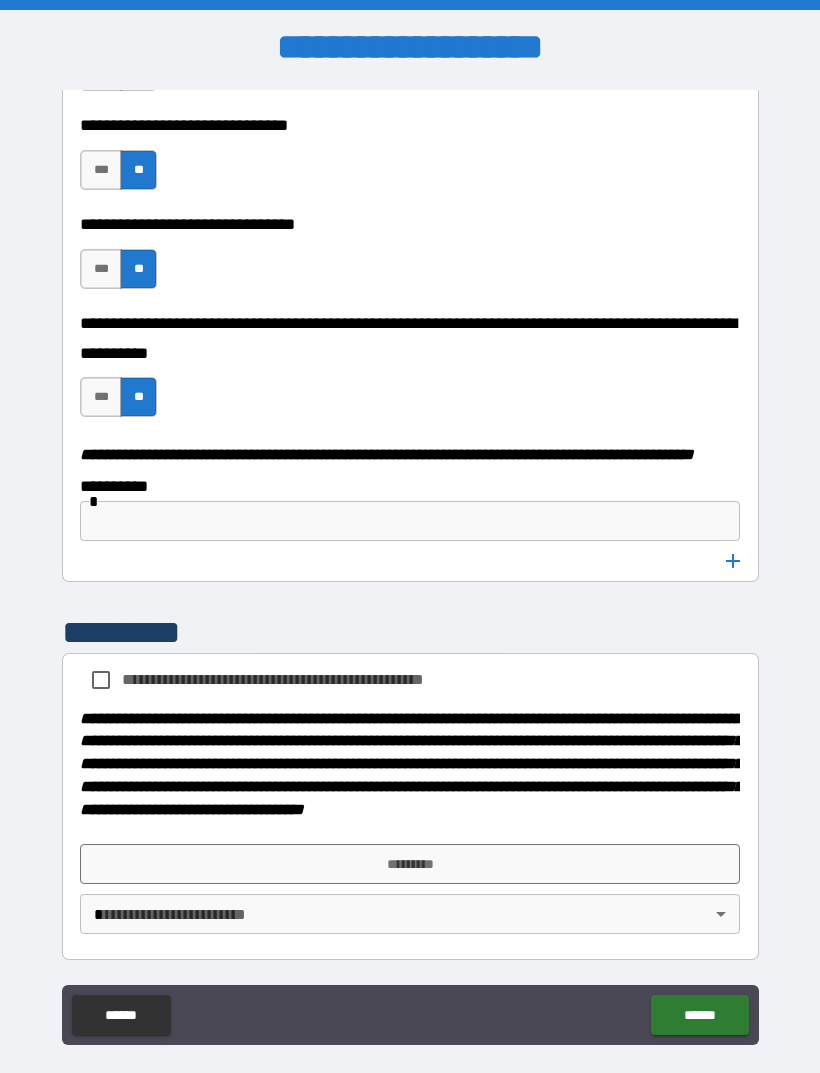 scroll, scrollTop: 10041, scrollLeft: 0, axis: vertical 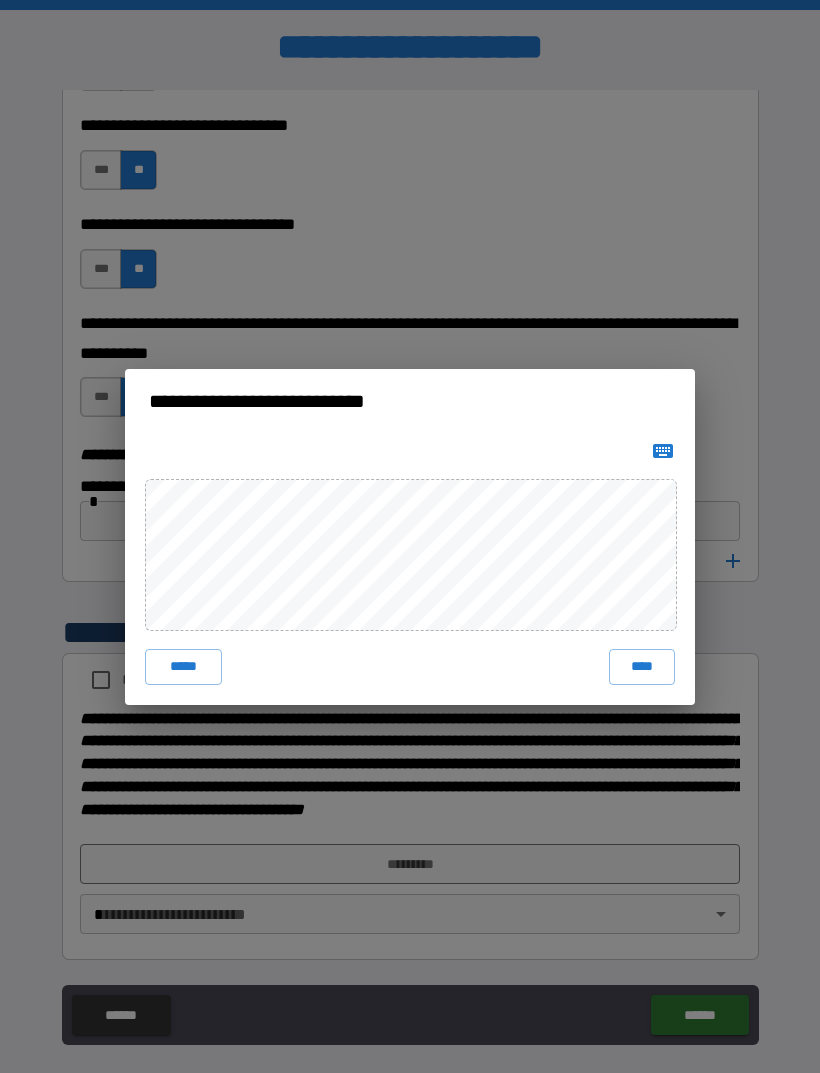 click on "****" at bounding box center (642, 667) 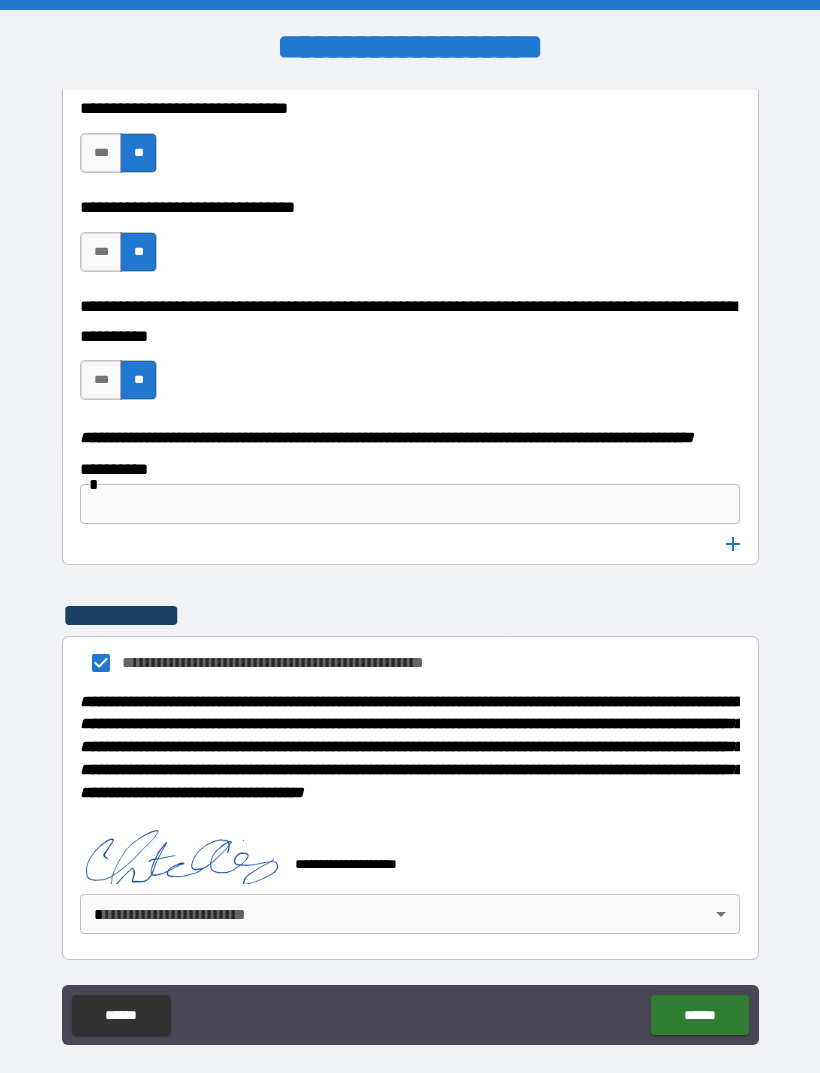 click on "**********" at bounding box center [410, 568] 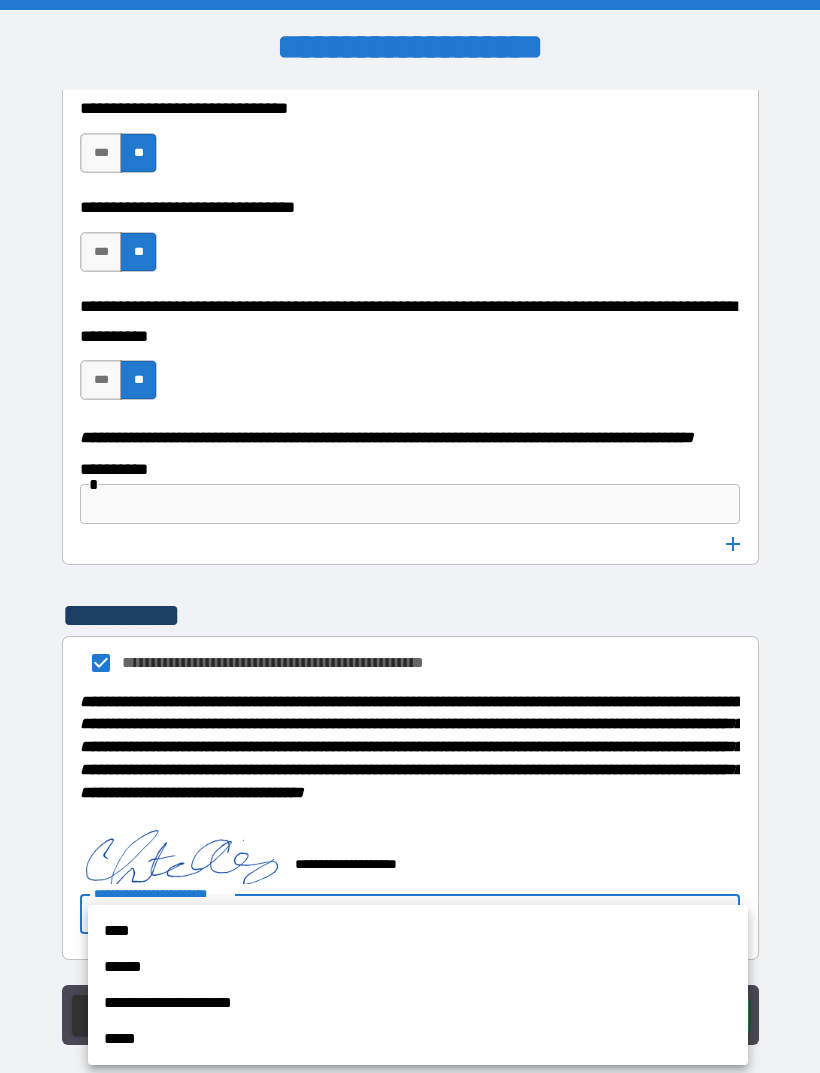 click on "**********" at bounding box center [418, 1003] 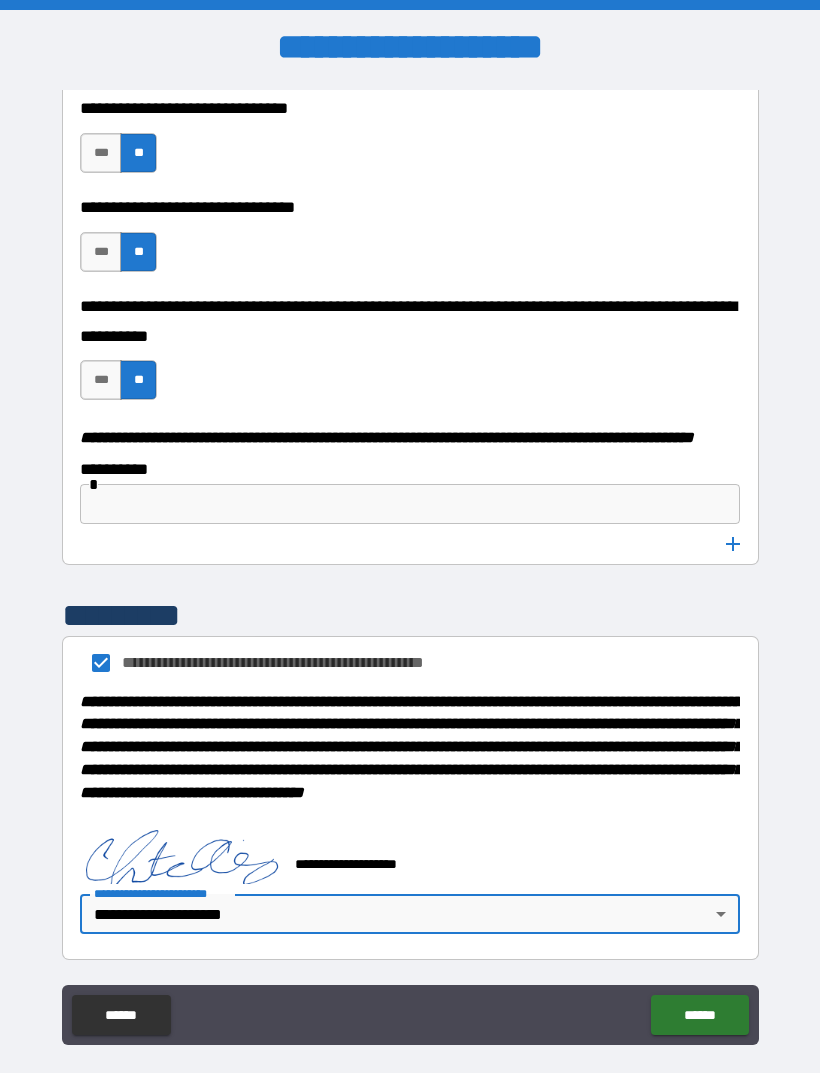 click on "******" at bounding box center [699, 1015] 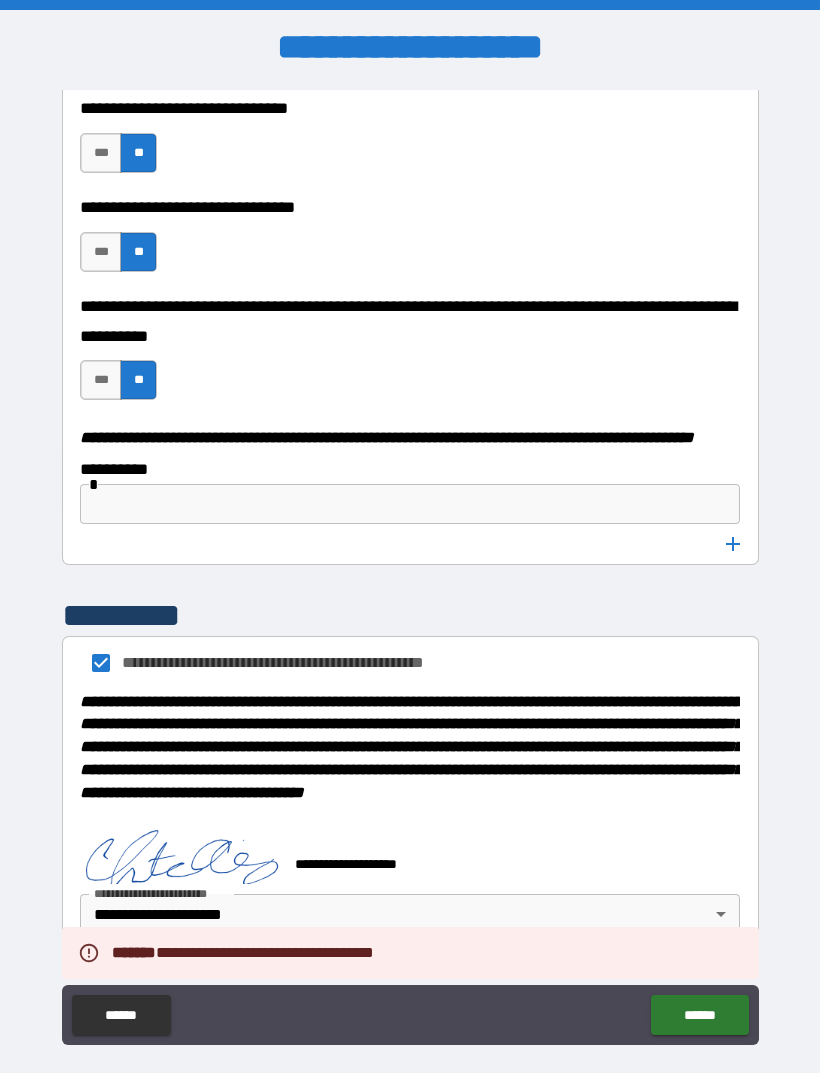 click on "******" at bounding box center (699, 1015) 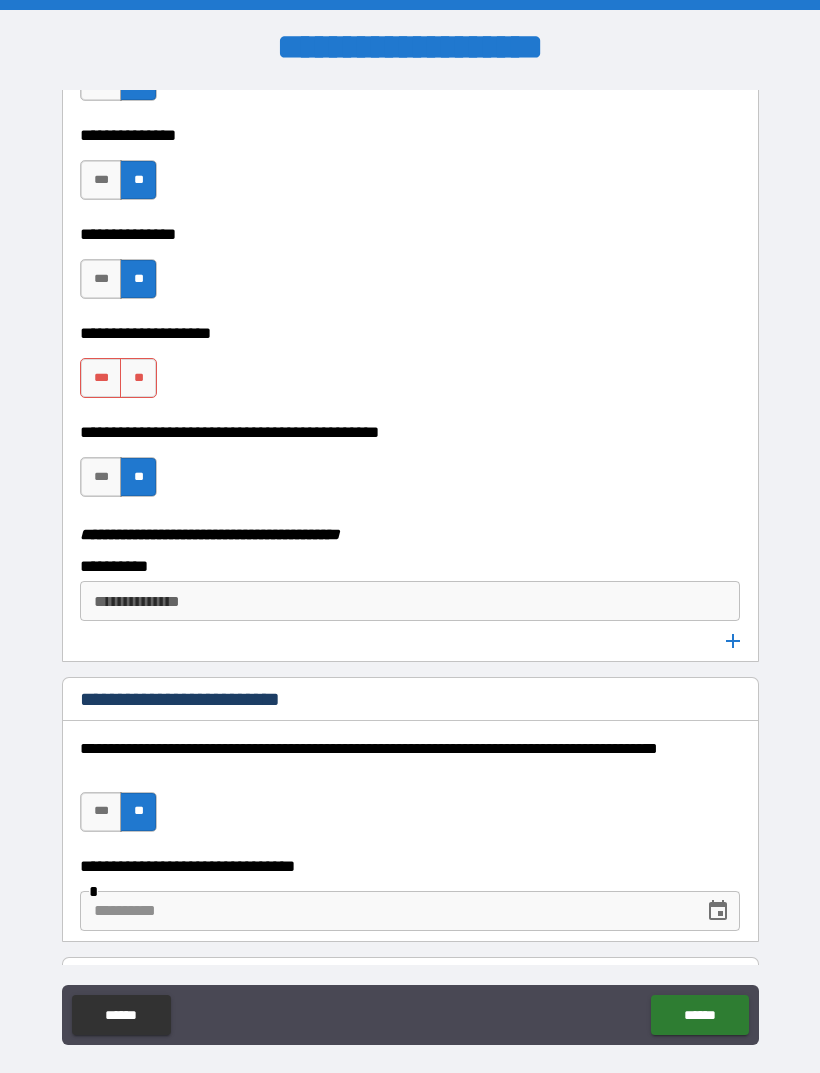 scroll, scrollTop: 3592, scrollLeft: 0, axis: vertical 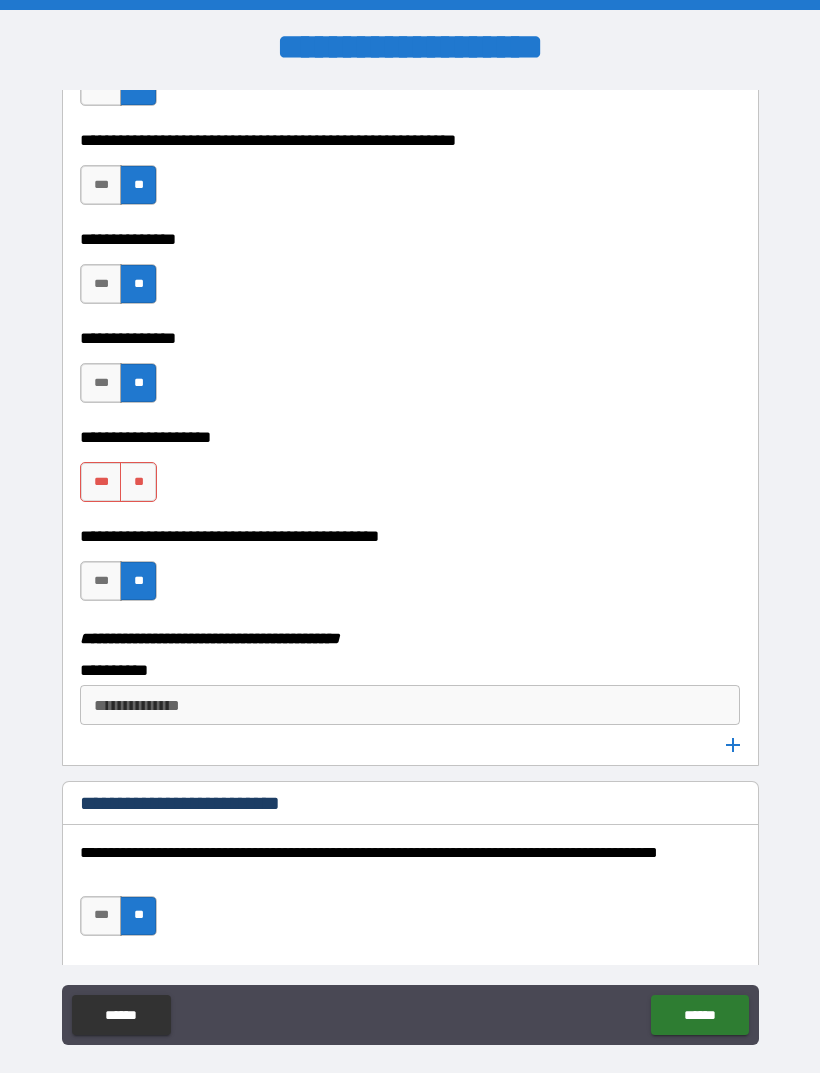 click on "**" at bounding box center (138, 482) 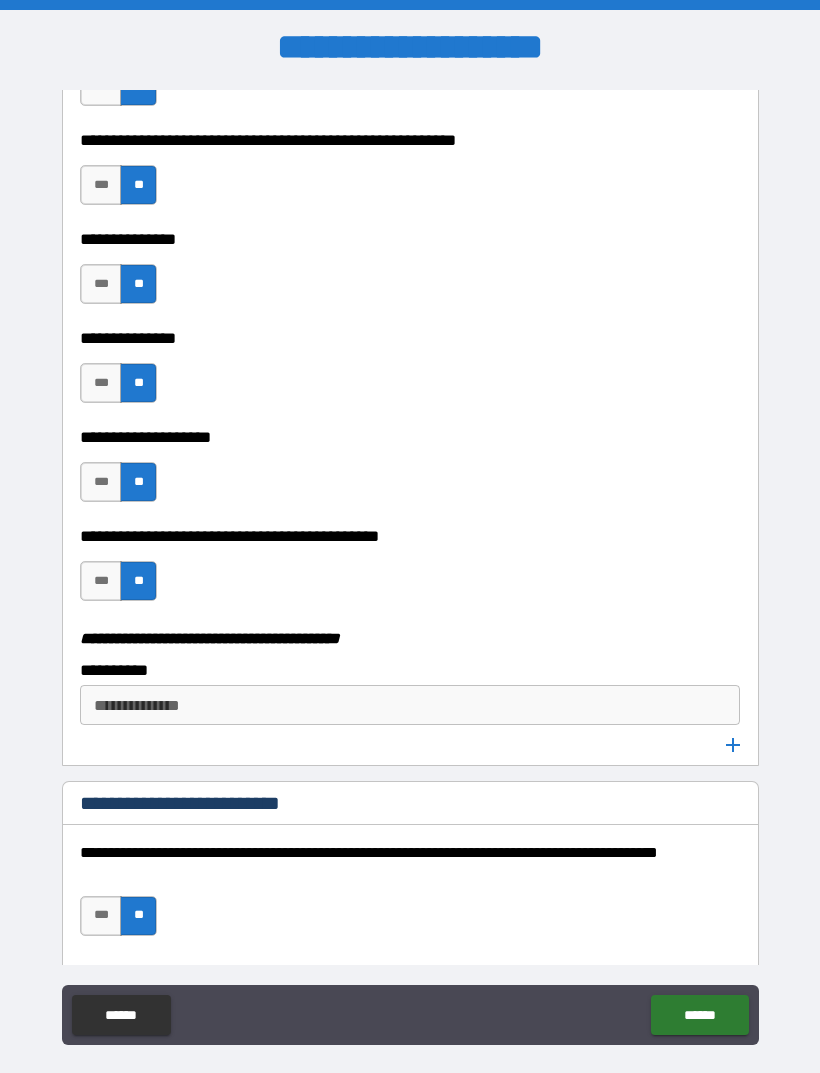 click on "******" at bounding box center [699, 1015] 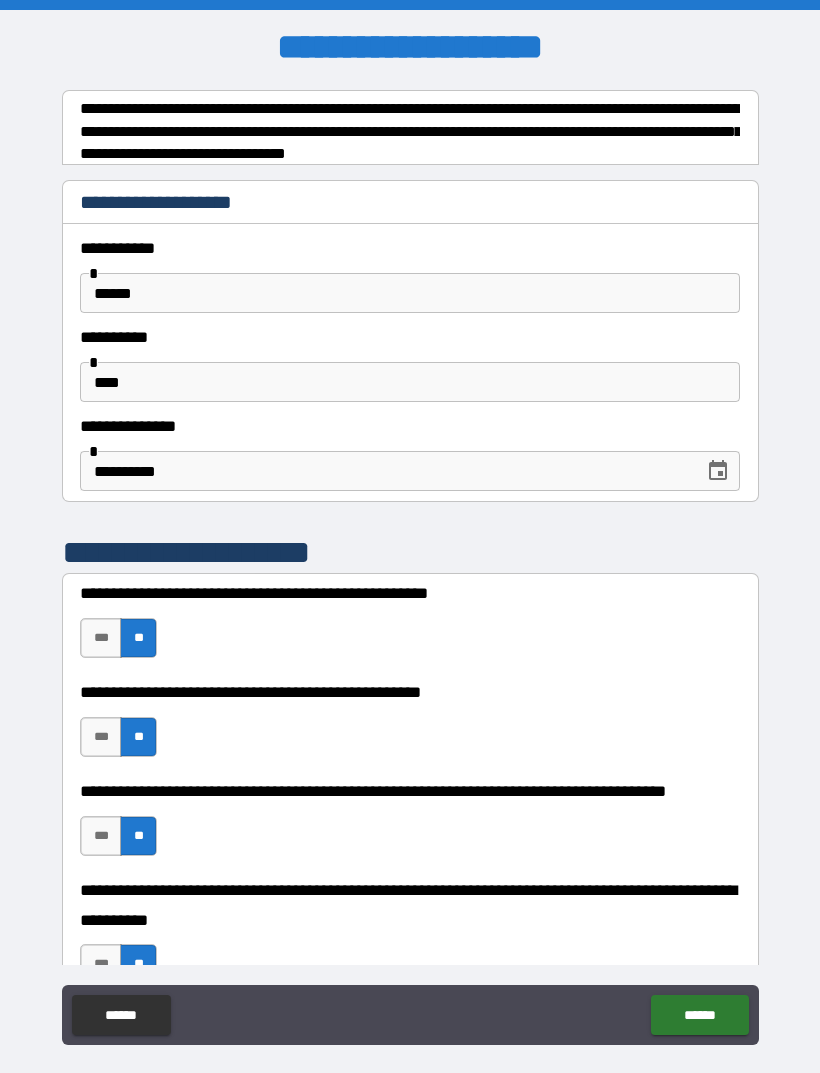scroll, scrollTop: 0, scrollLeft: 0, axis: both 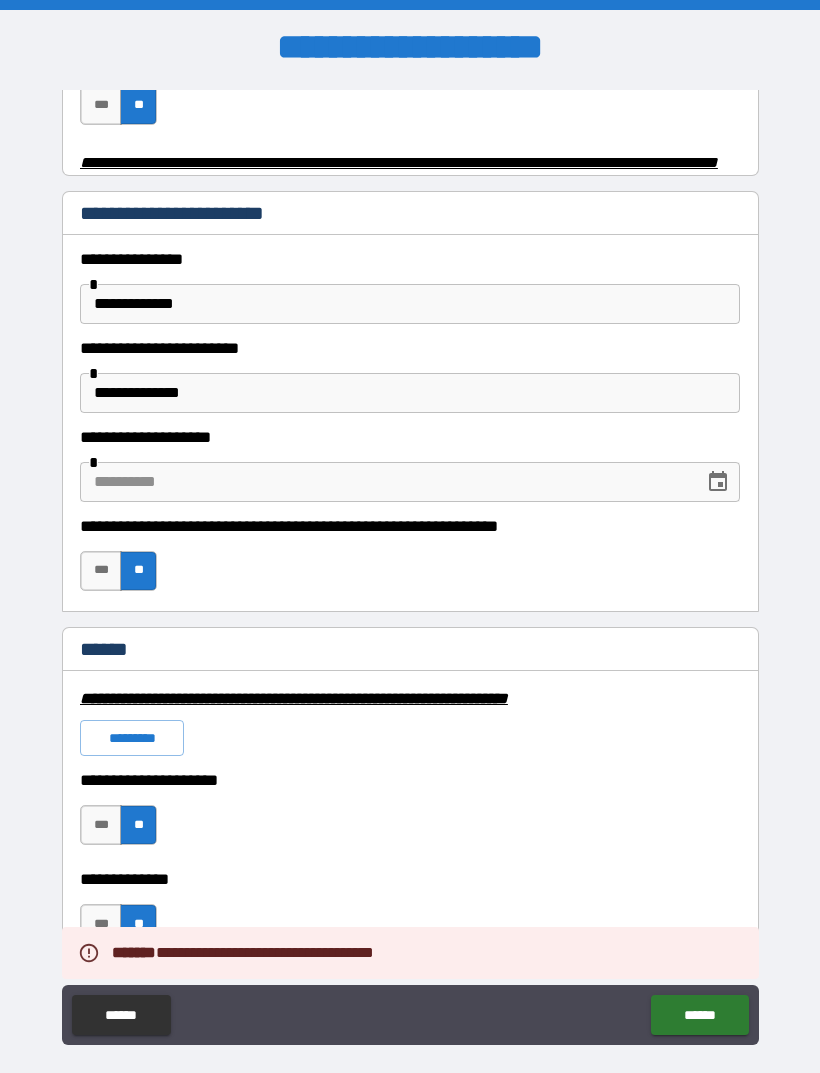 click 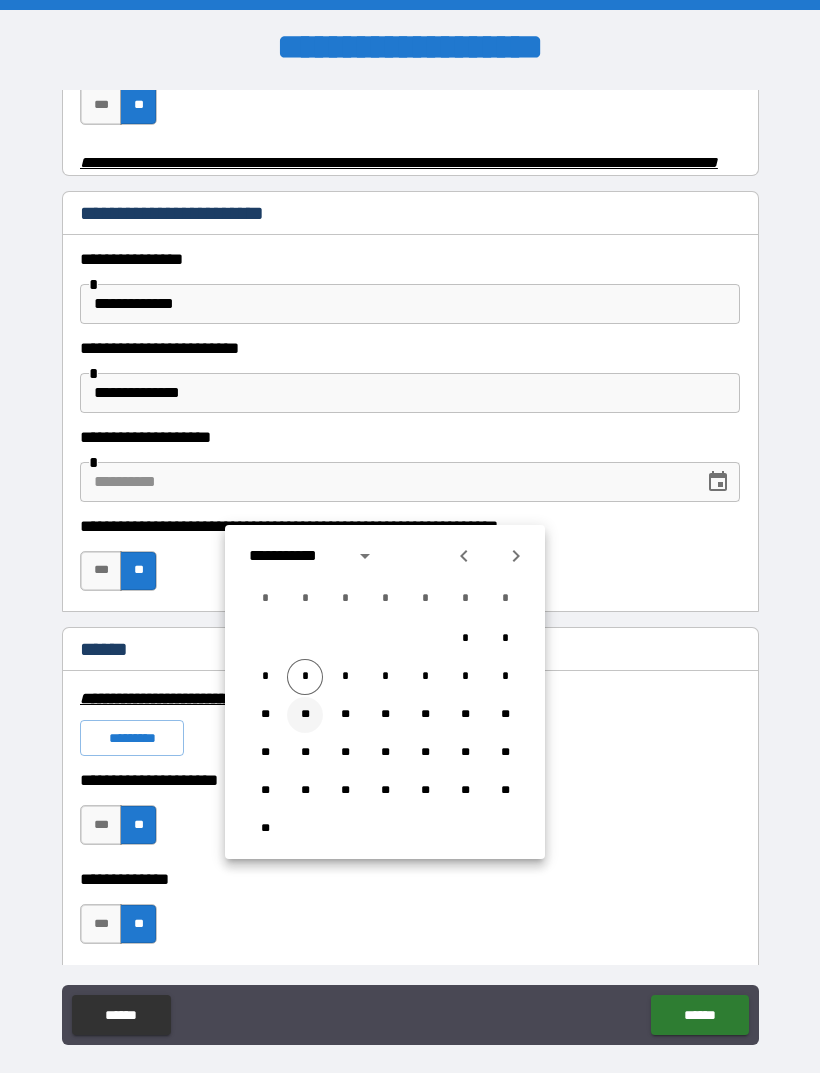 click on "**" at bounding box center (305, 715) 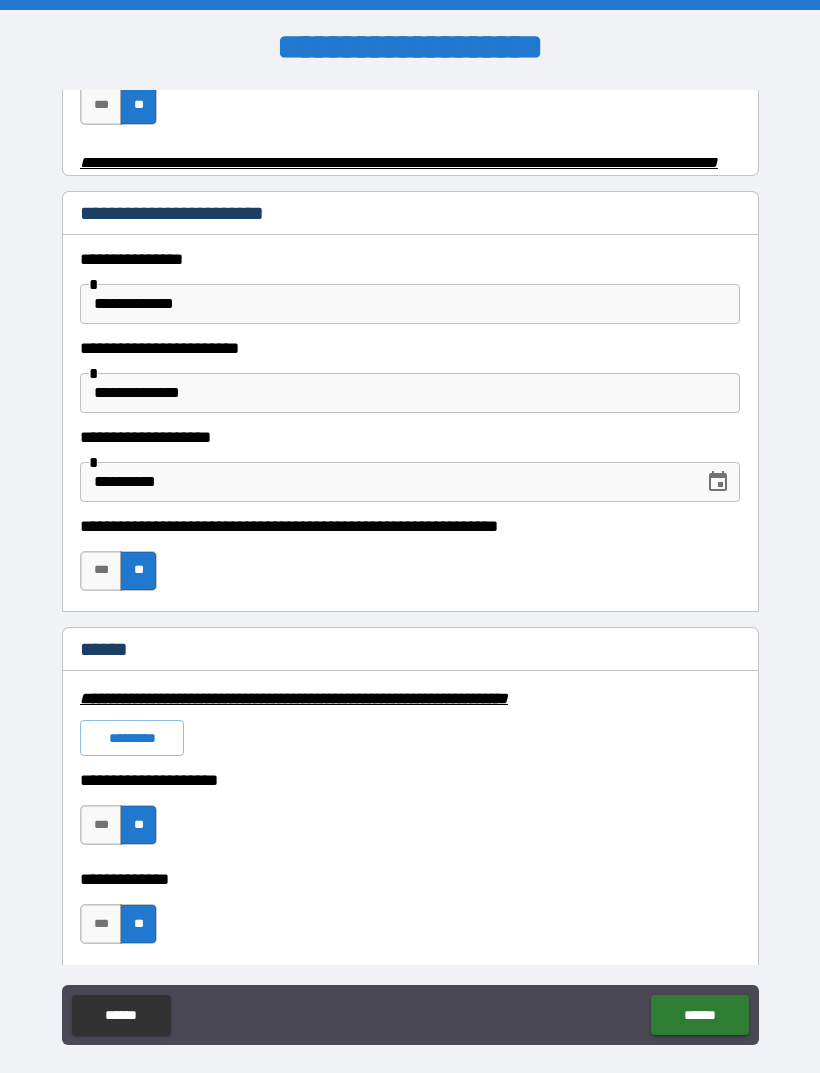 type on "**********" 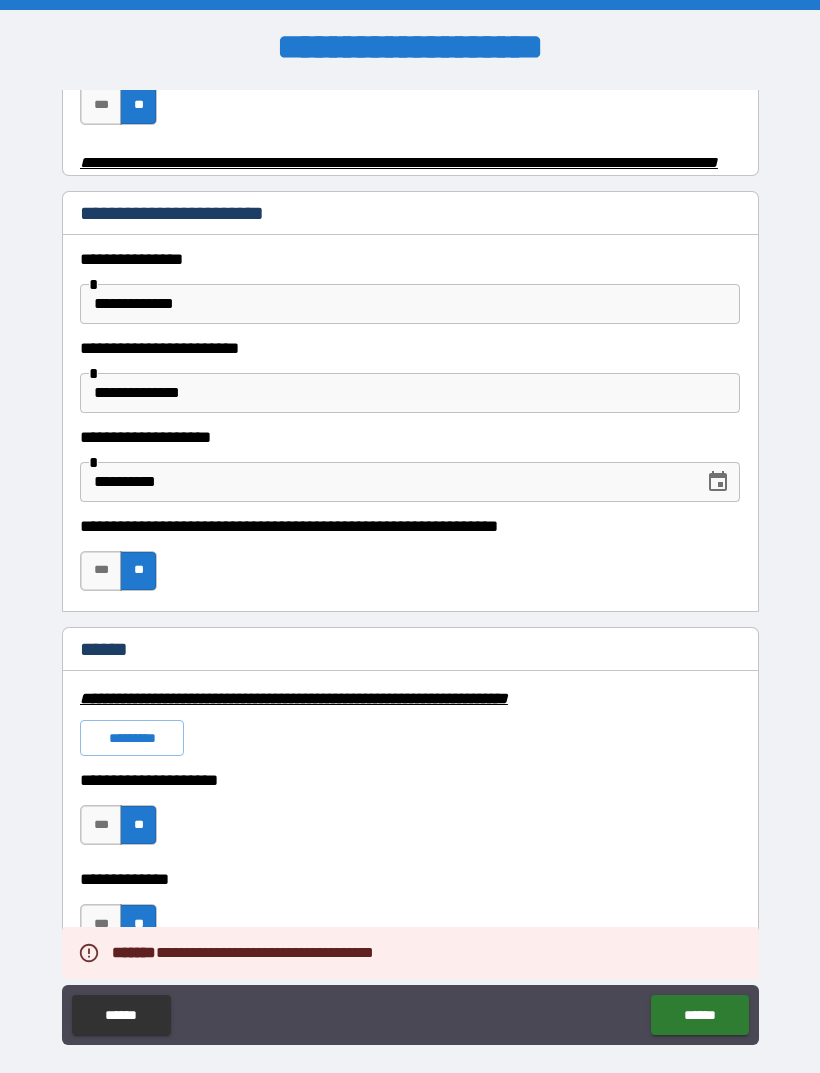 click on "**********" at bounding box center (410, 865) 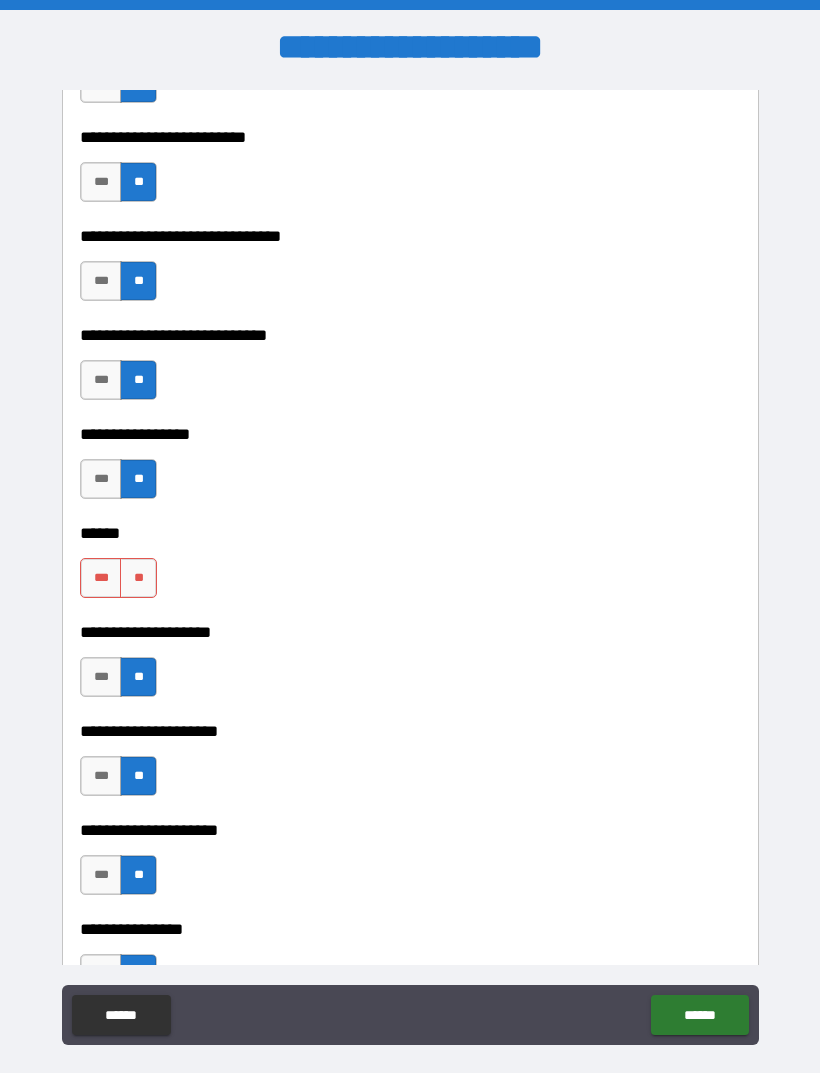 scroll, scrollTop: 8687, scrollLeft: 0, axis: vertical 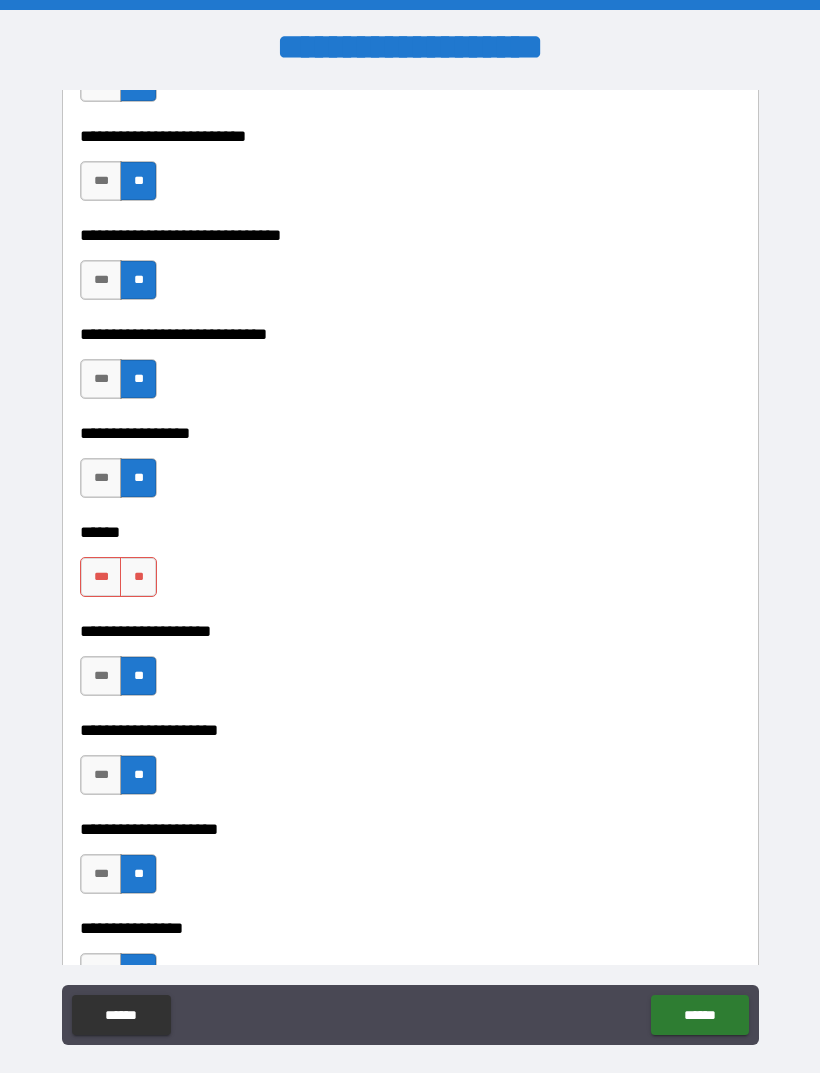 click on "**" at bounding box center (138, 577) 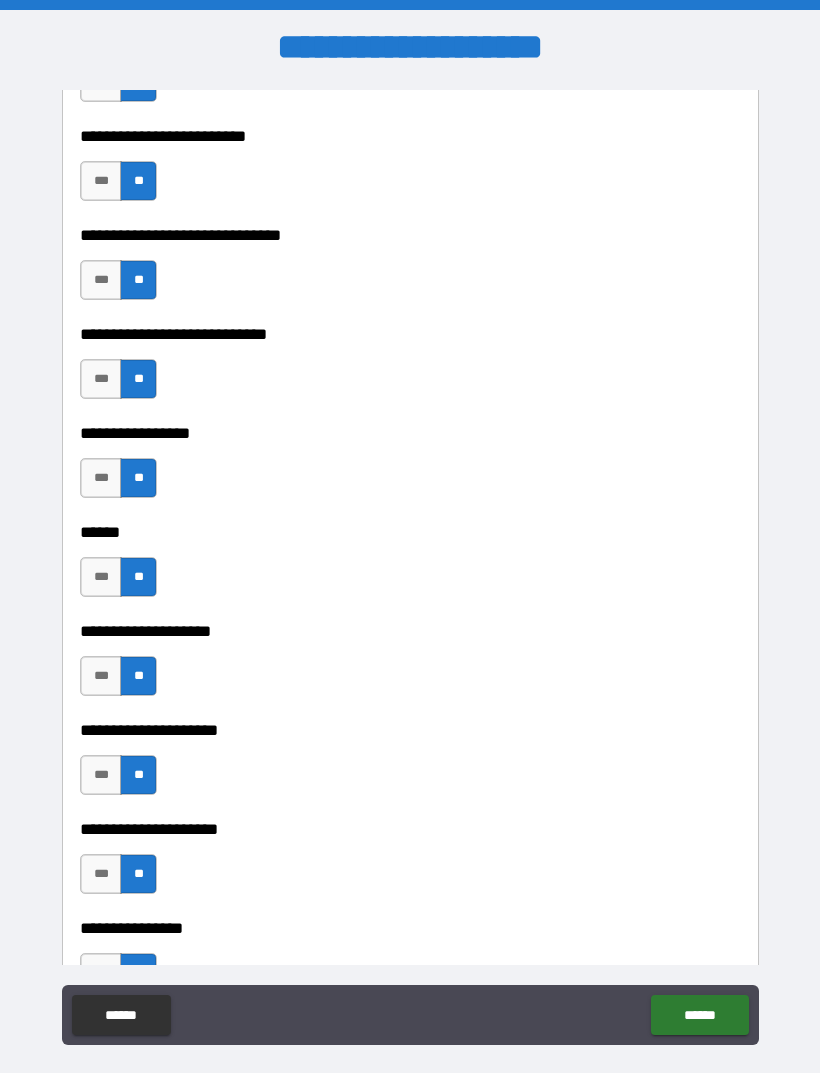 click on "******" at bounding box center [699, 1015] 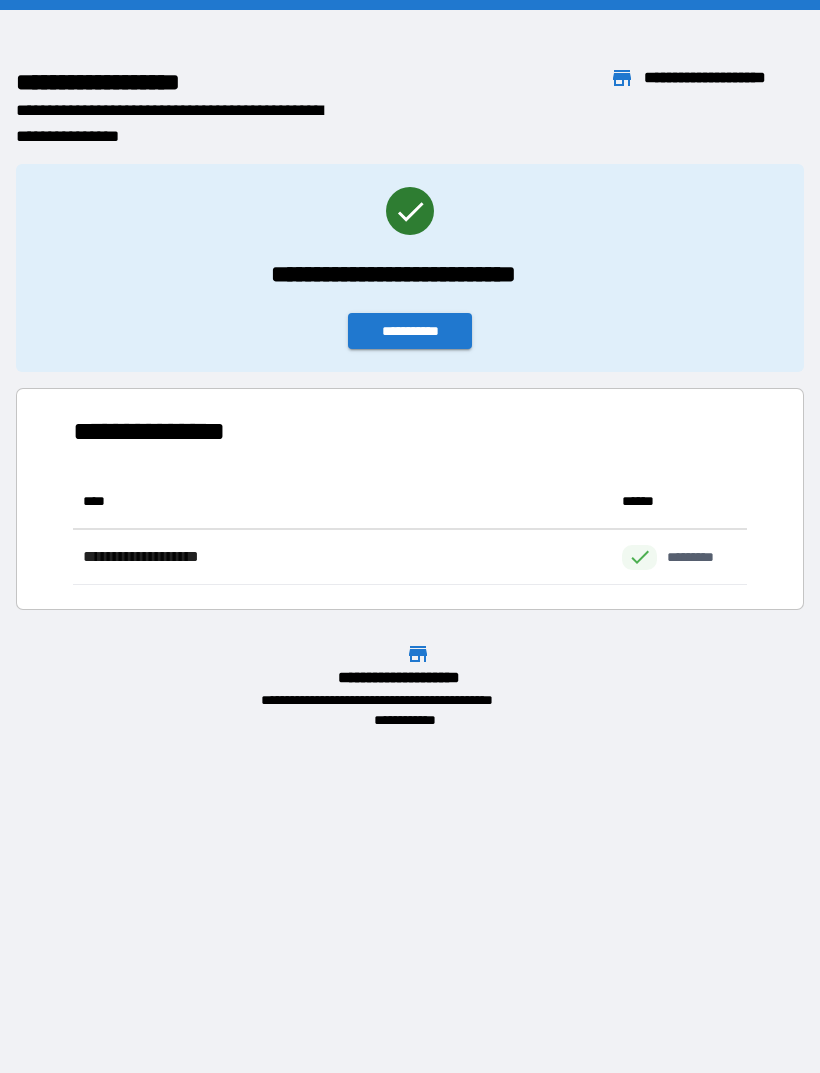 scroll, scrollTop: 1, scrollLeft: 1, axis: both 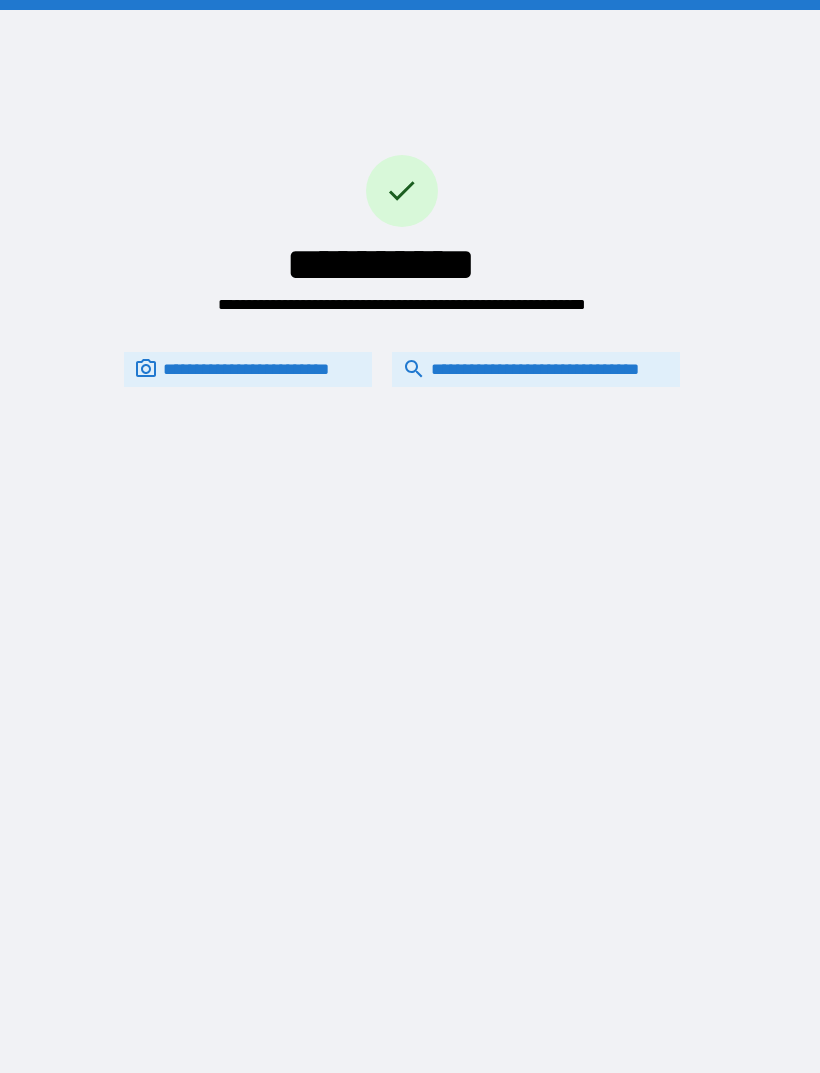 click on "**********" at bounding box center [536, 369] 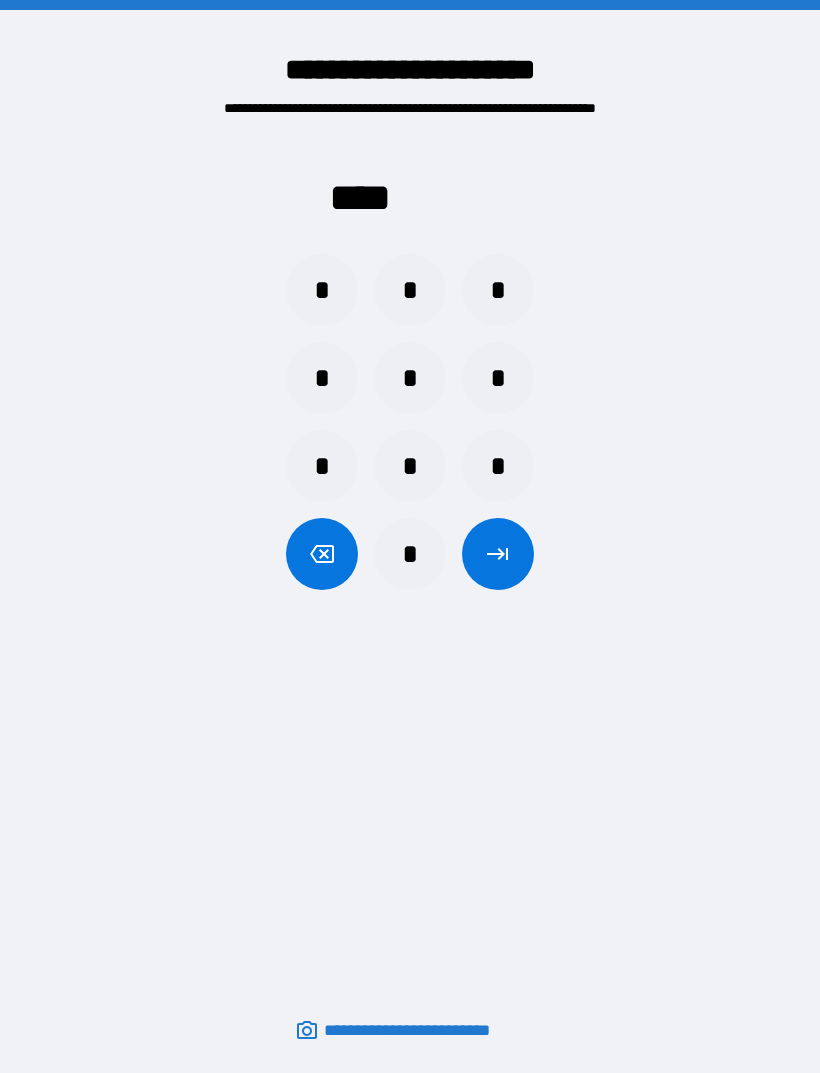 click on "*" at bounding box center (322, 290) 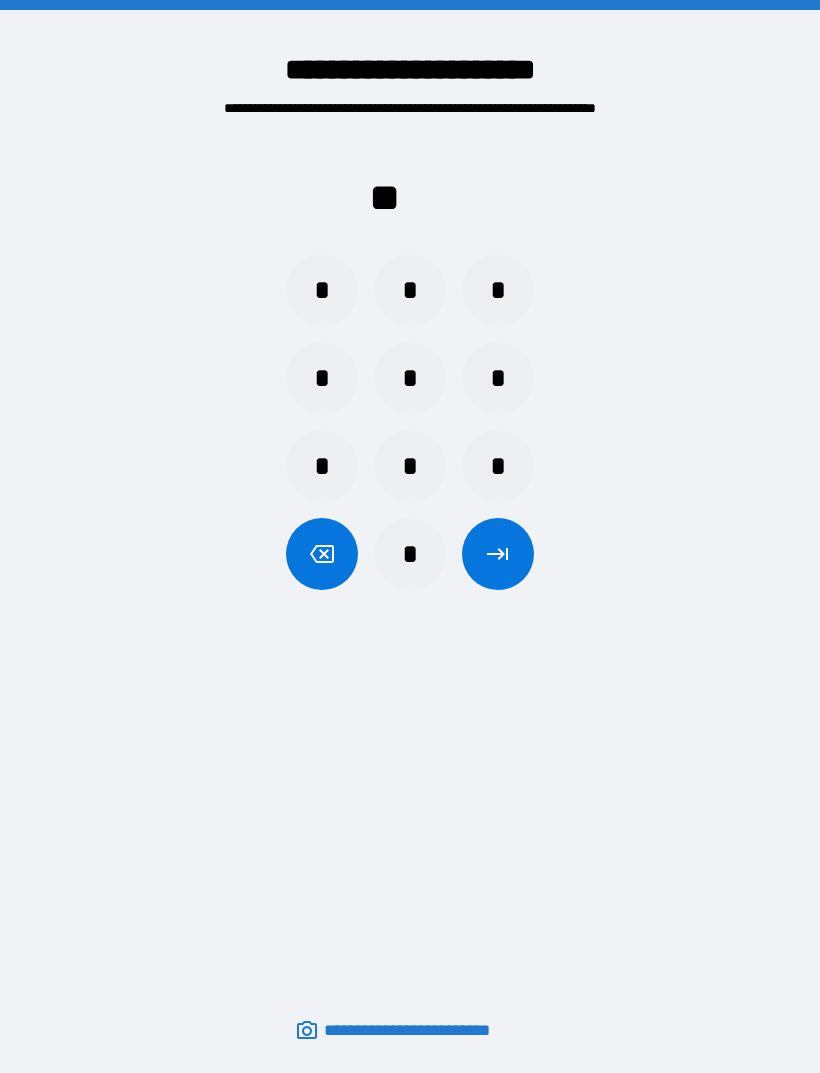 click on "*" at bounding box center [322, 290] 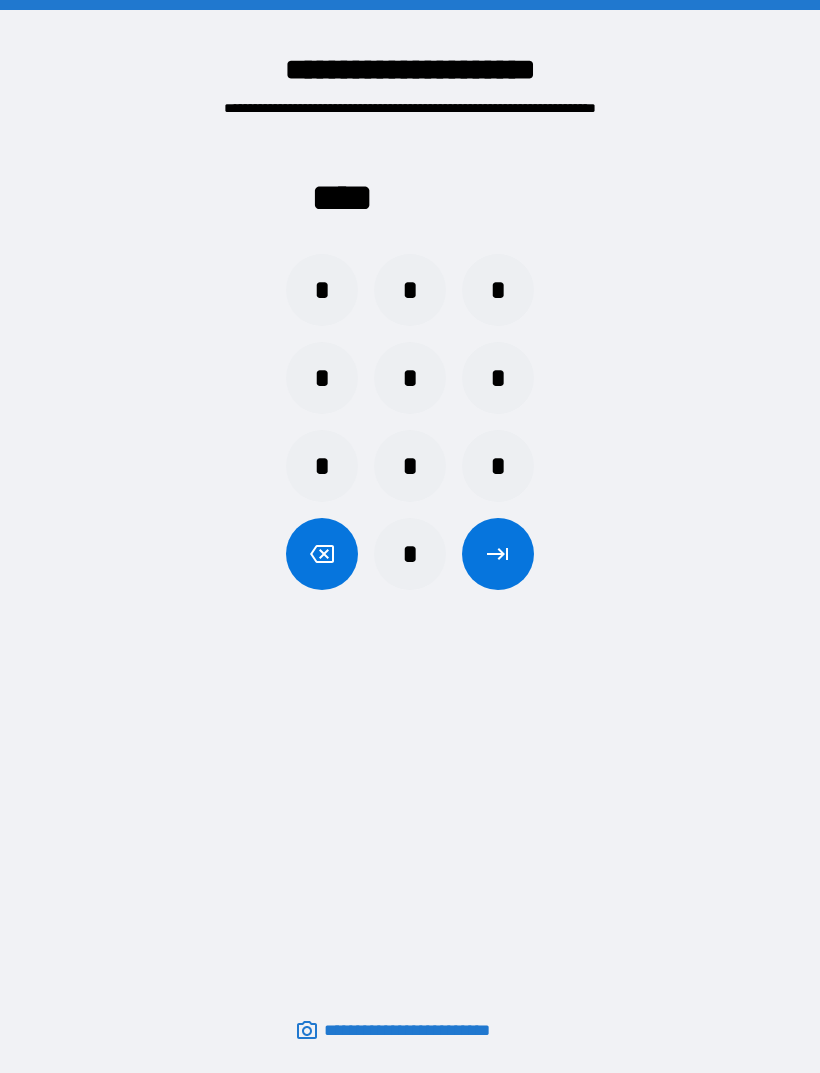 click at bounding box center [498, 554] 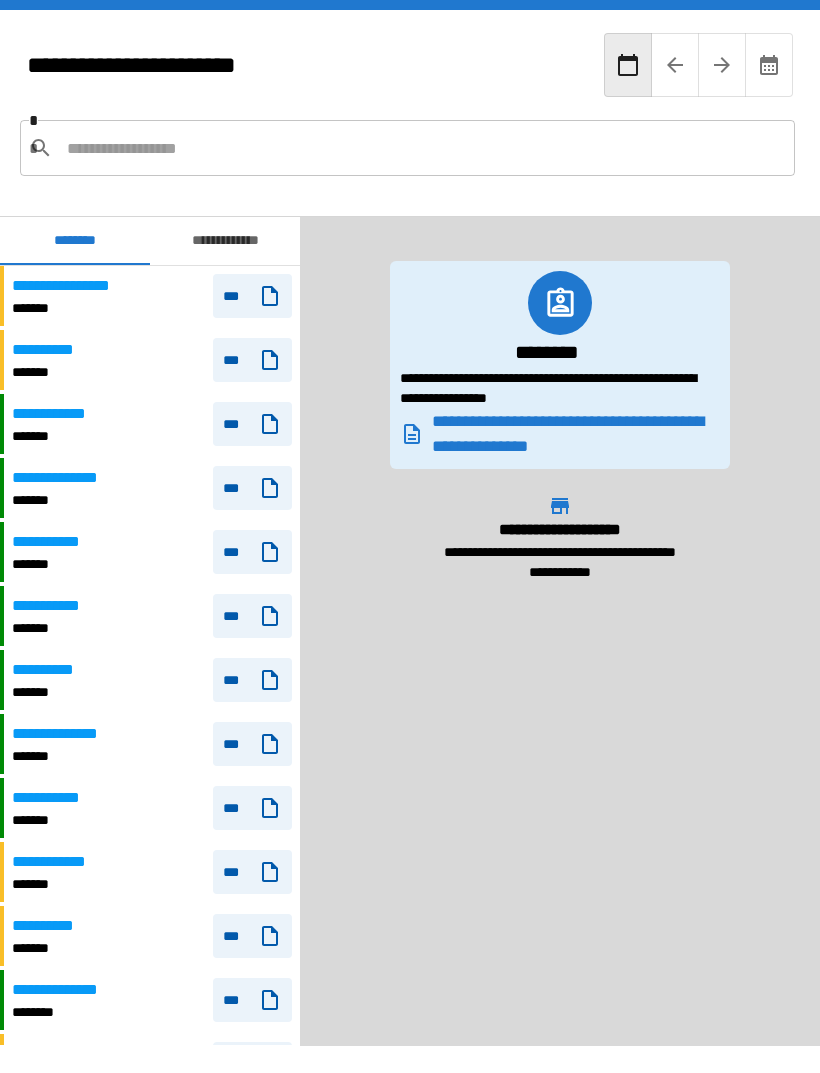 scroll, scrollTop: 480, scrollLeft: 0, axis: vertical 